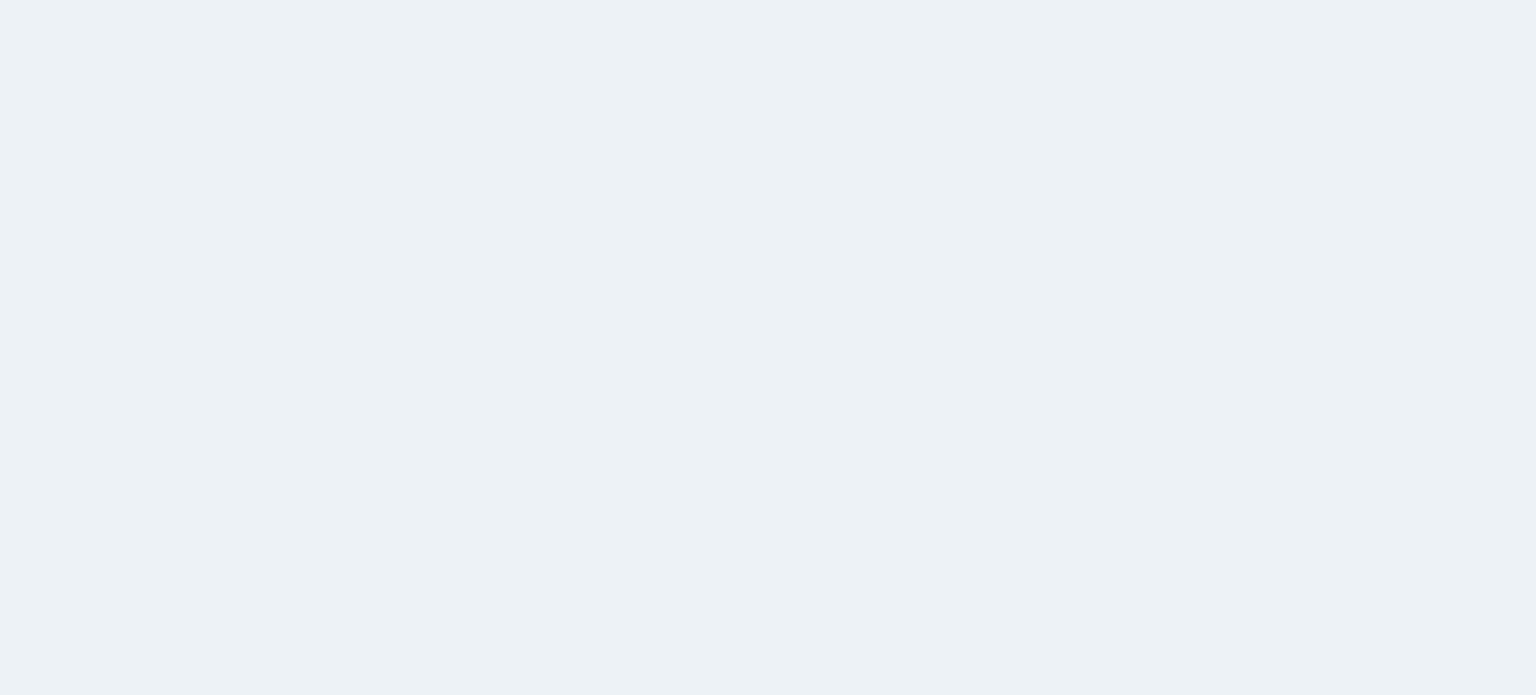 scroll, scrollTop: 0, scrollLeft: 0, axis: both 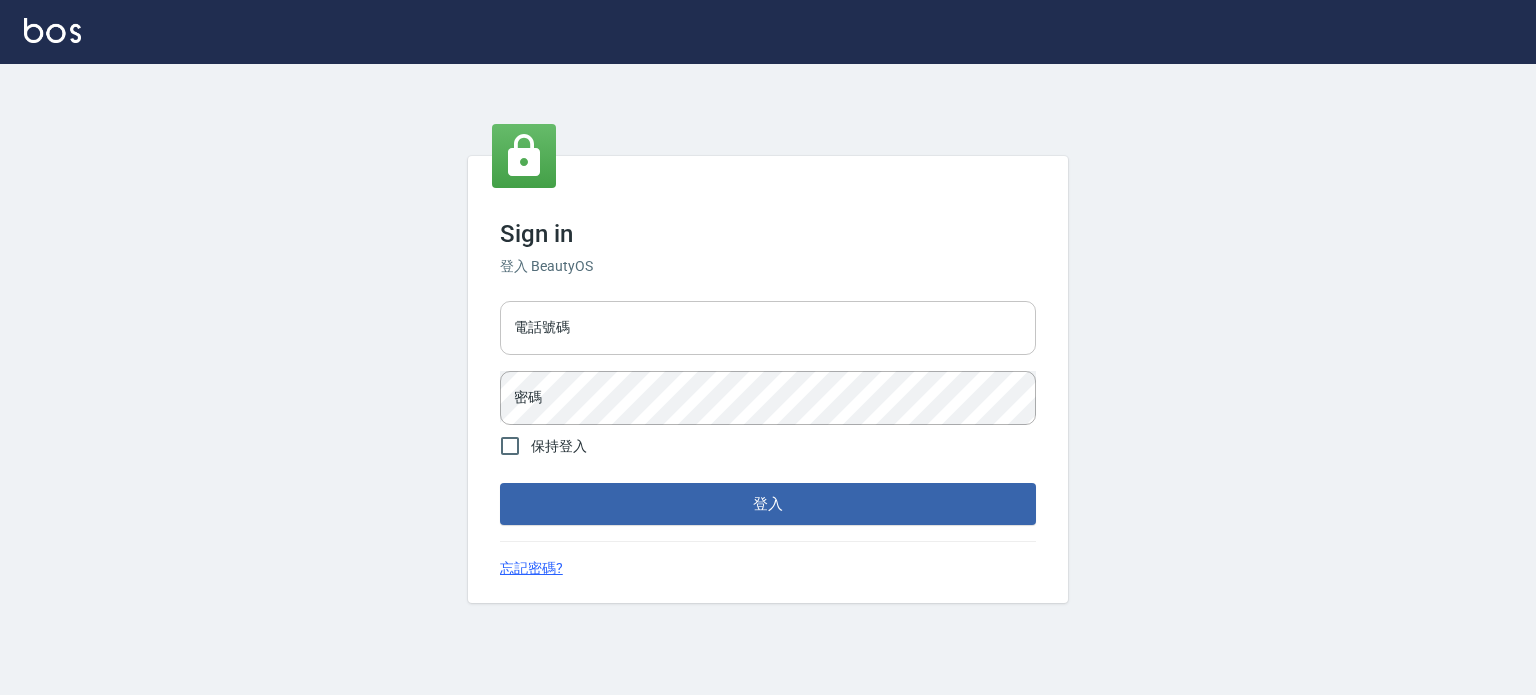 click on "電話號碼" at bounding box center (768, 328) 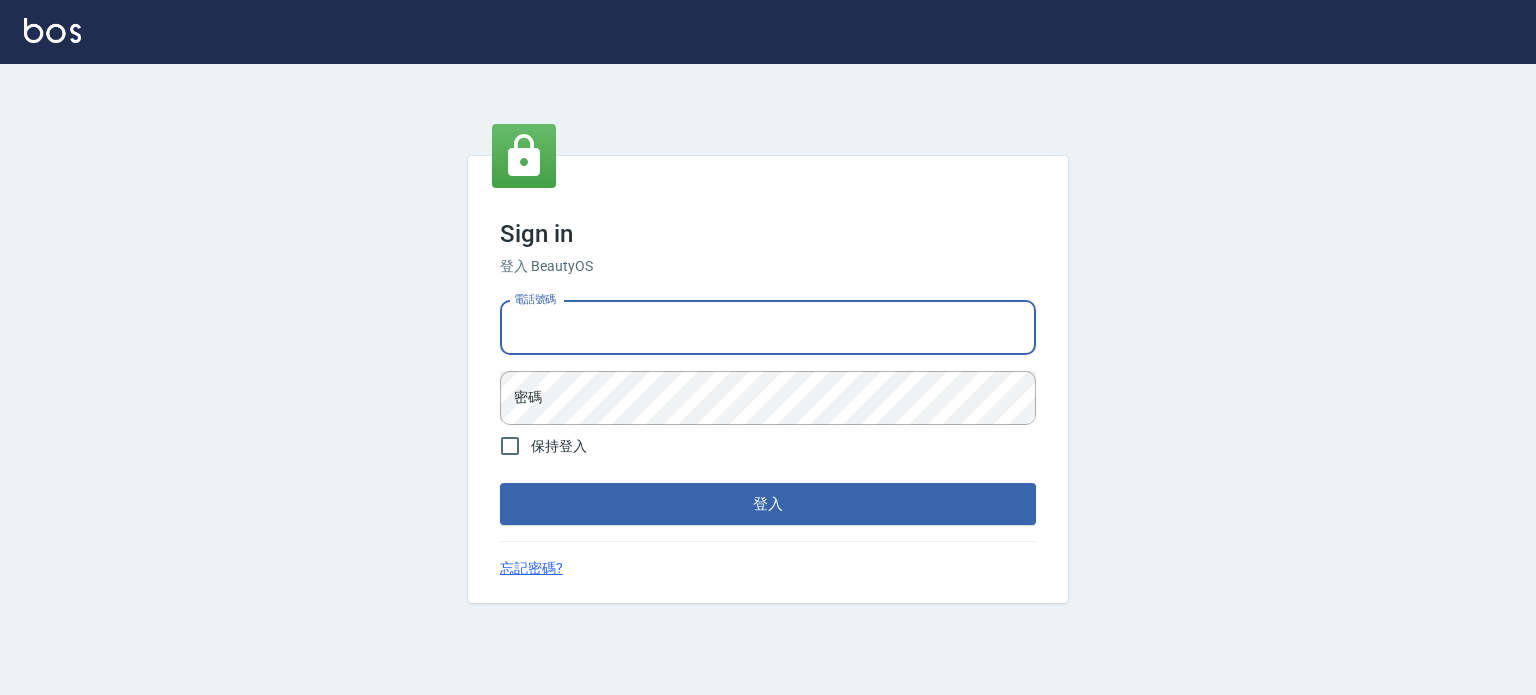 type on "0977239969" 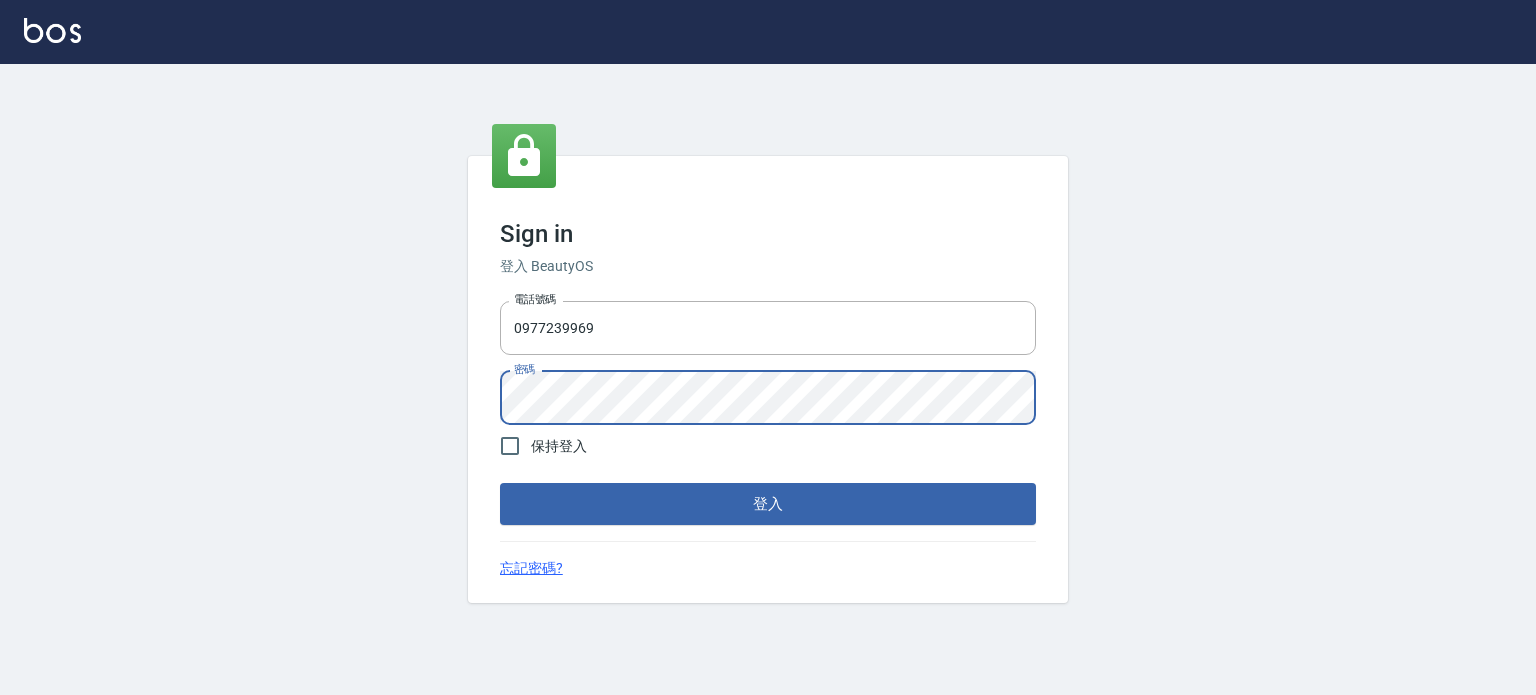 click on "登入" at bounding box center (768, 504) 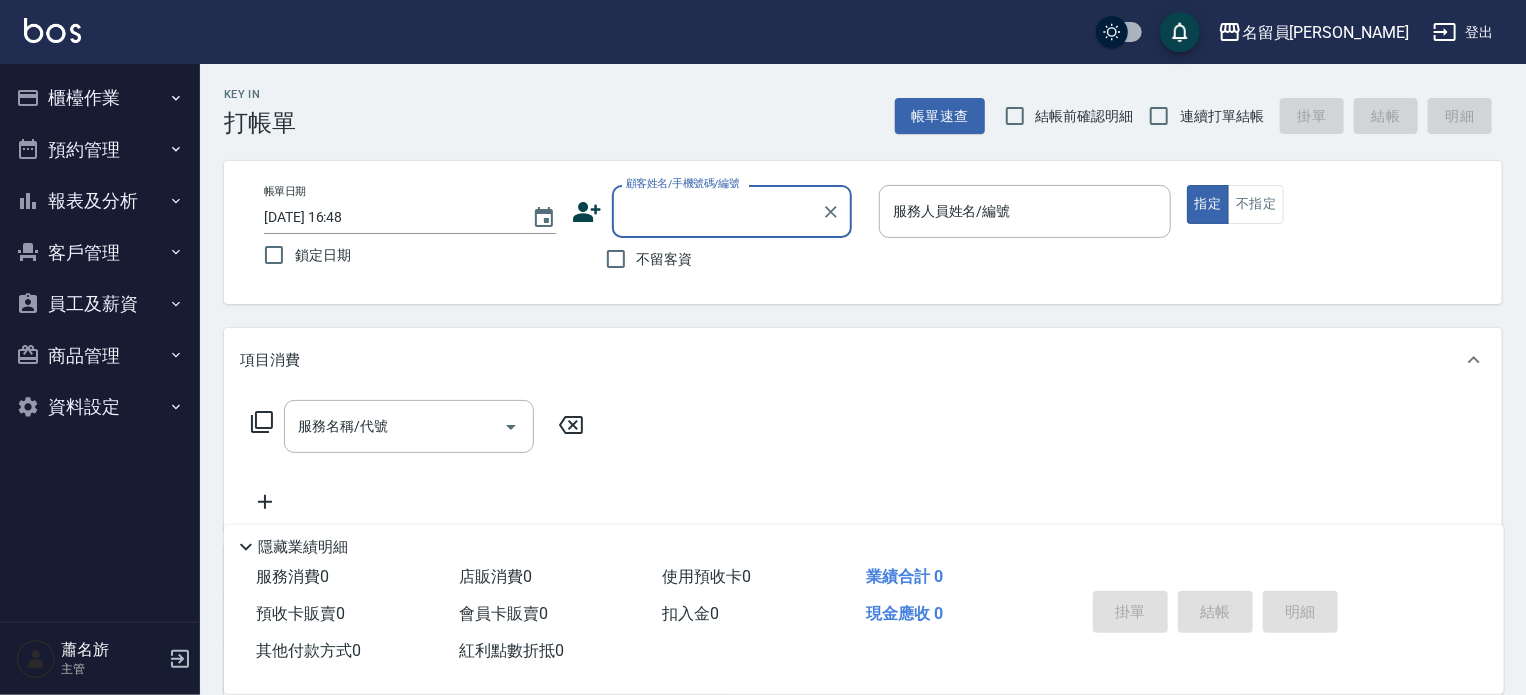 click on "不留客資" at bounding box center (665, 259) 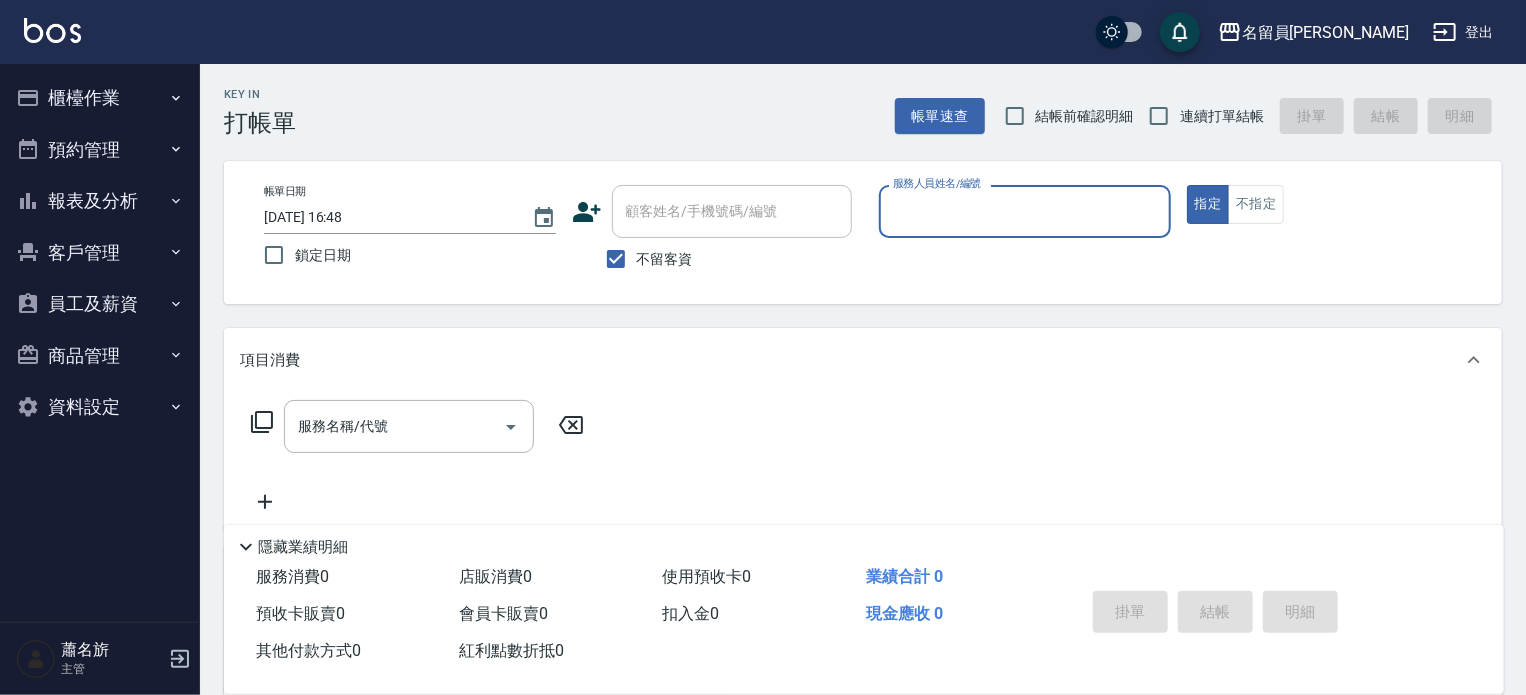click on "連續打單結帳" at bounding box center [1222, 116] 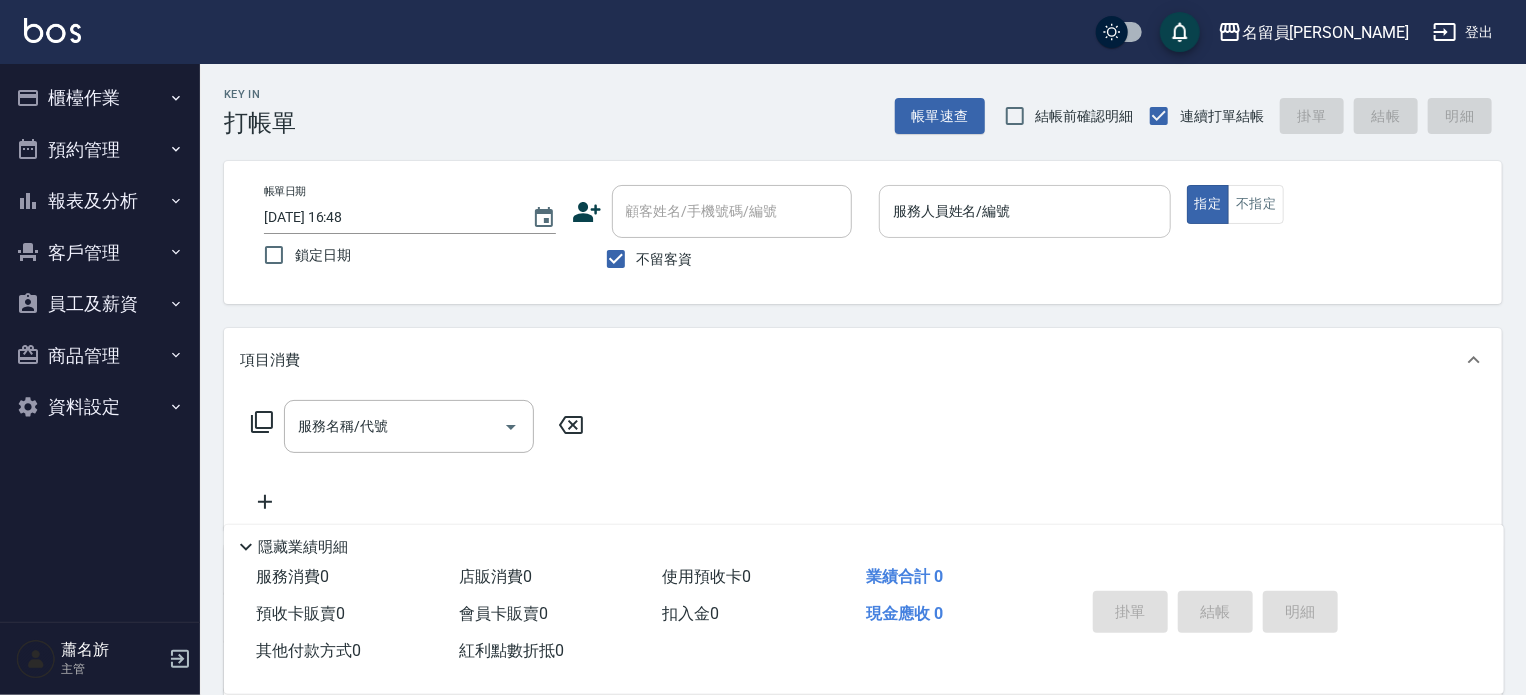 click on "服務人員姓名/編號" at bounding box center (1025, 211) 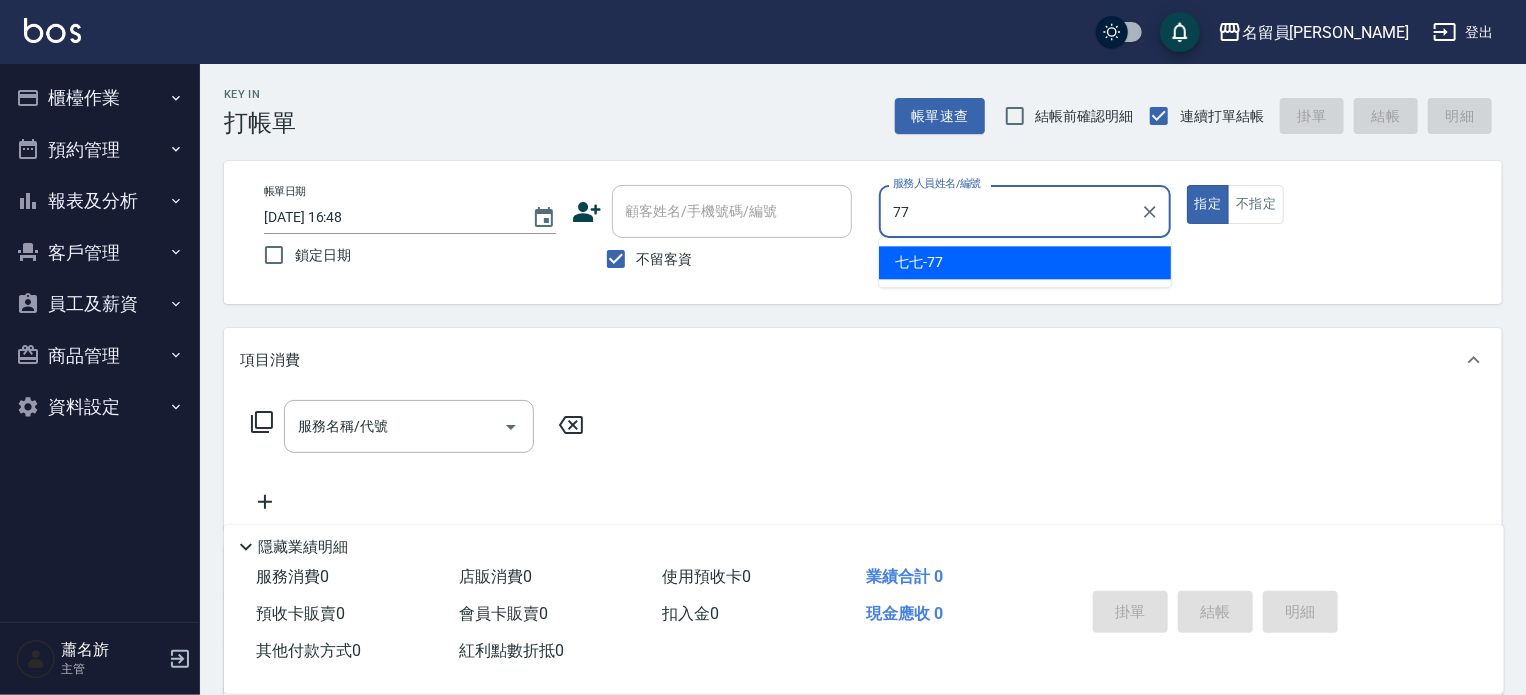 type on "七七-77" 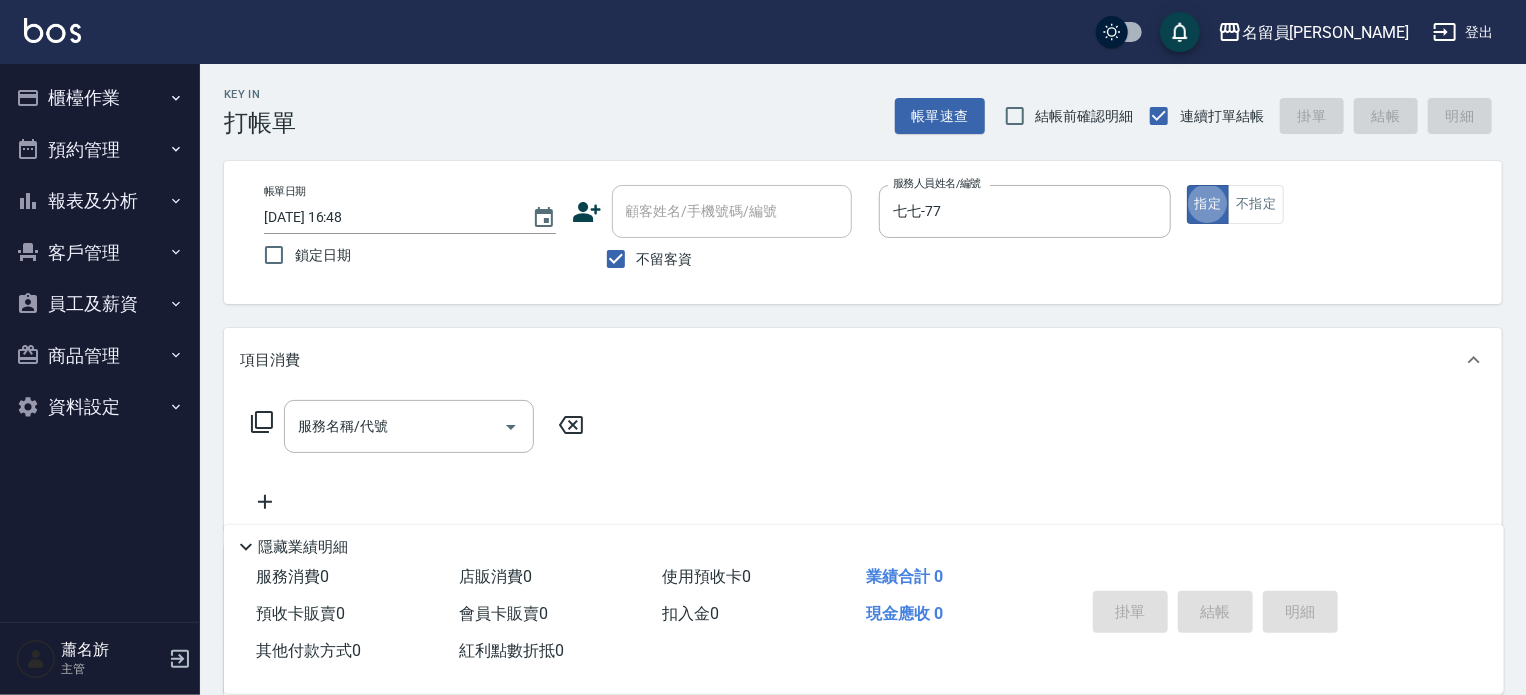 type on "true" 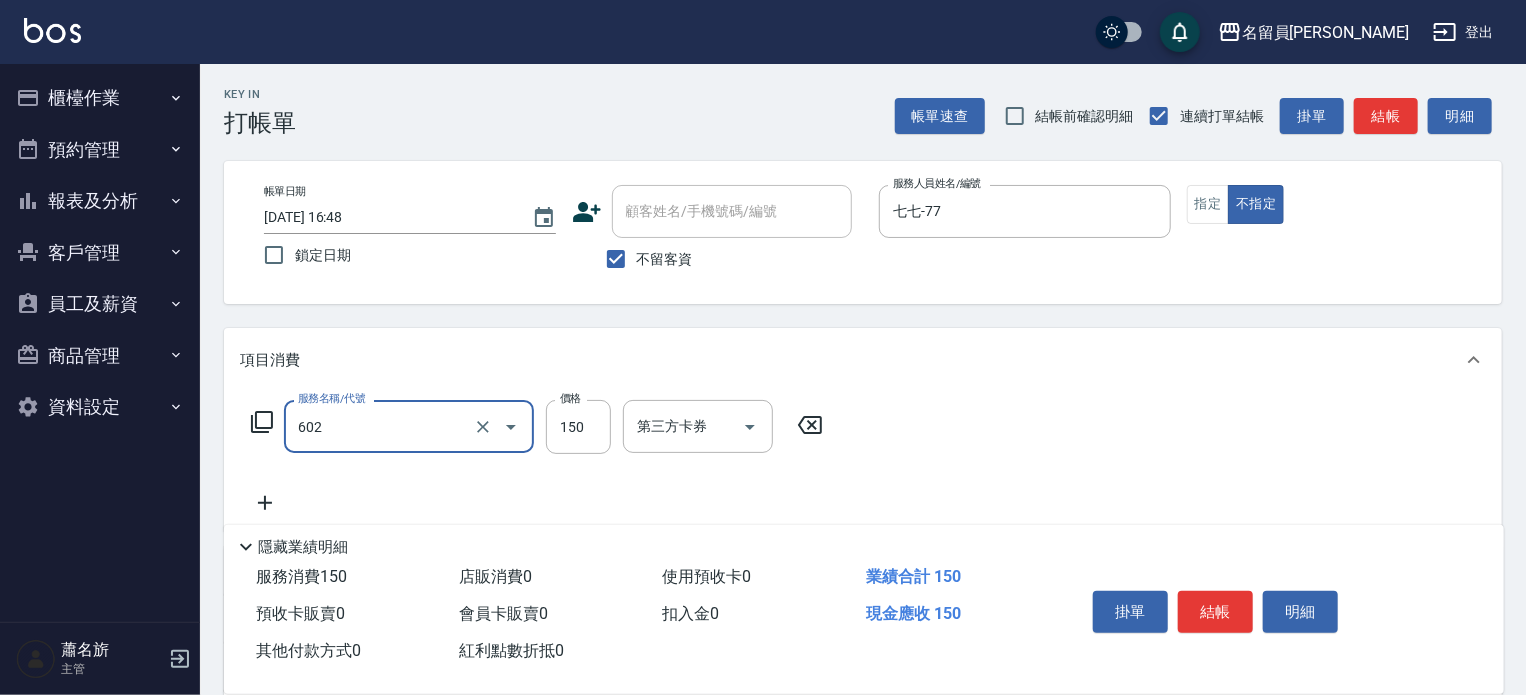 type on "一般洗髮(602)" 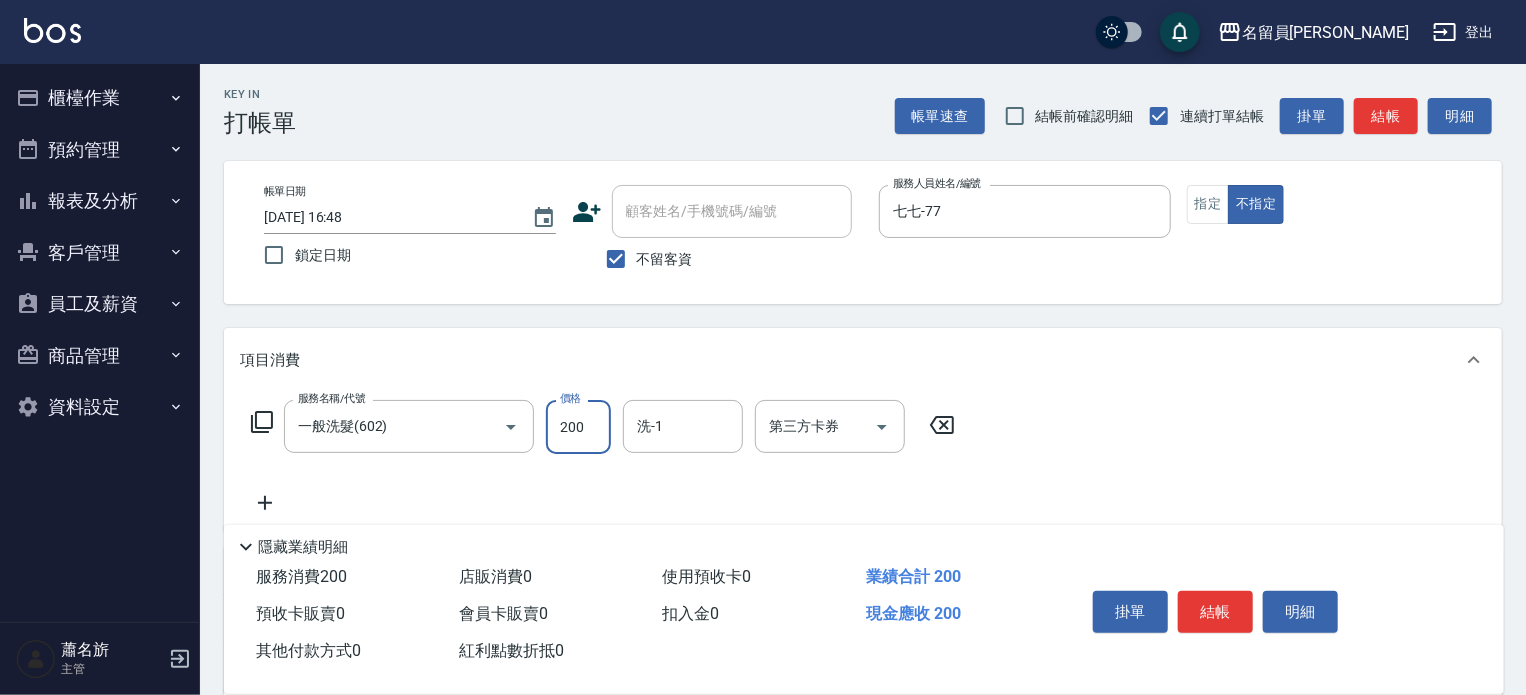 type on "200" 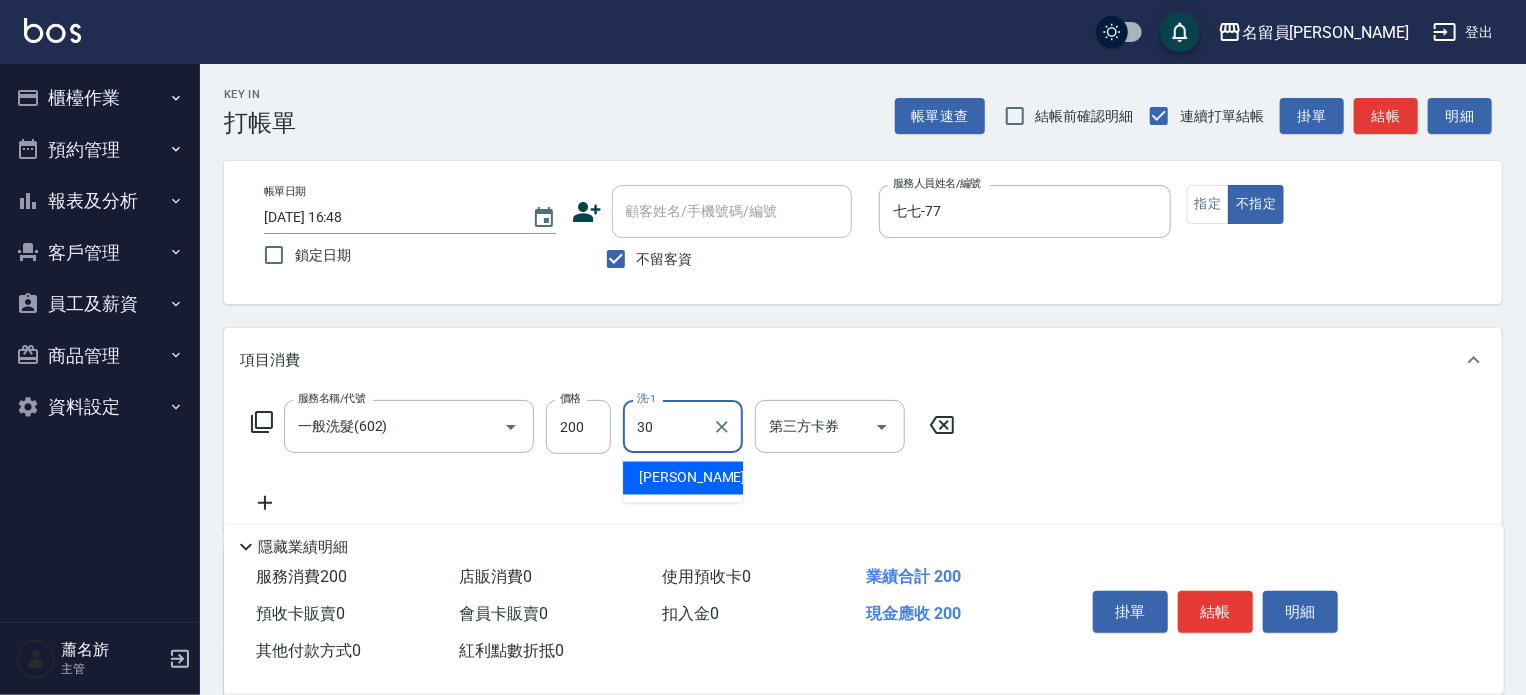type on "[PERSON_NAME]-30" 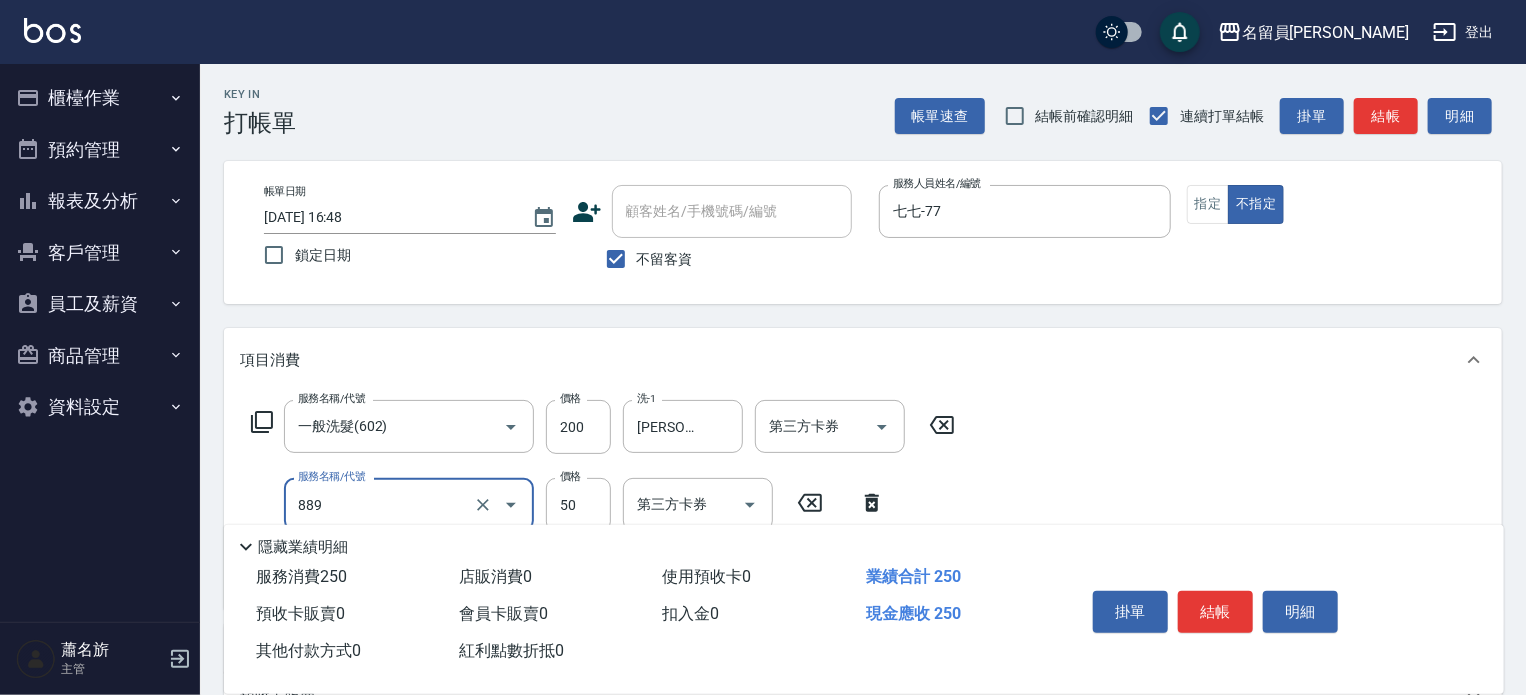 type on "精油(889)" 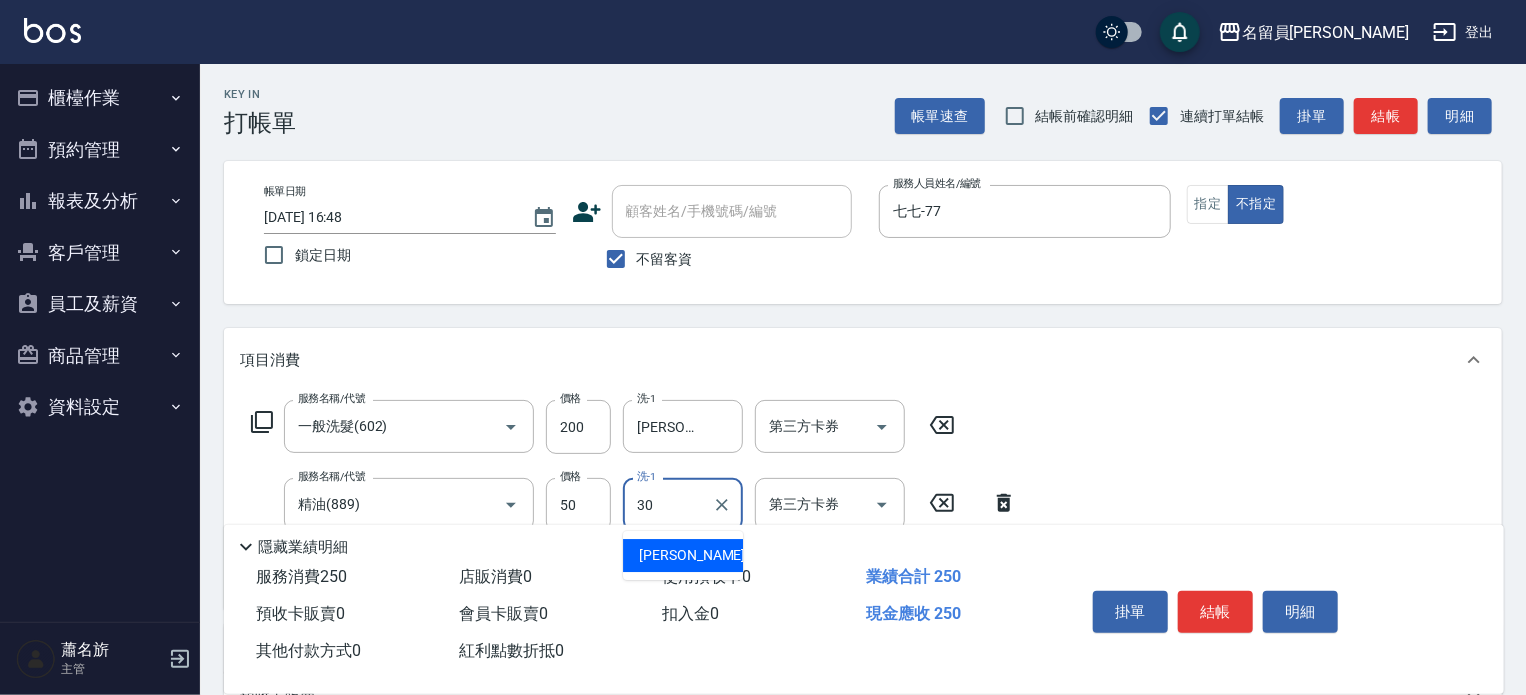 type on "[PERSON_NAME]-30" 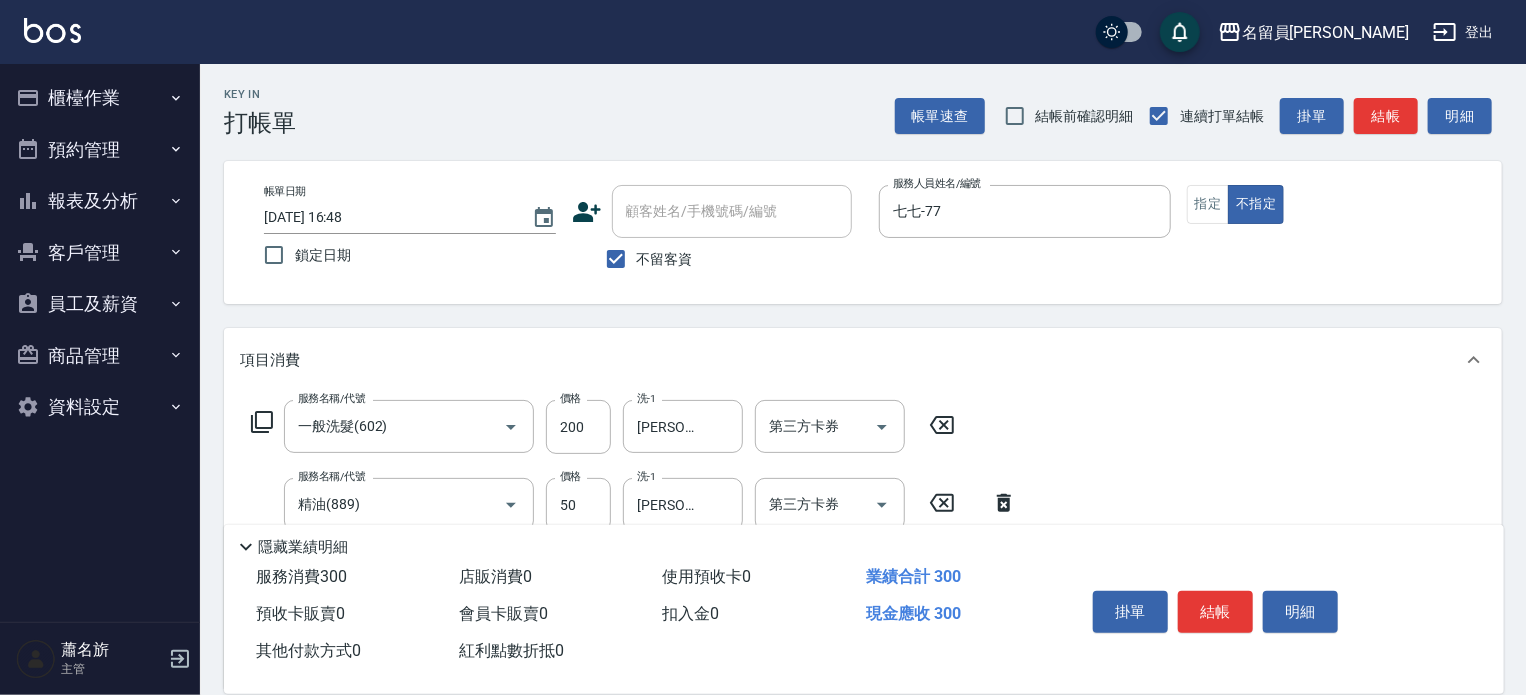 type on "瞬間保養(415)" 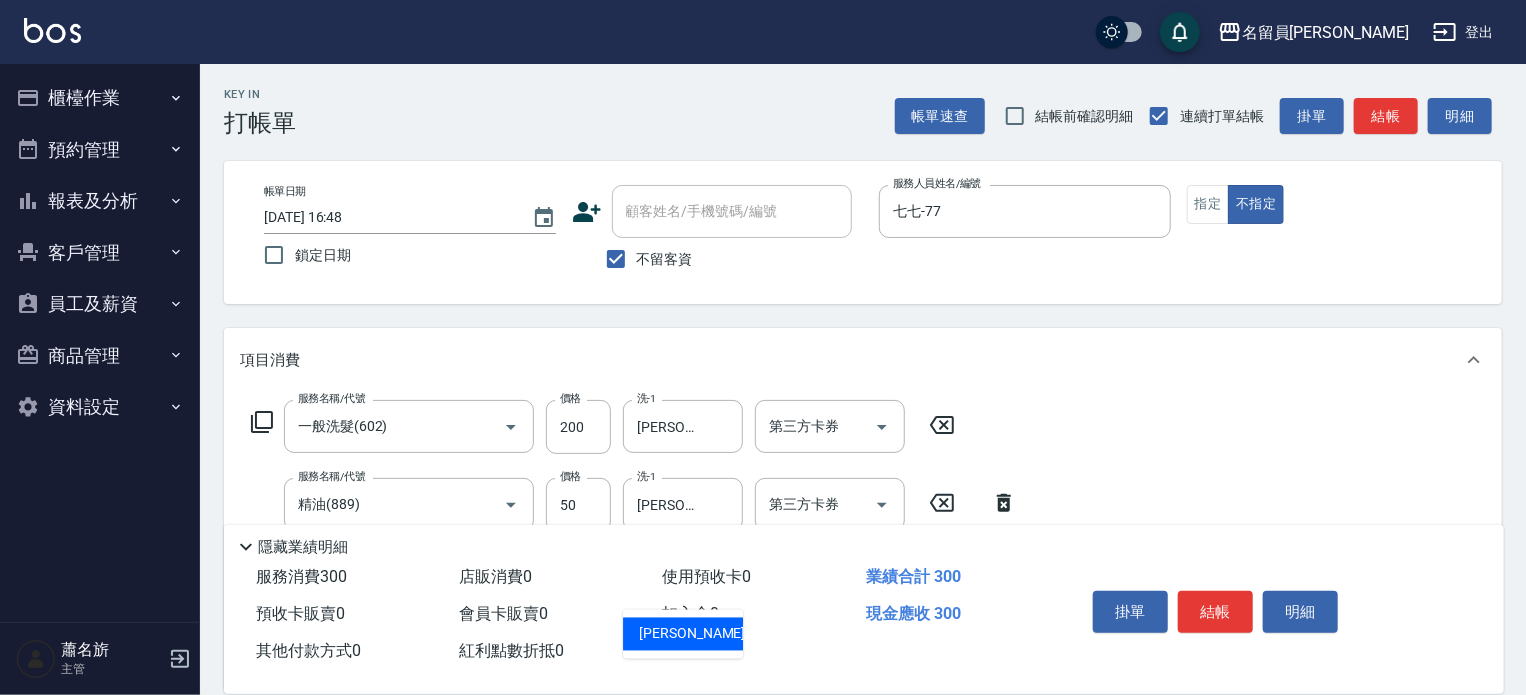 type on "[PERSON_NAME]-30" 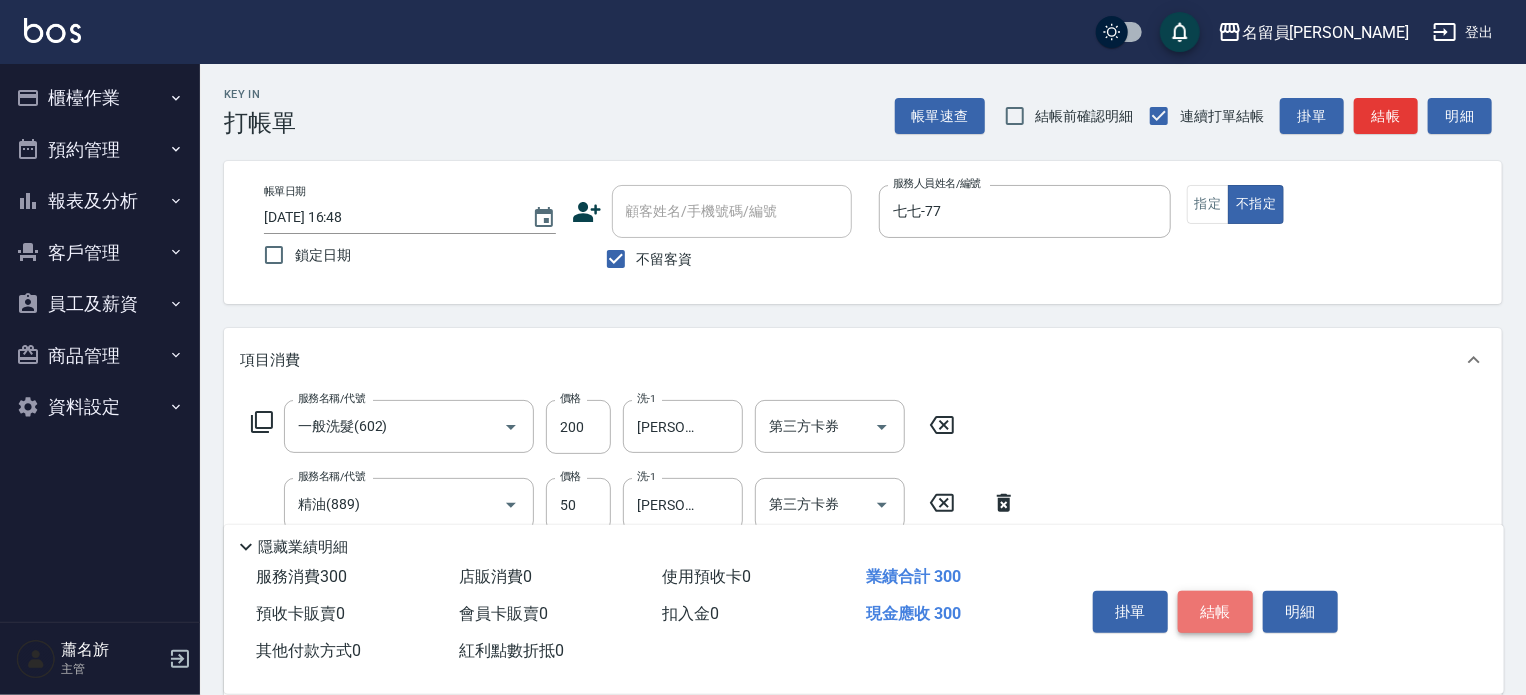 click on "結帳" at bounding box center (1215, 612) 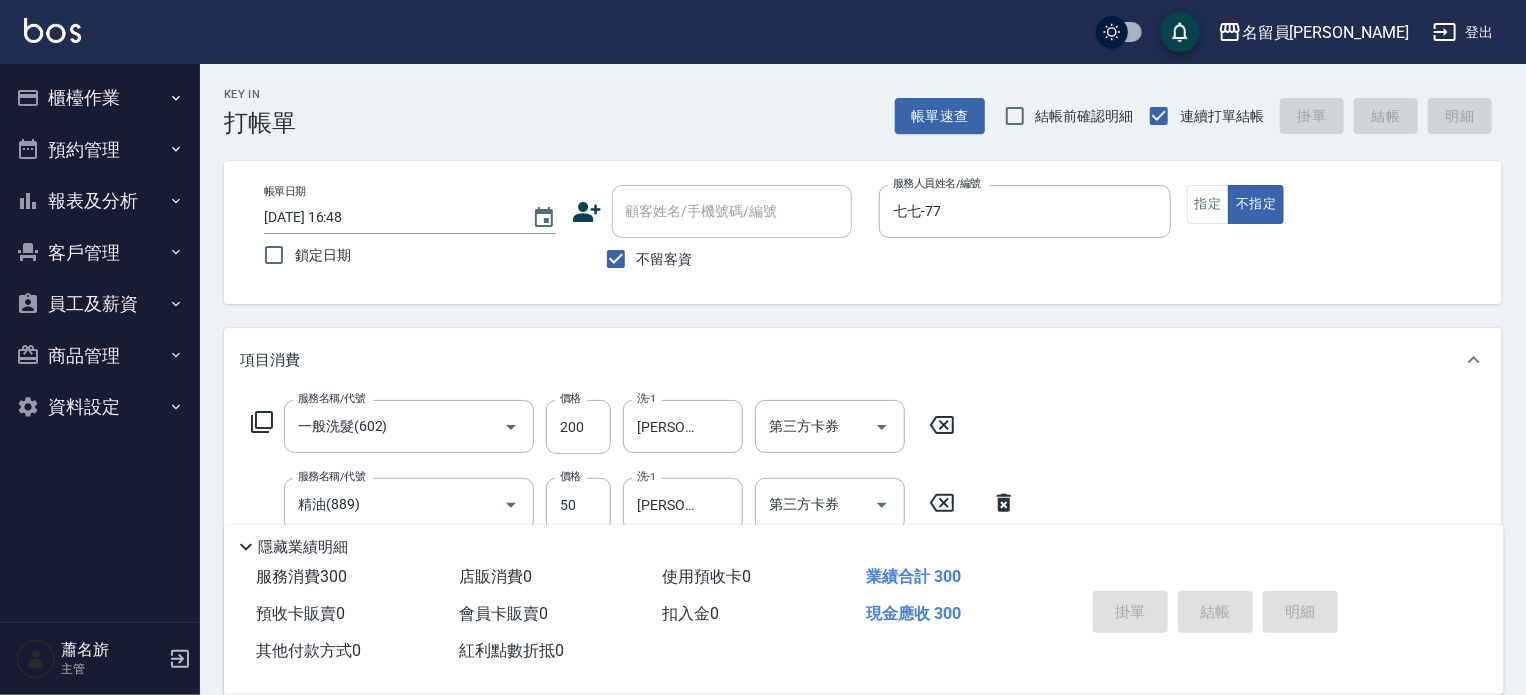 type 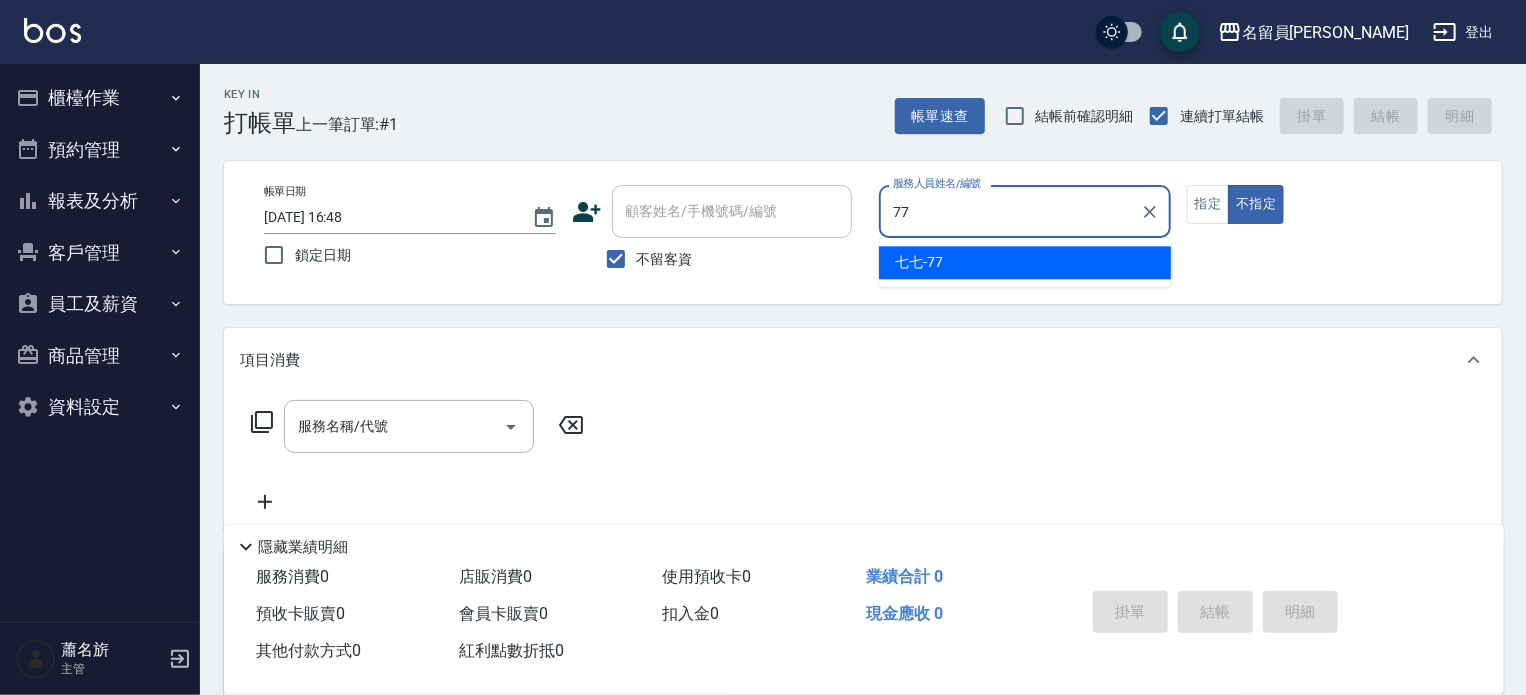 type on "七七-77" 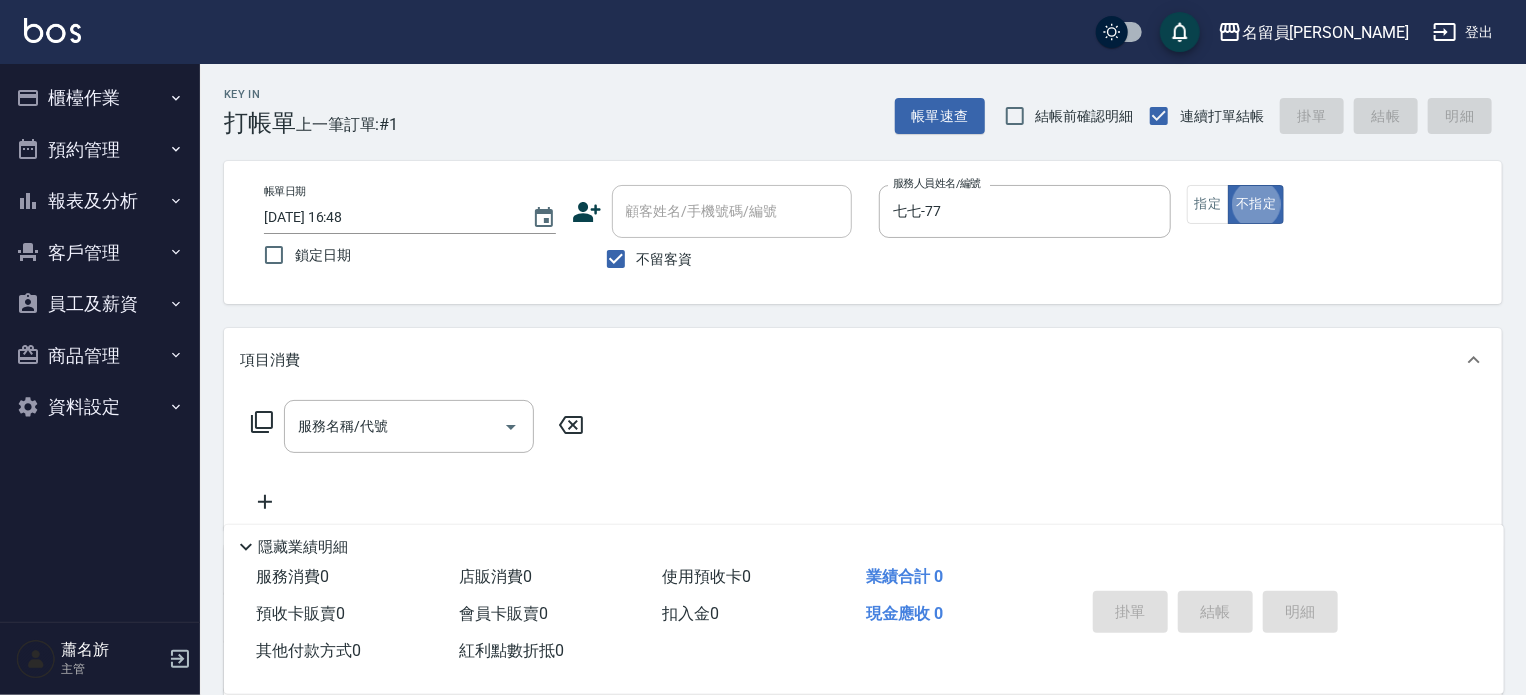 type on "false" 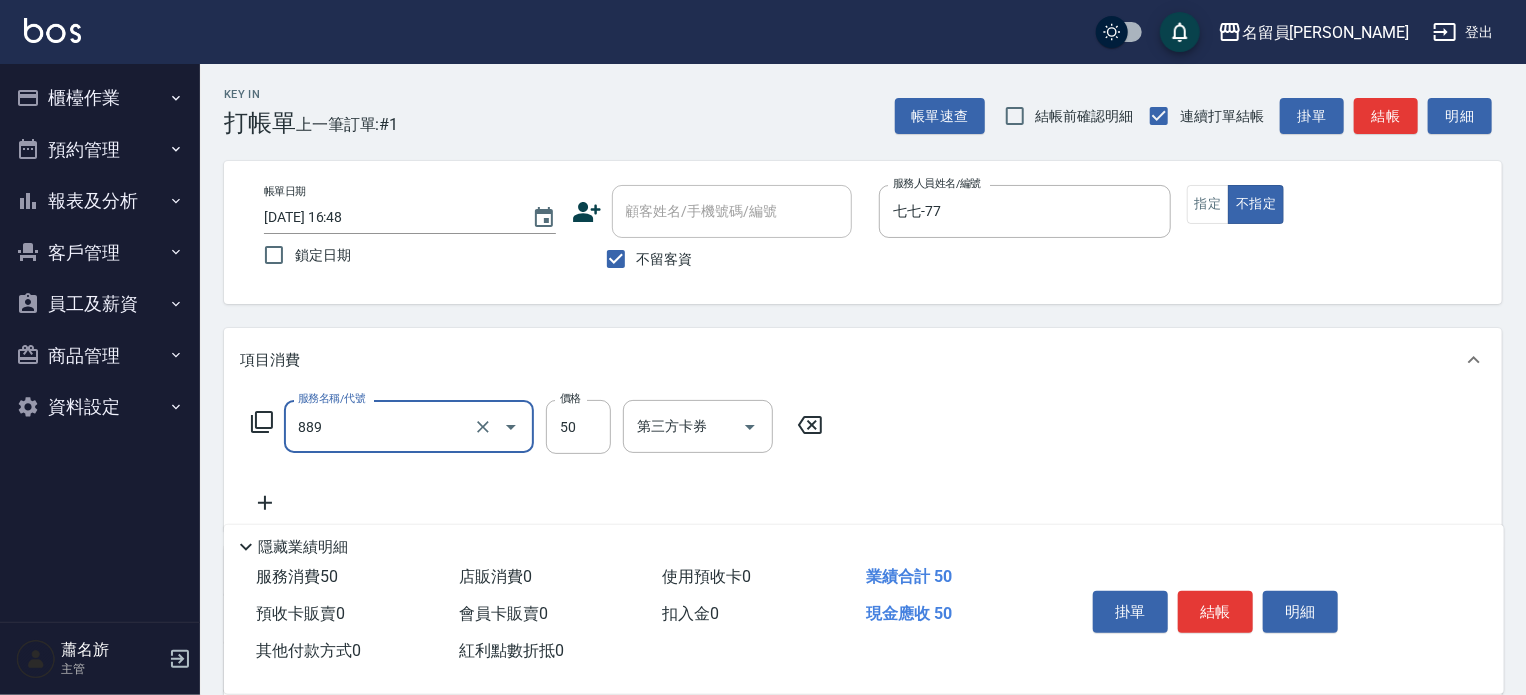 type on "精油(889)" 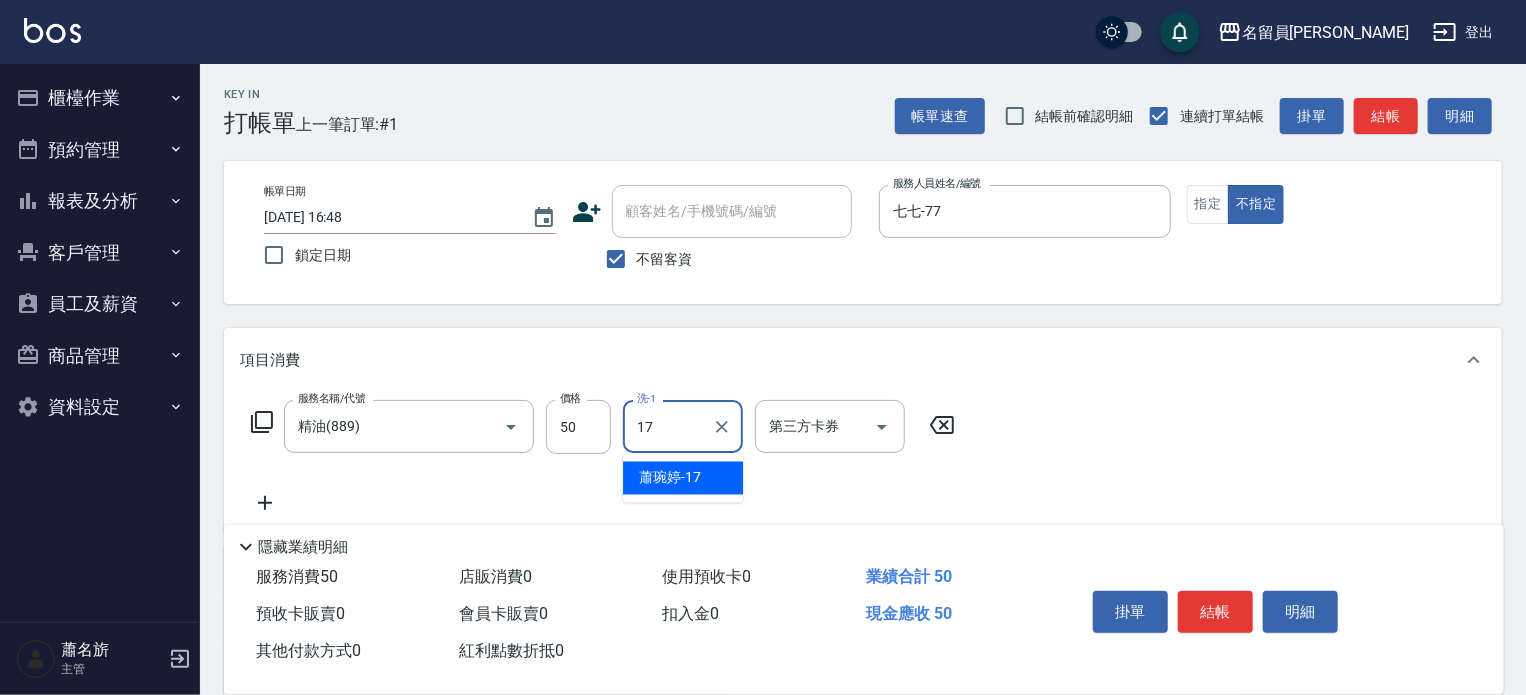 type on "[PERSON_NAME]-17" 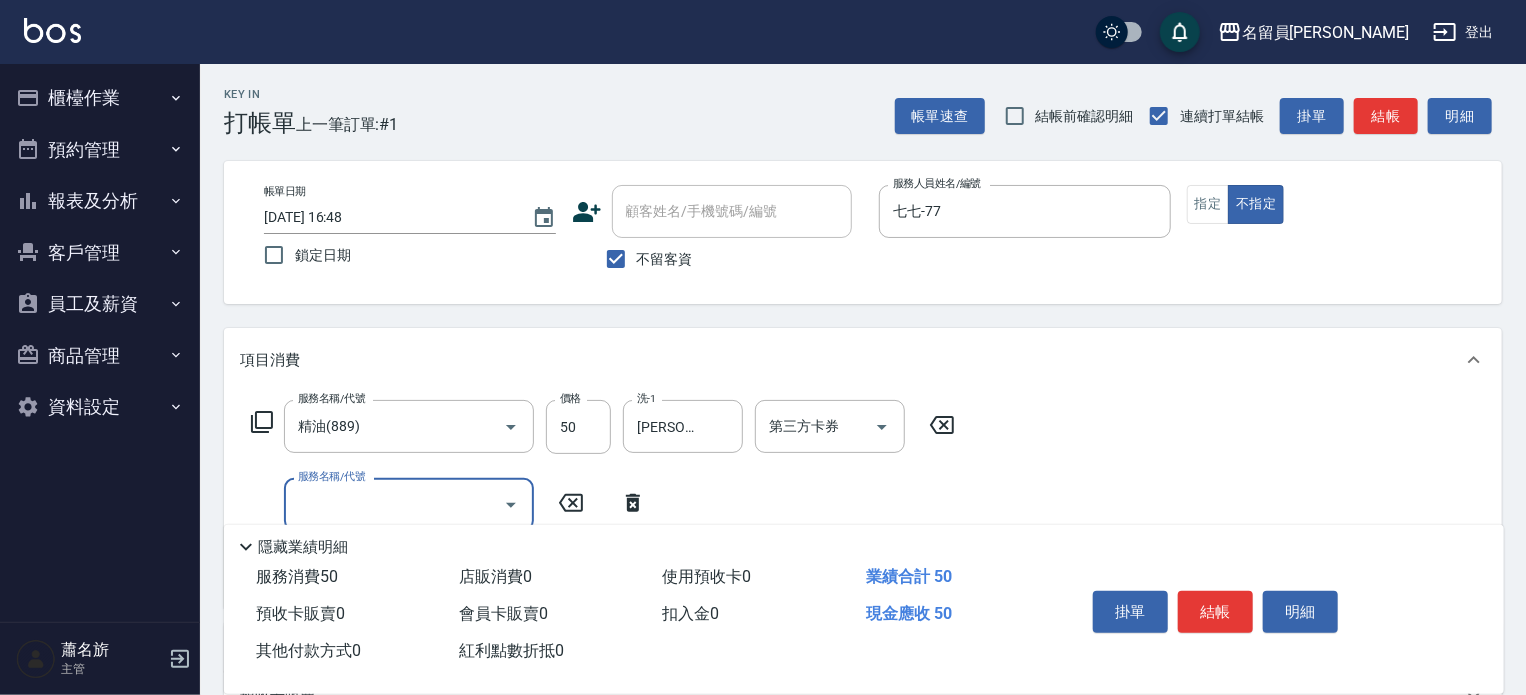 type on "6" 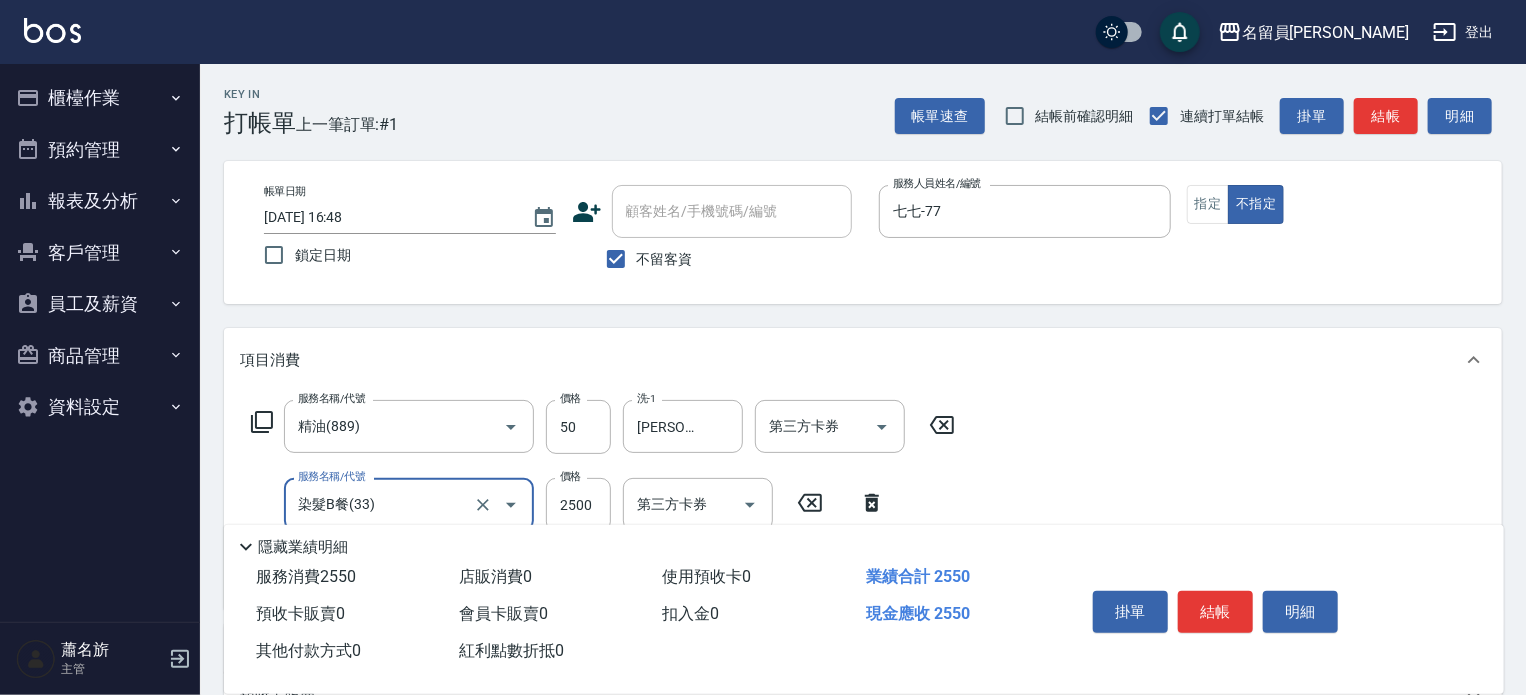 type on "染髮B餐(33)" 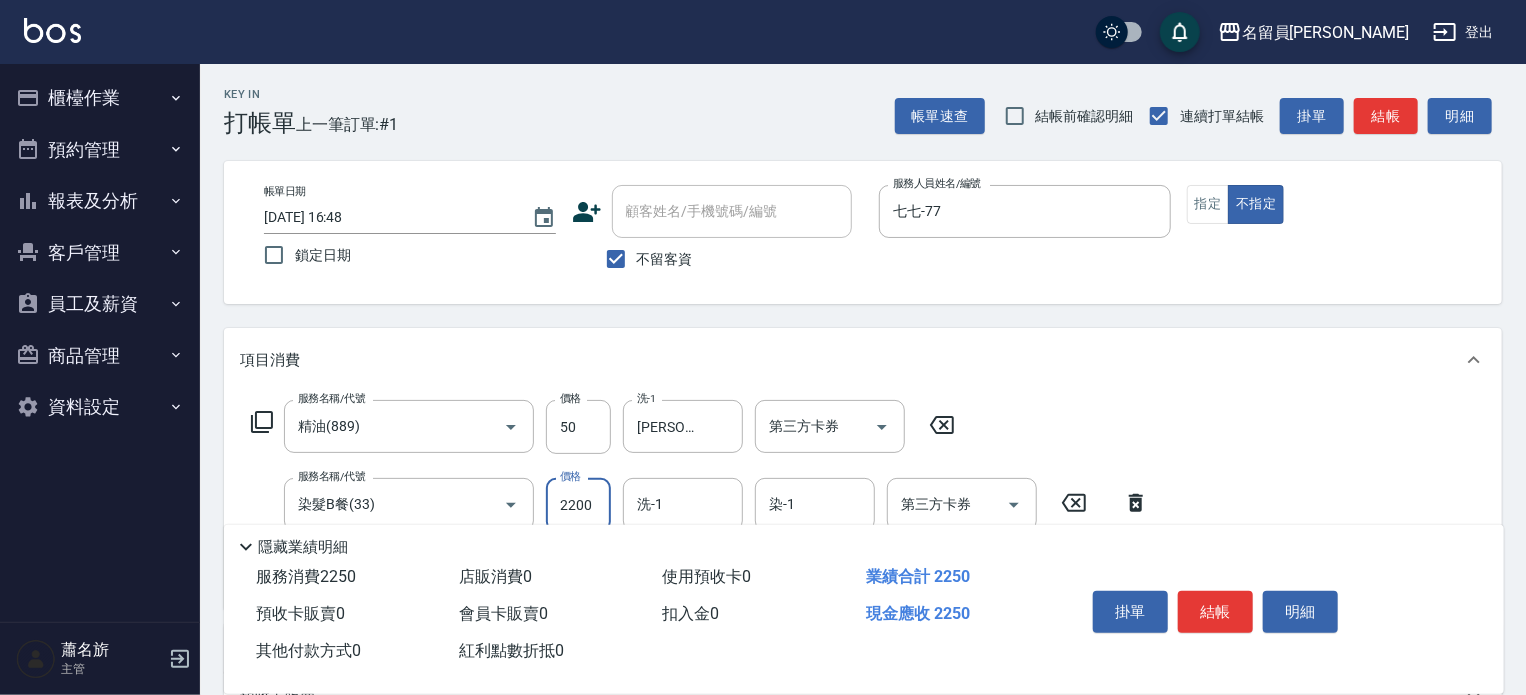 type on "2200" 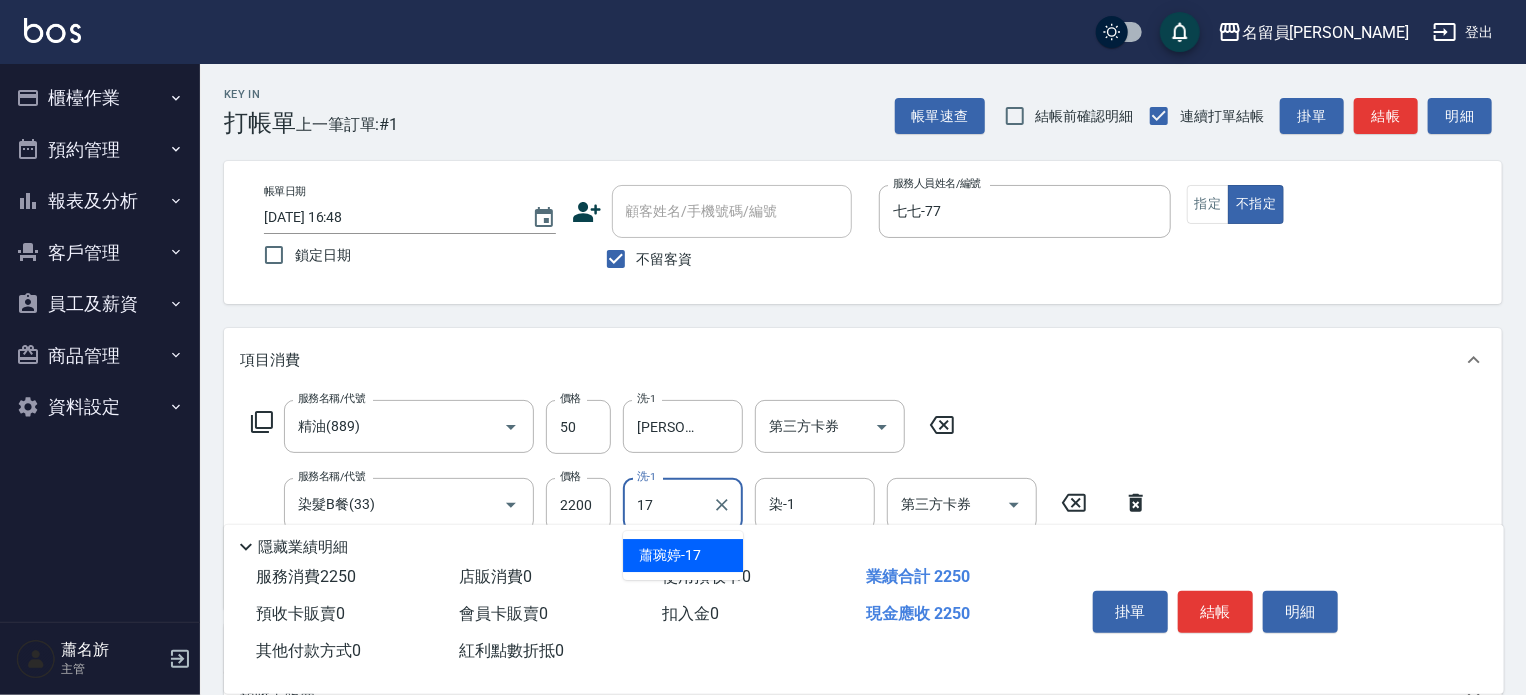 type on "[PERSON_NAME]-17" 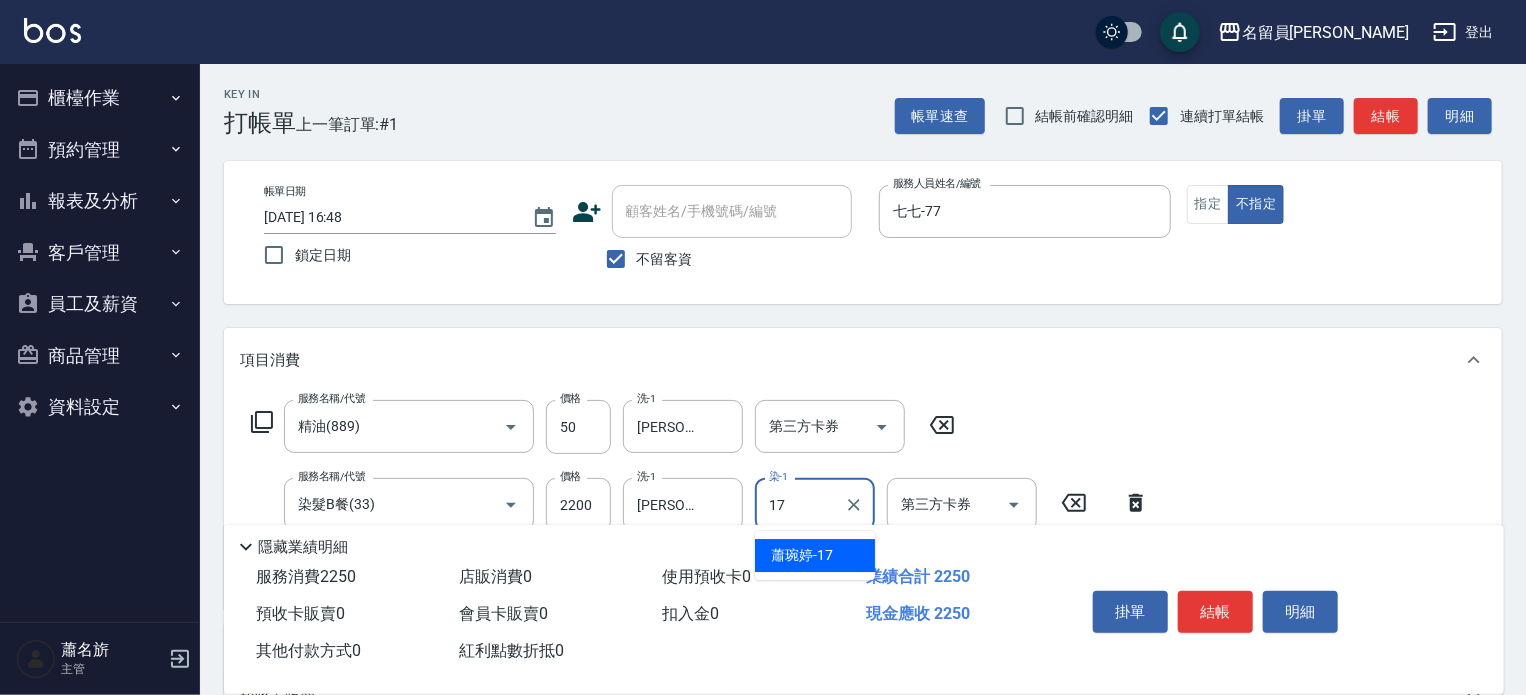 type on "[PERSON_NAME]-17" 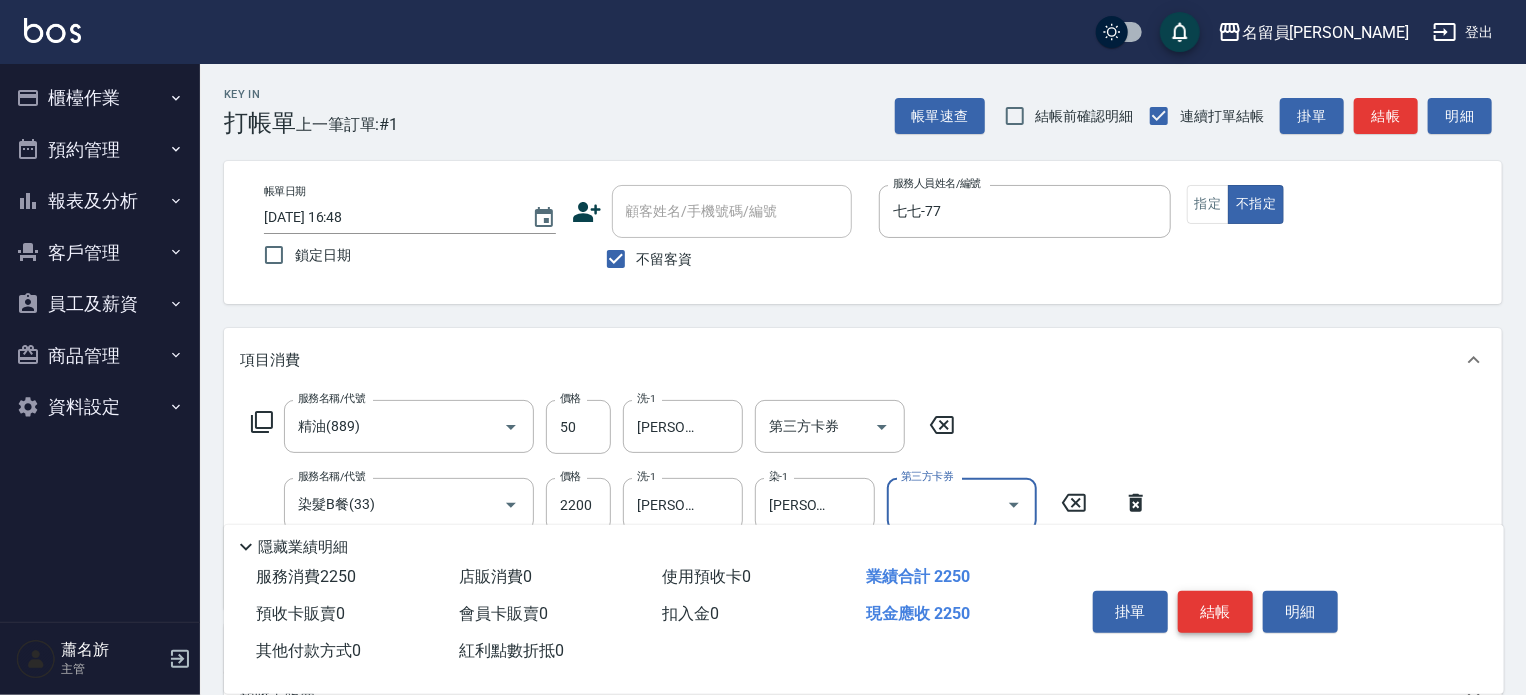 click on "結帳" at bounding box center (1215, 612) 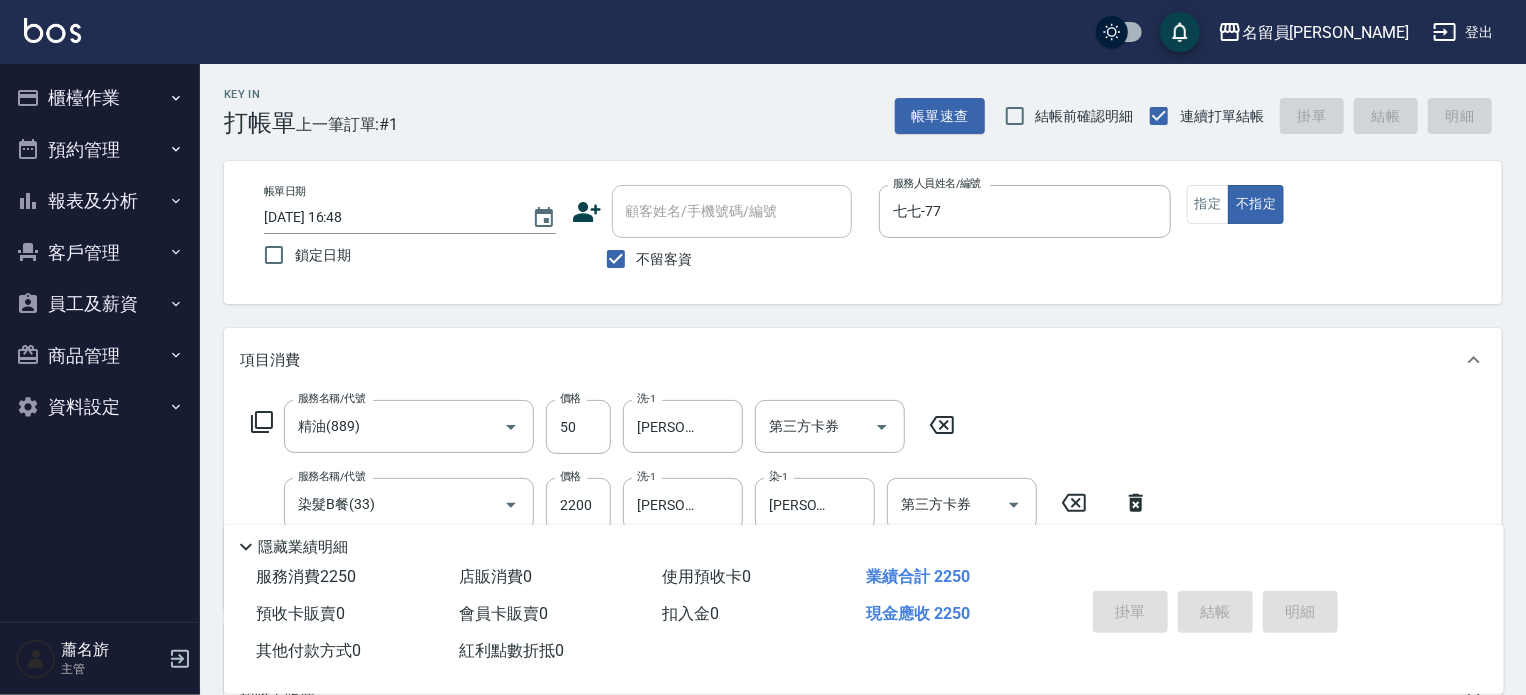 type 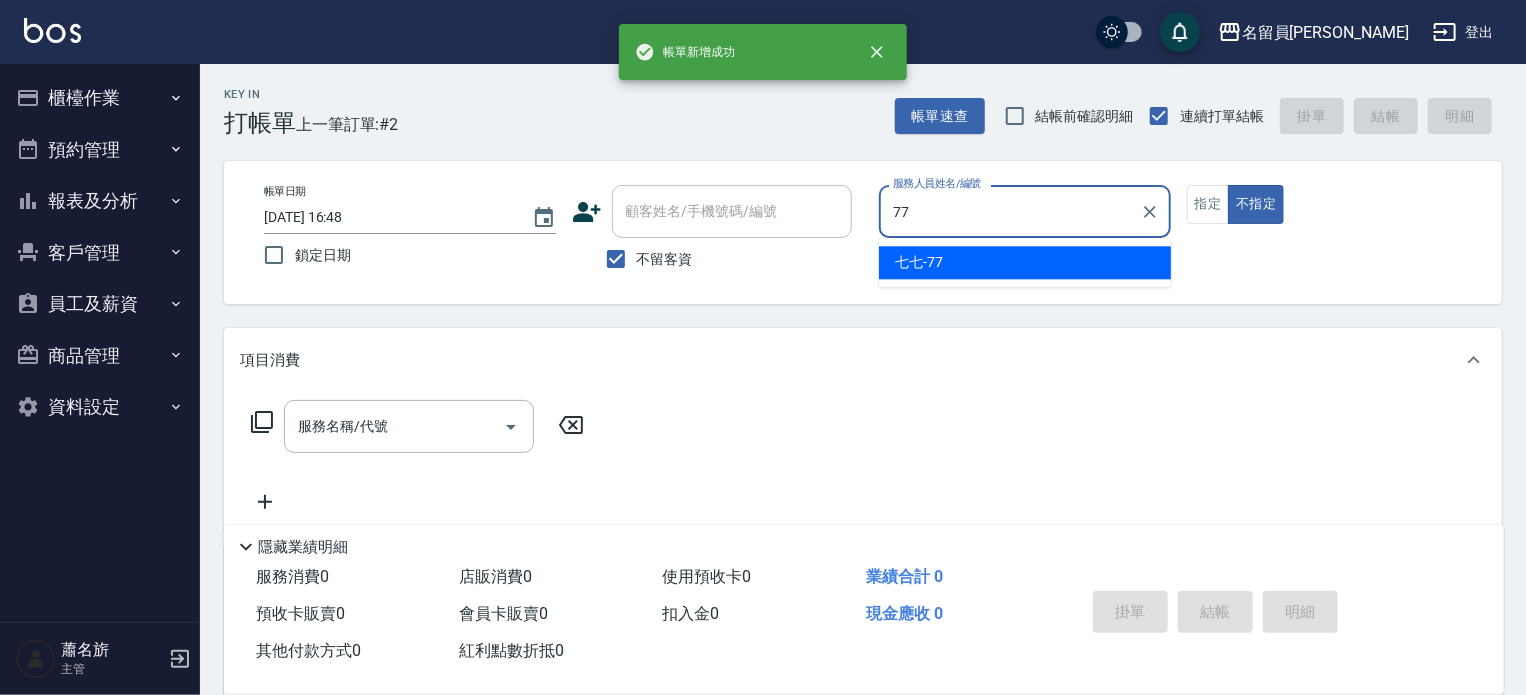 type on "七七-77" 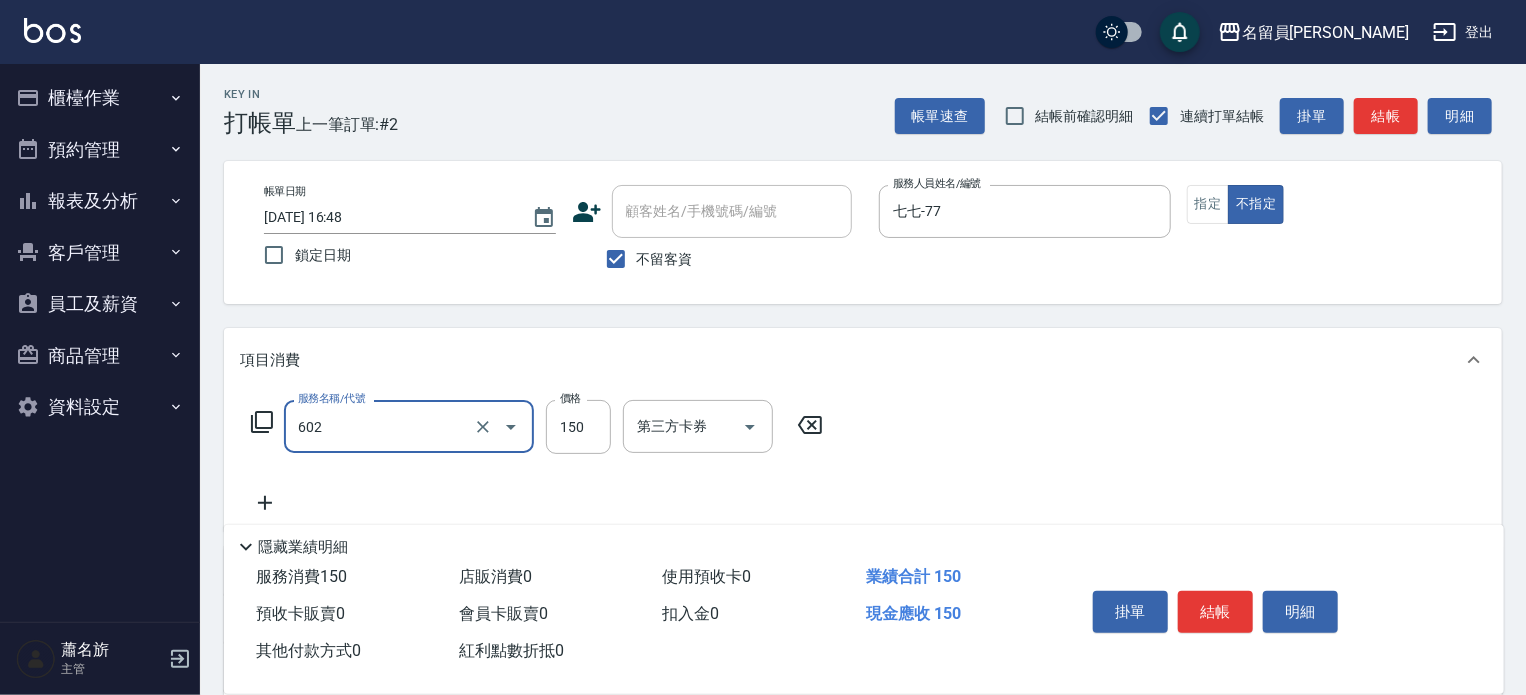 type on "一般洗髮(602)" 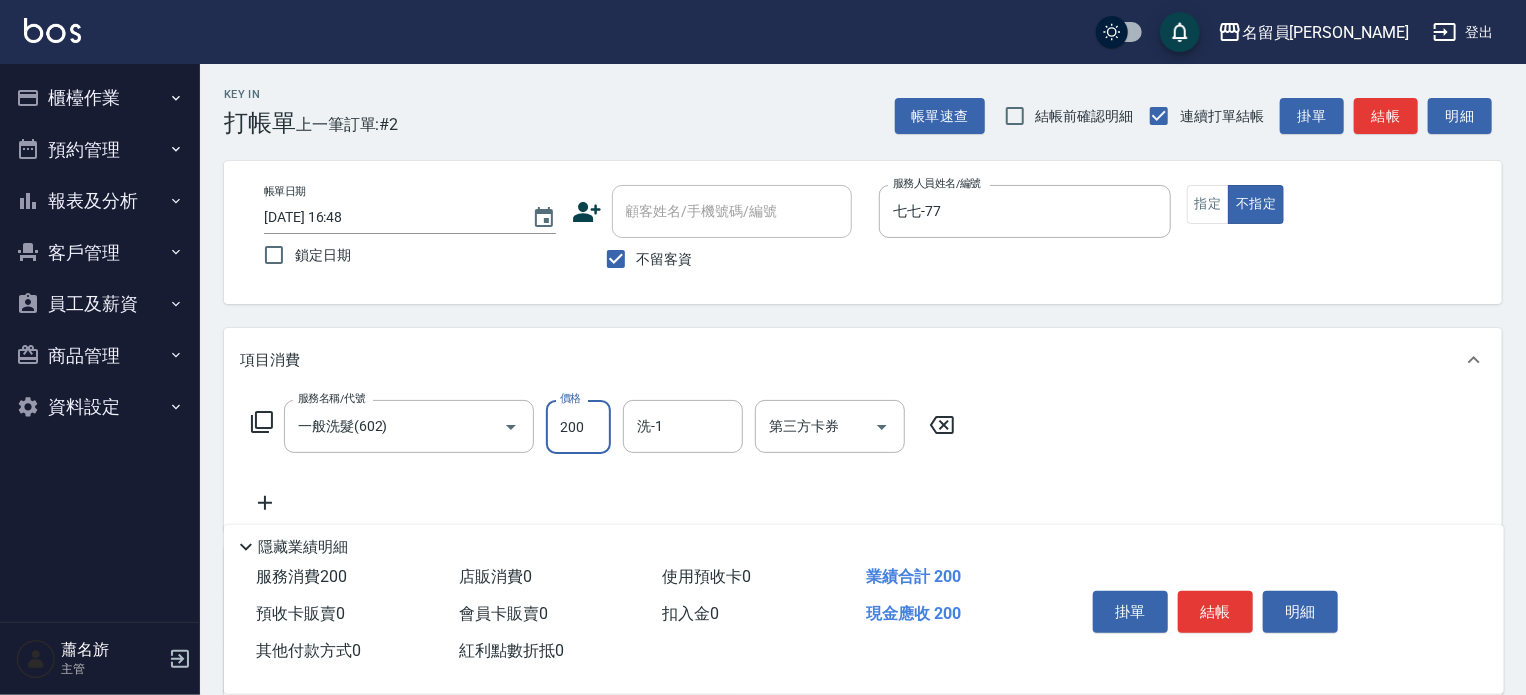 type on "200" 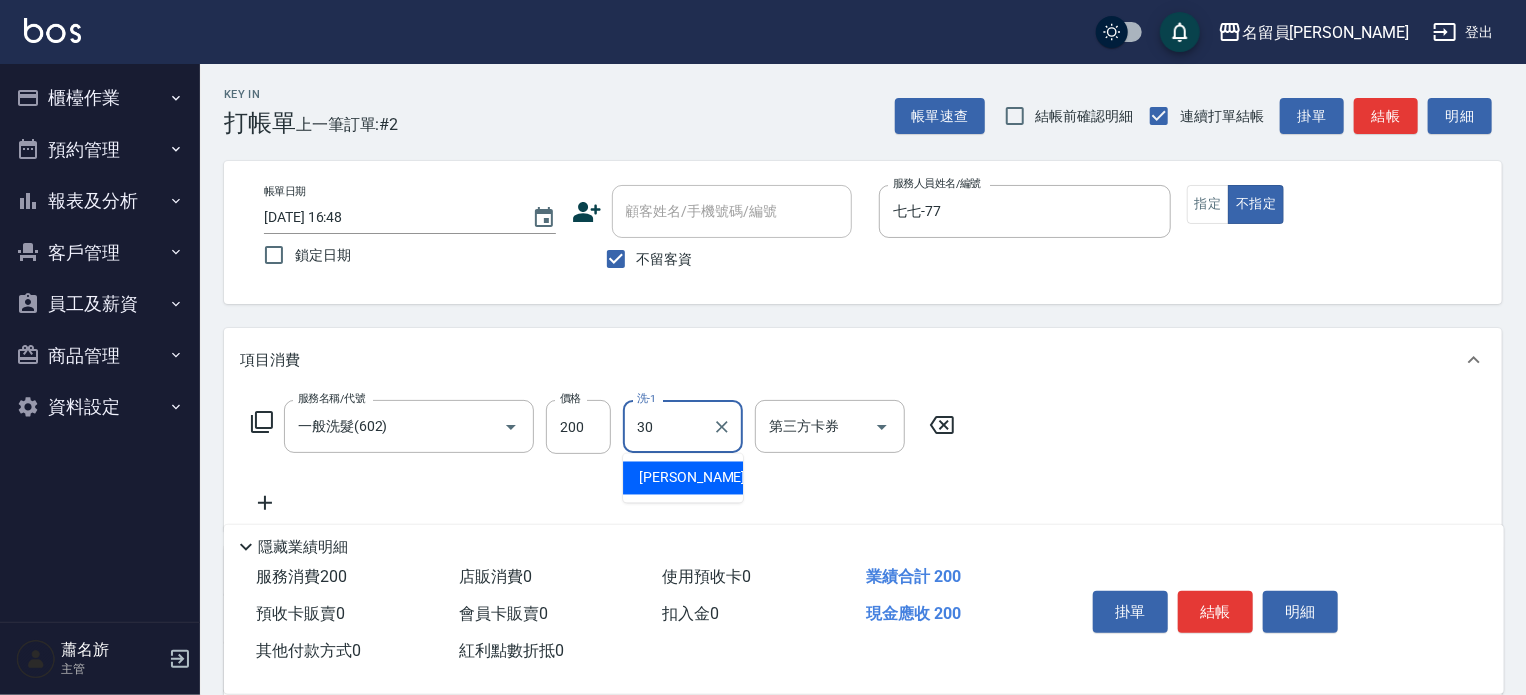 type on "[PERSON_NAME]-30" 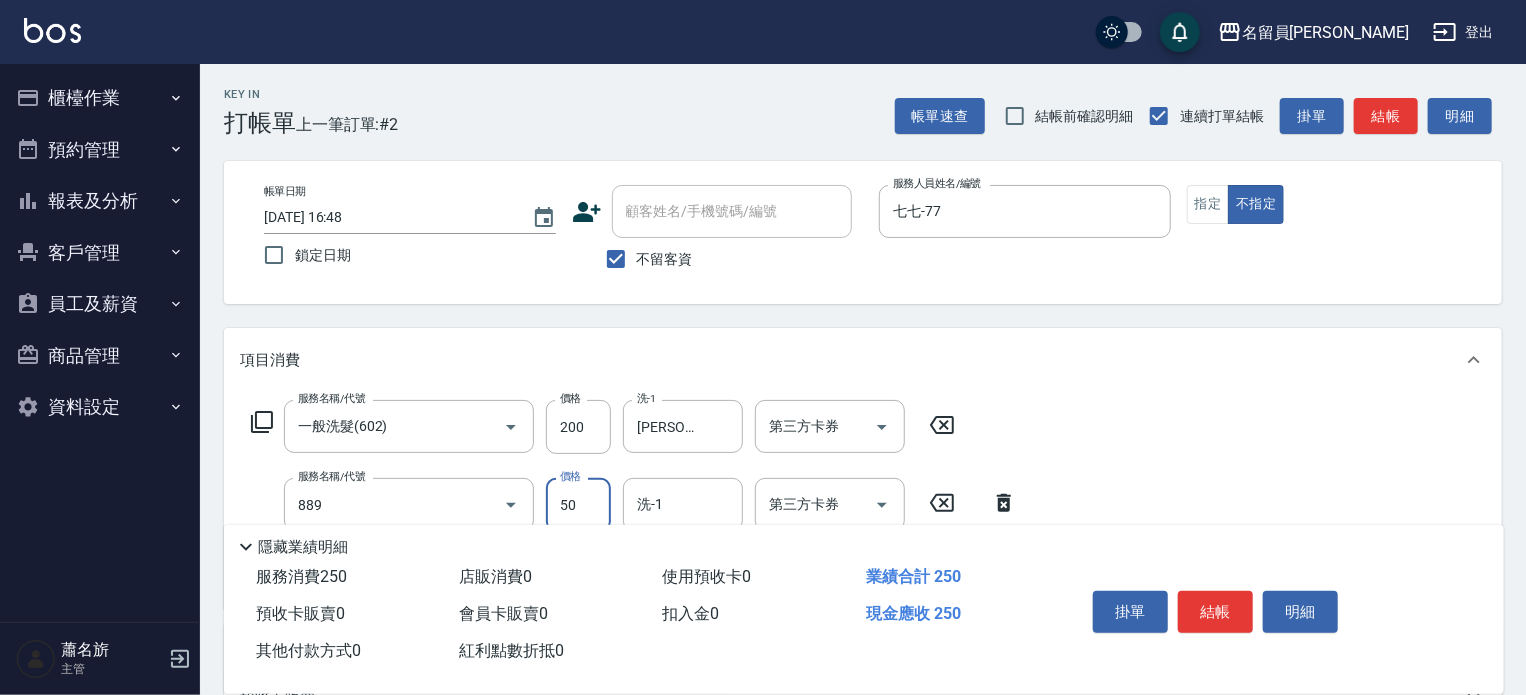 type on "精油(889)" 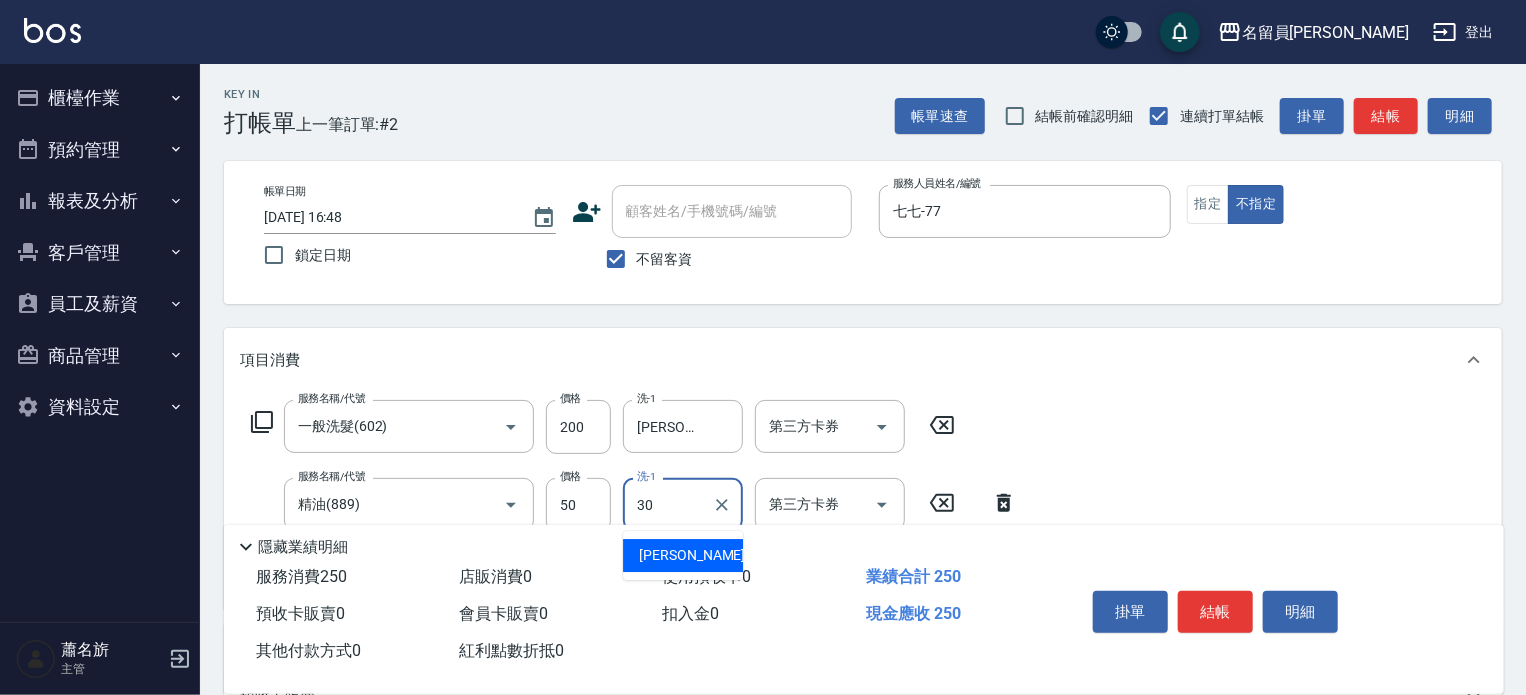 type on "[PERSON_NAME]-30" 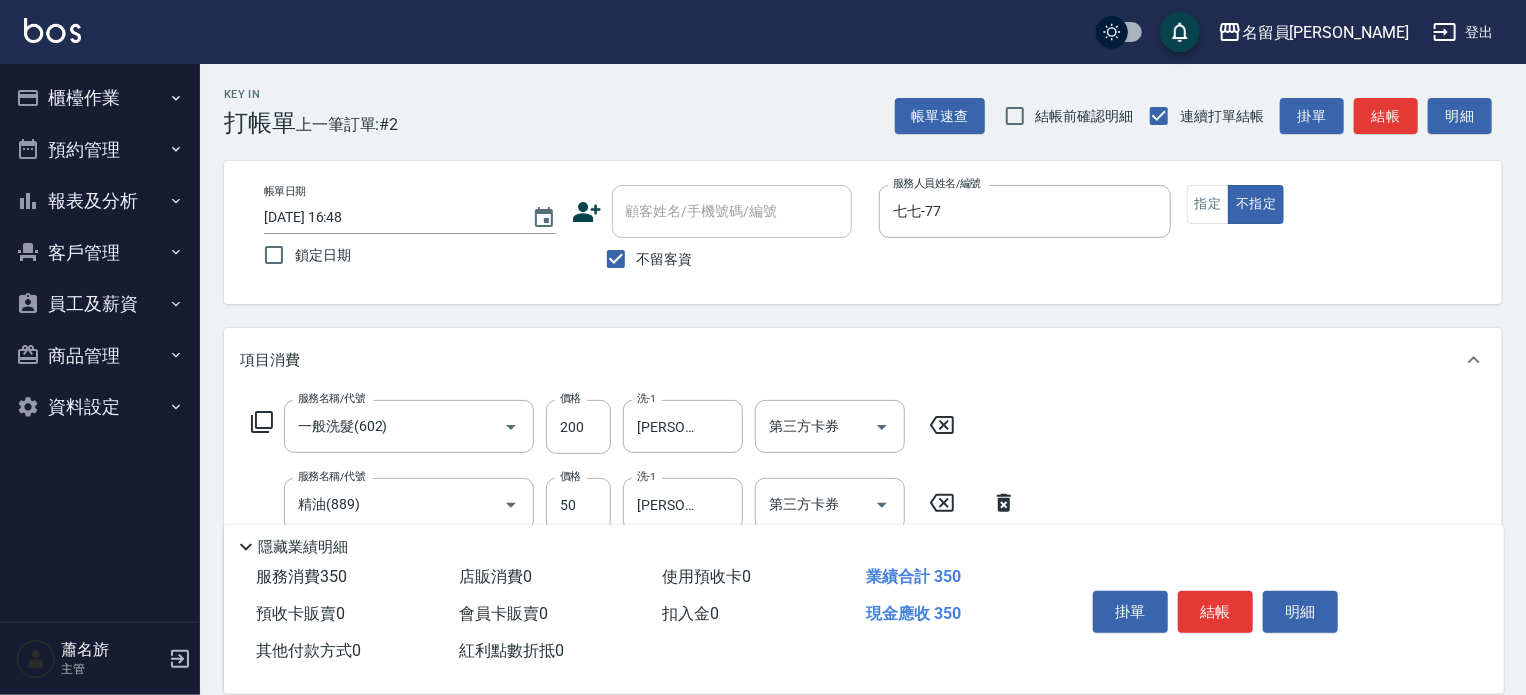 type on "剪髮(302)" 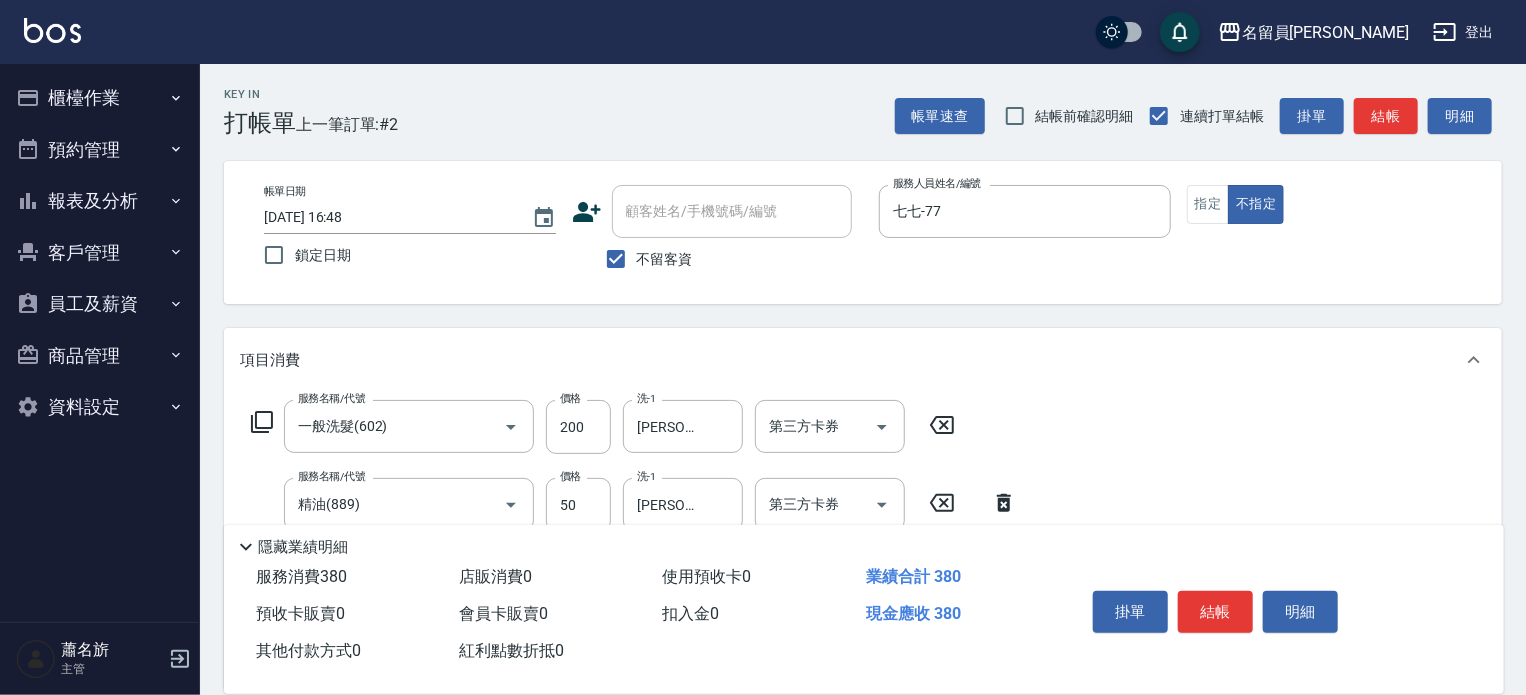 type on "130" 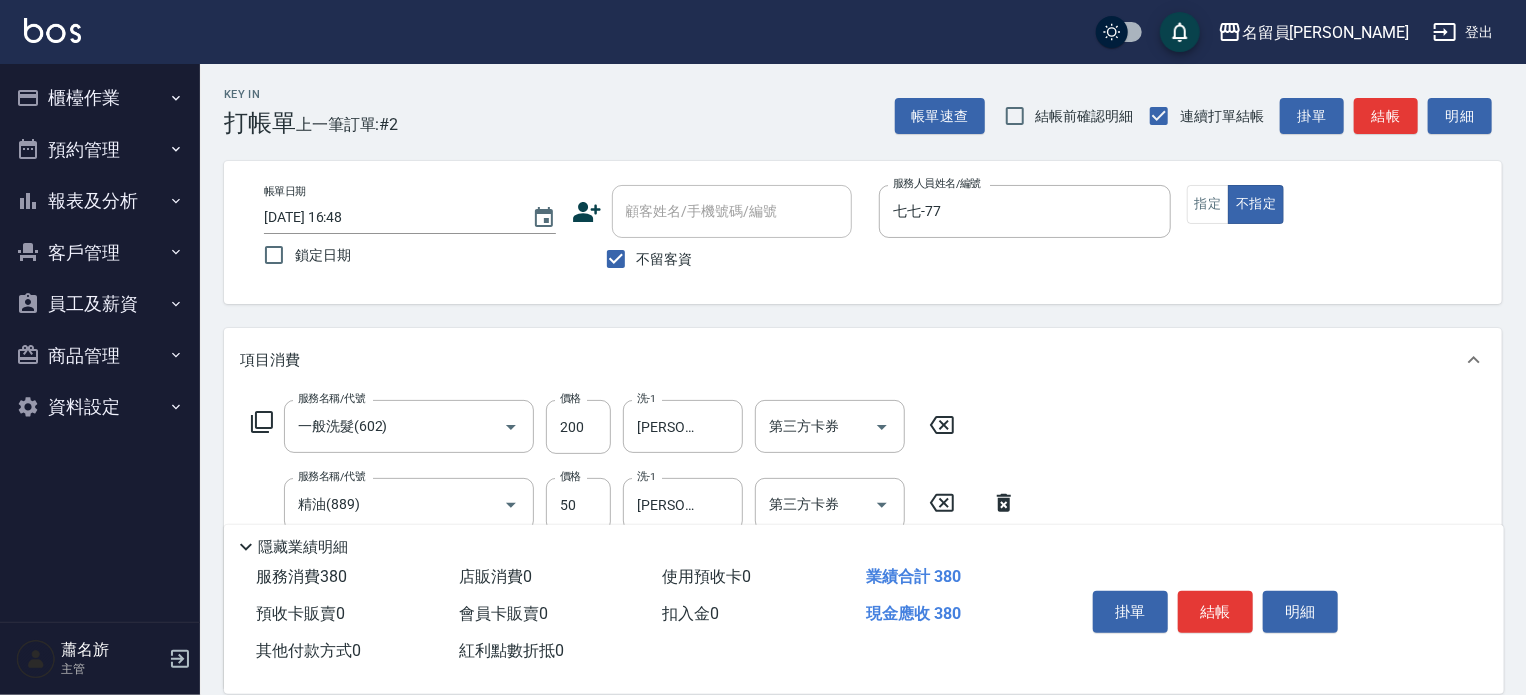 drag, startPoint x: 1200, startPoint y: 618, endPoint x: 1197, endPoint y: 598, distance: 20.22375 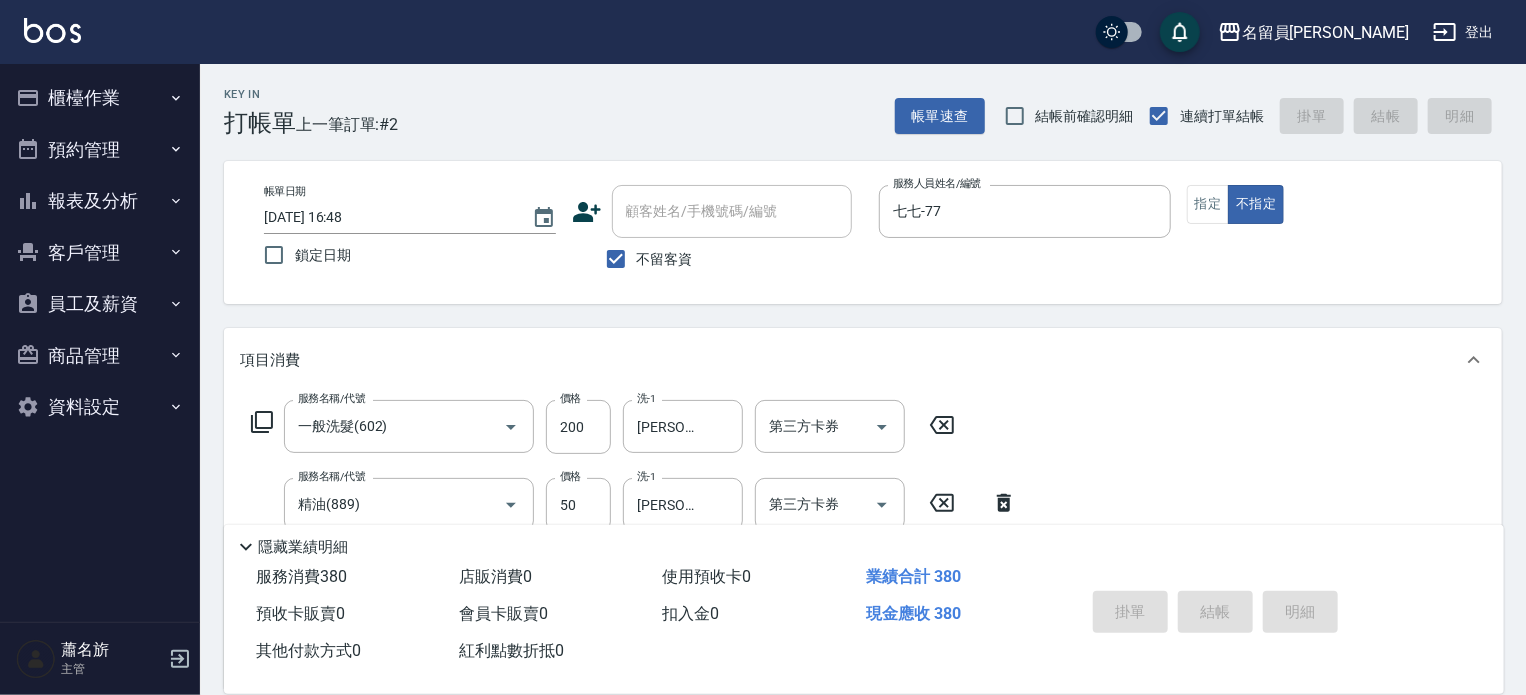 type 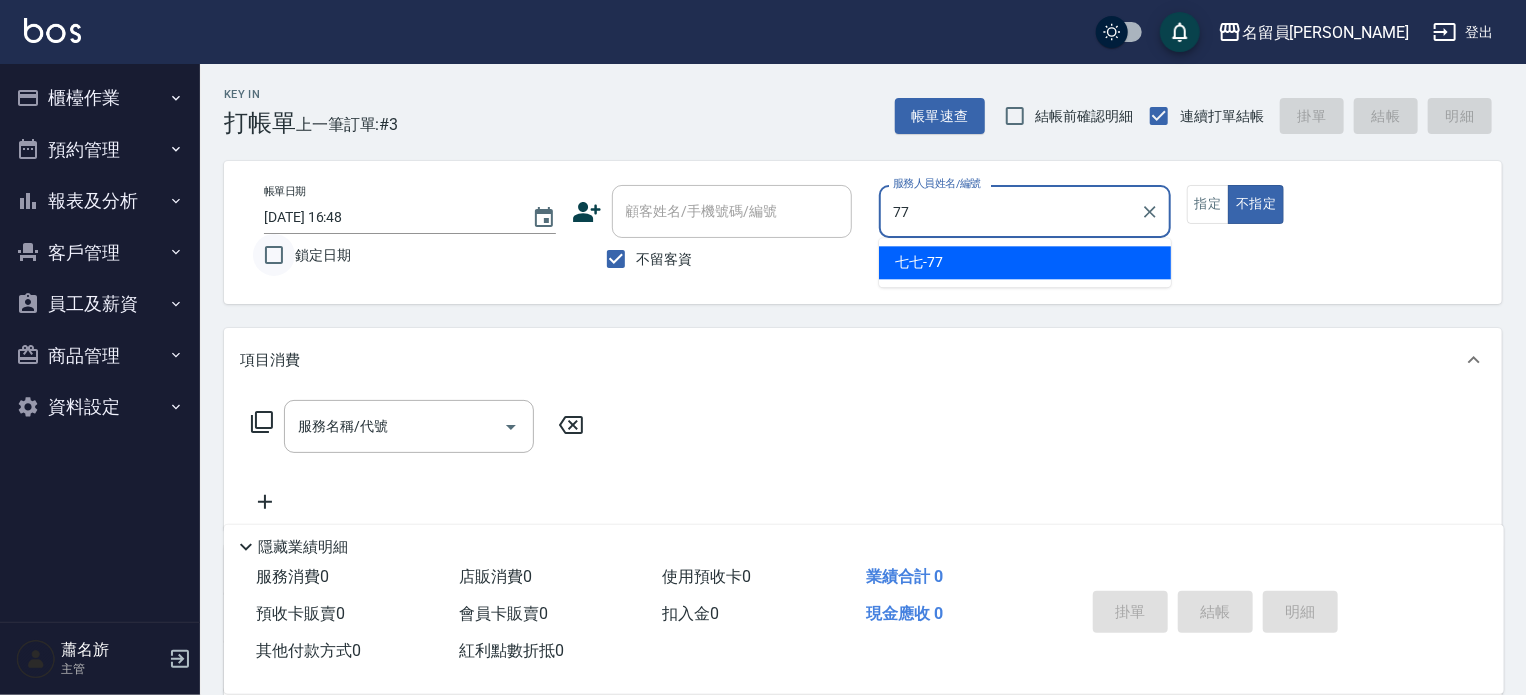 type on "七七-77" 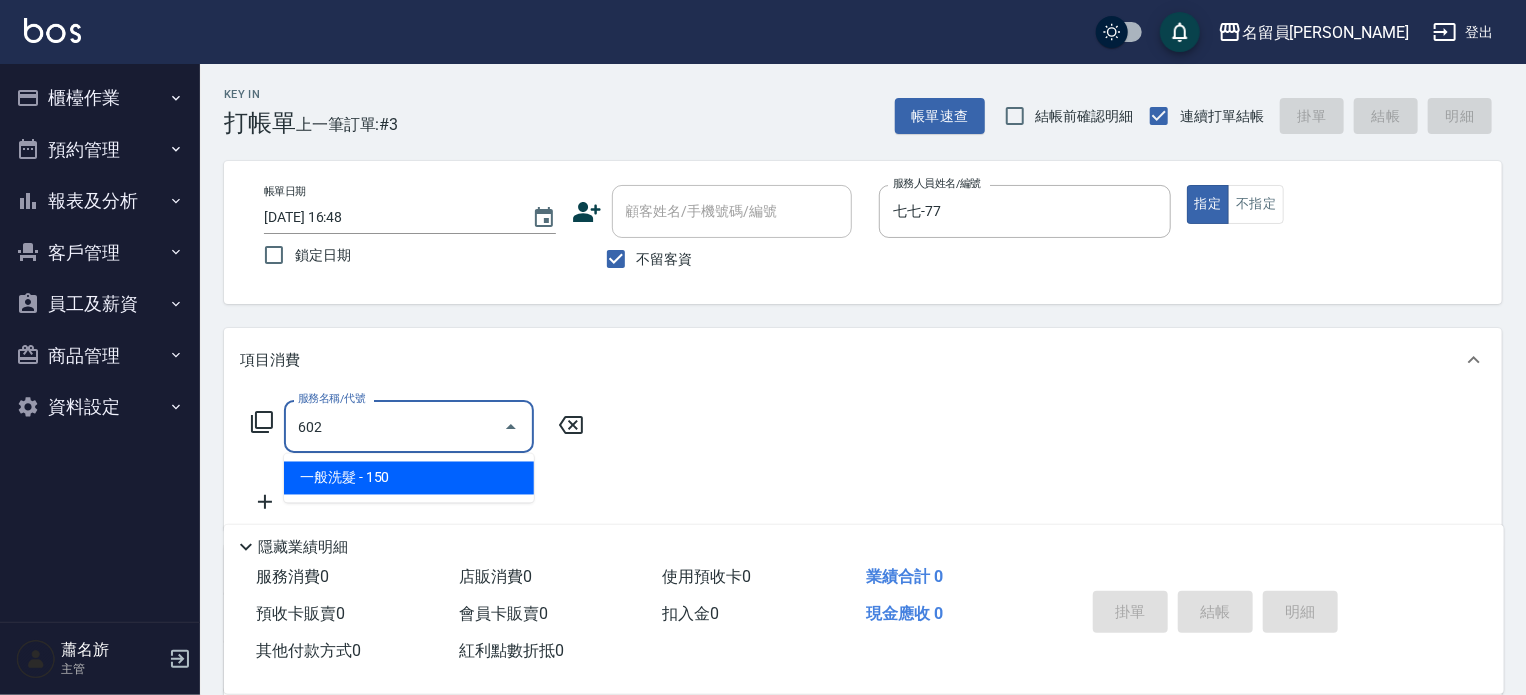 type on "一般洗髮(602)" 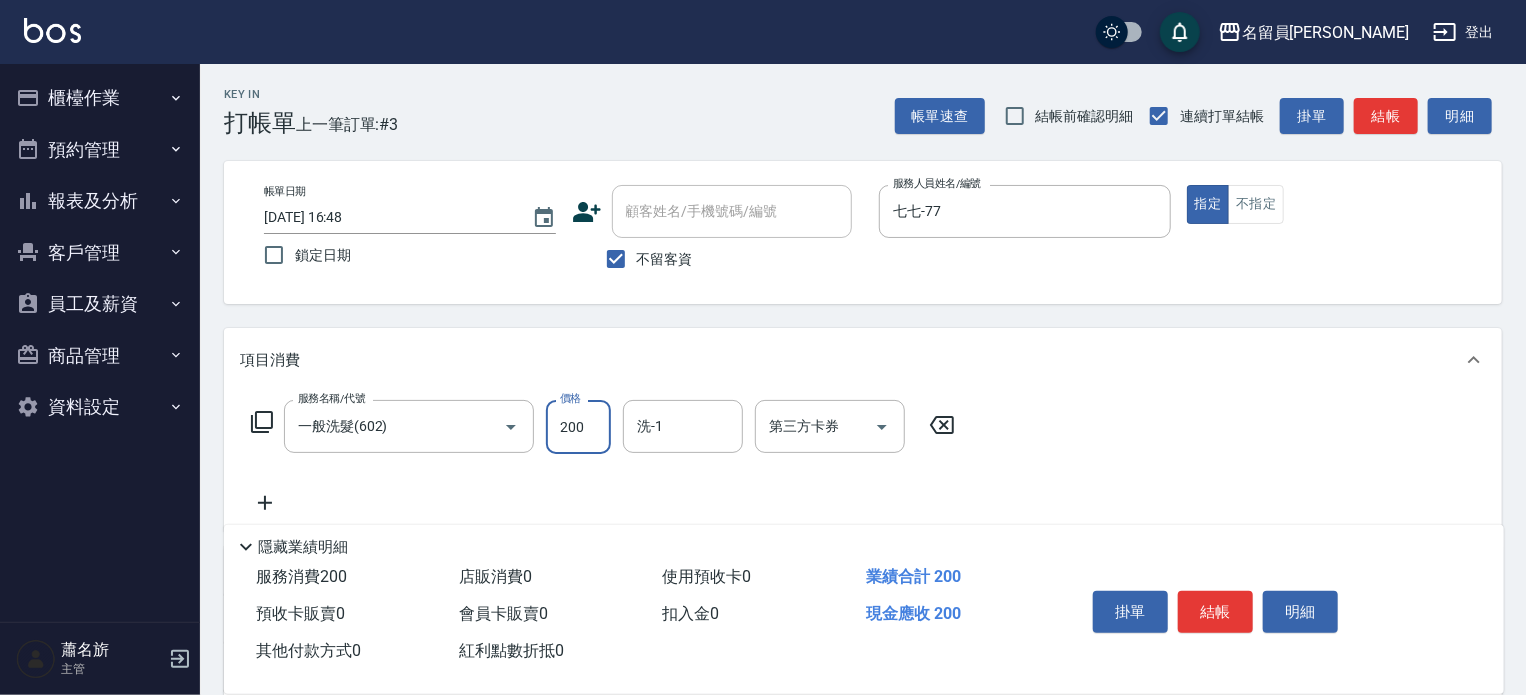 type on "200" 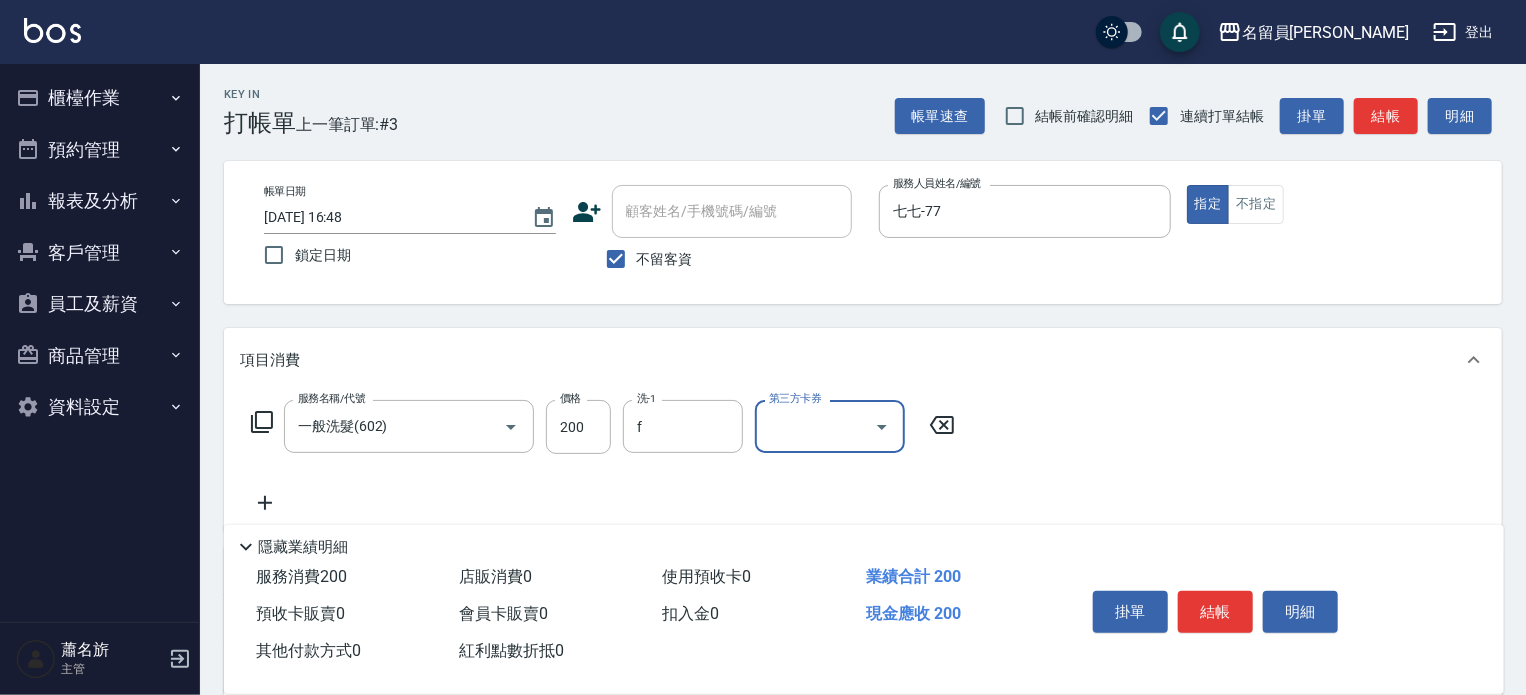 type on "[PERSON_NAME]-F" 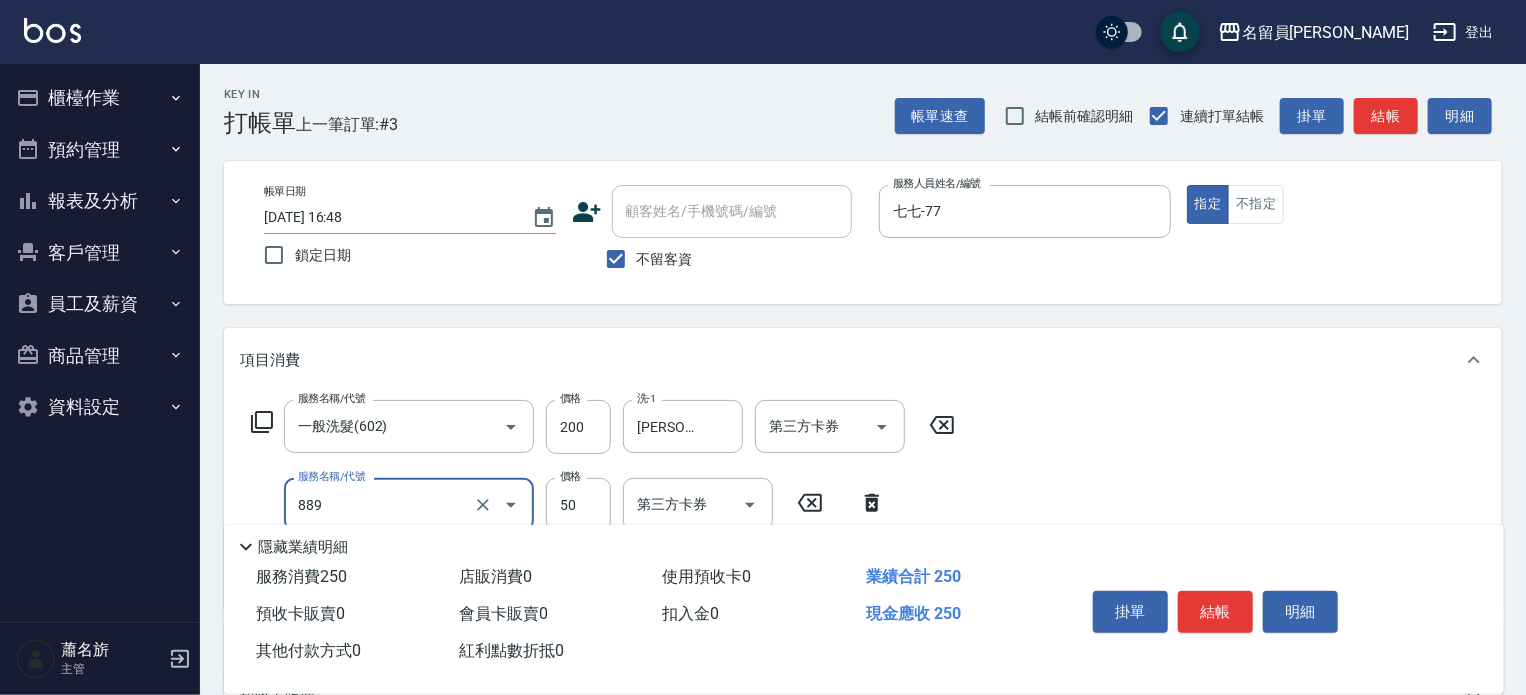 type on "精油(889)" 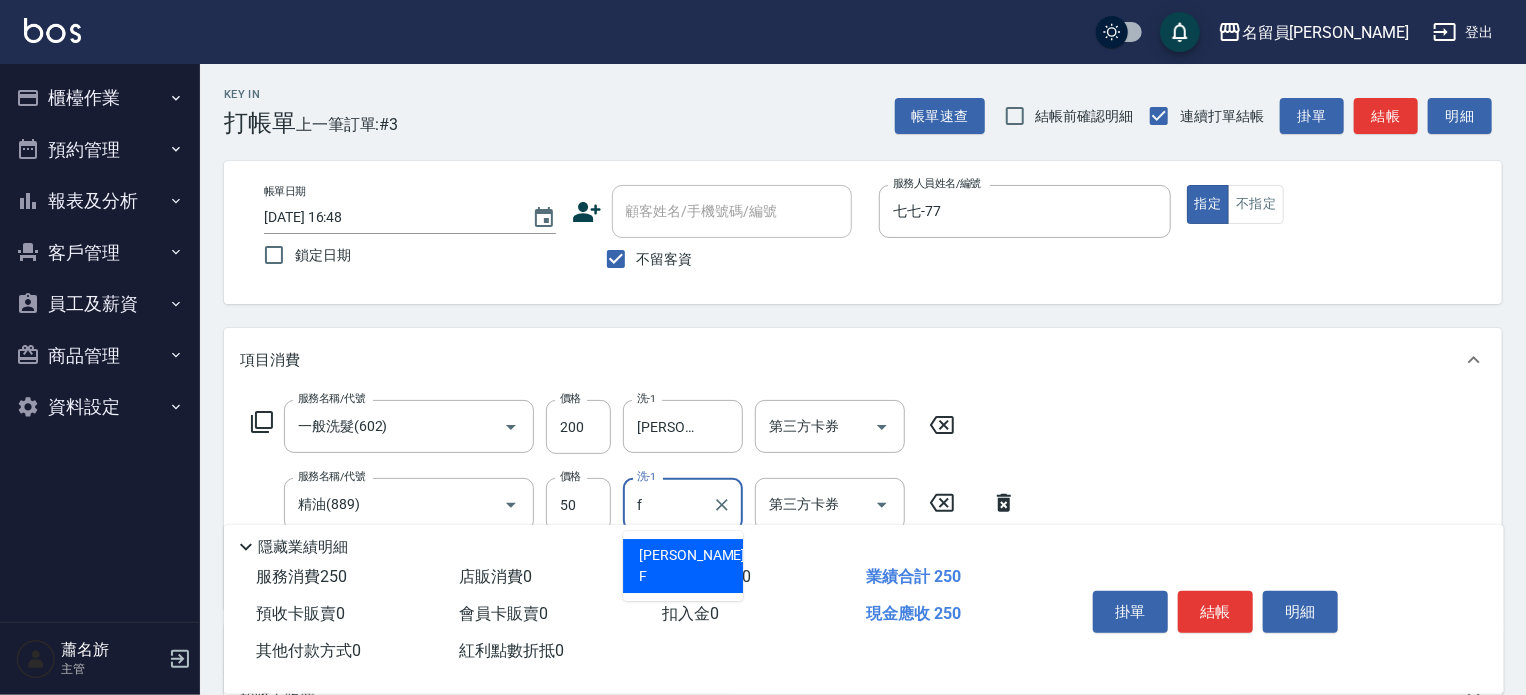 type on "[PERSON_NAME]-F" 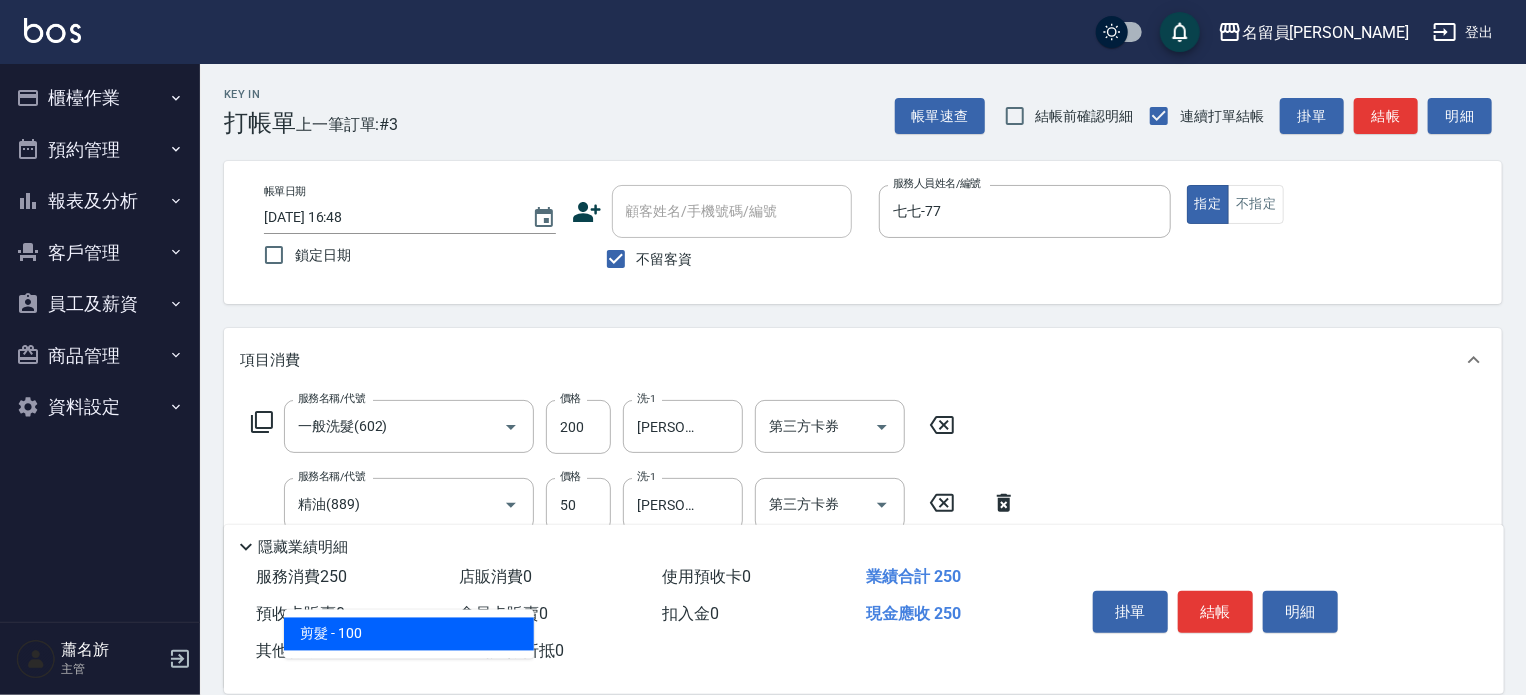 type on "剪髮(302)" 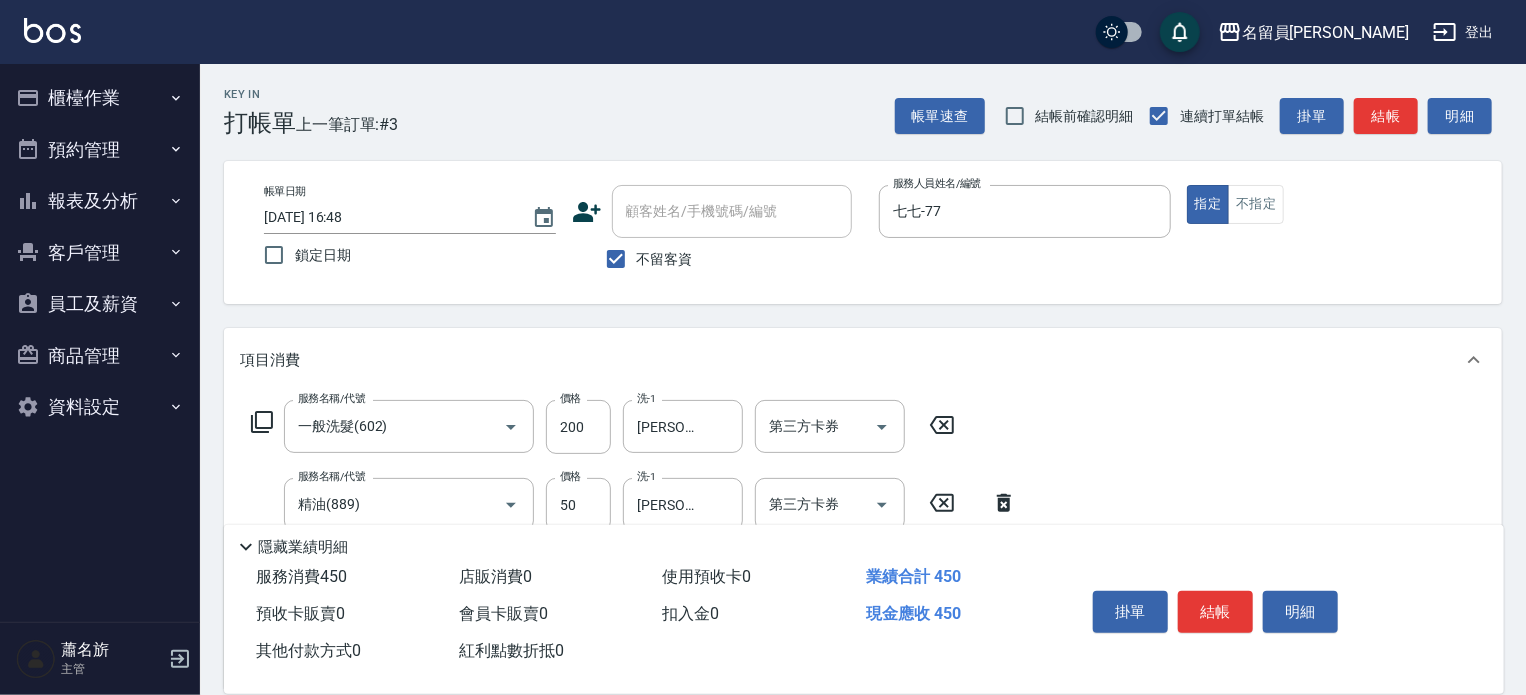 type on "200" 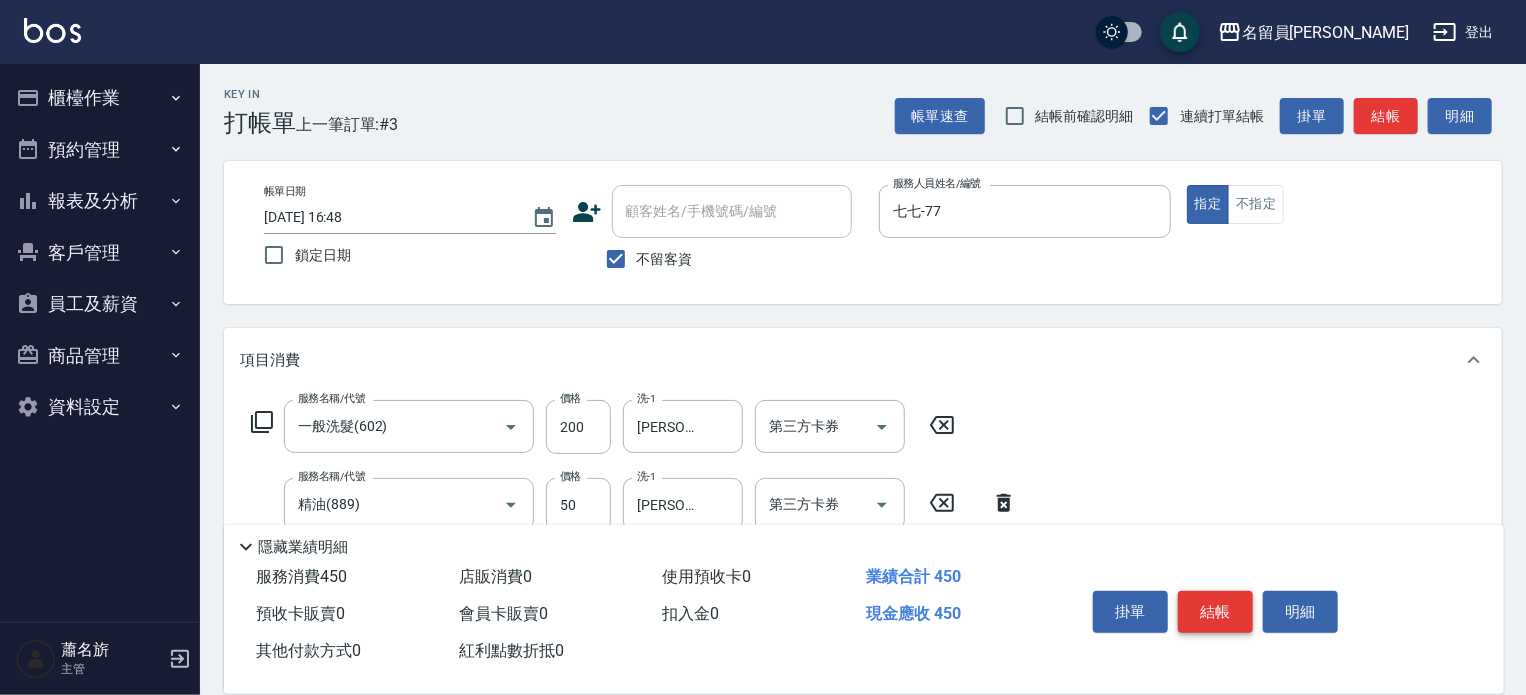 drag, startPoint x: 1225, startPoint y: 594, endPoint x: 1182, endPoint y: 554, distance: 58.728188 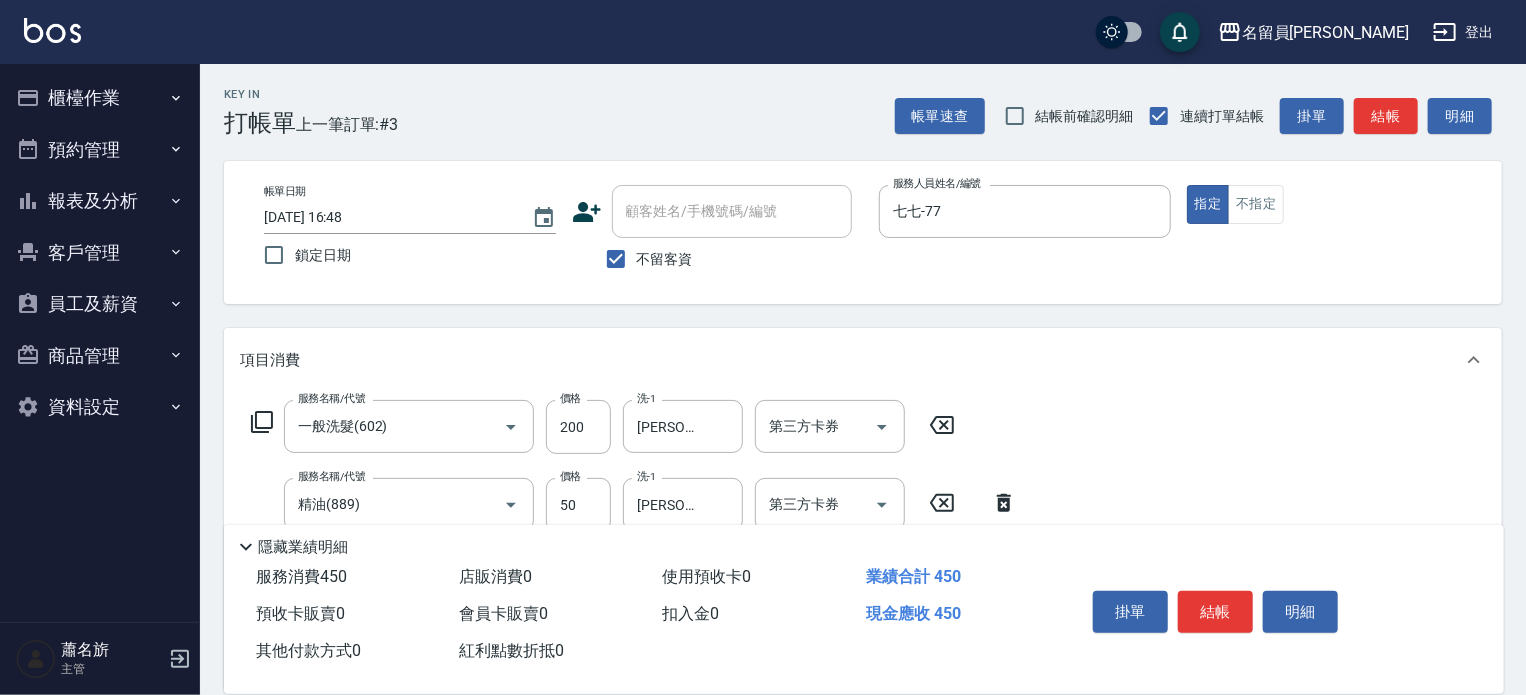 click on "結帳" at bounding box center (1215, 612) 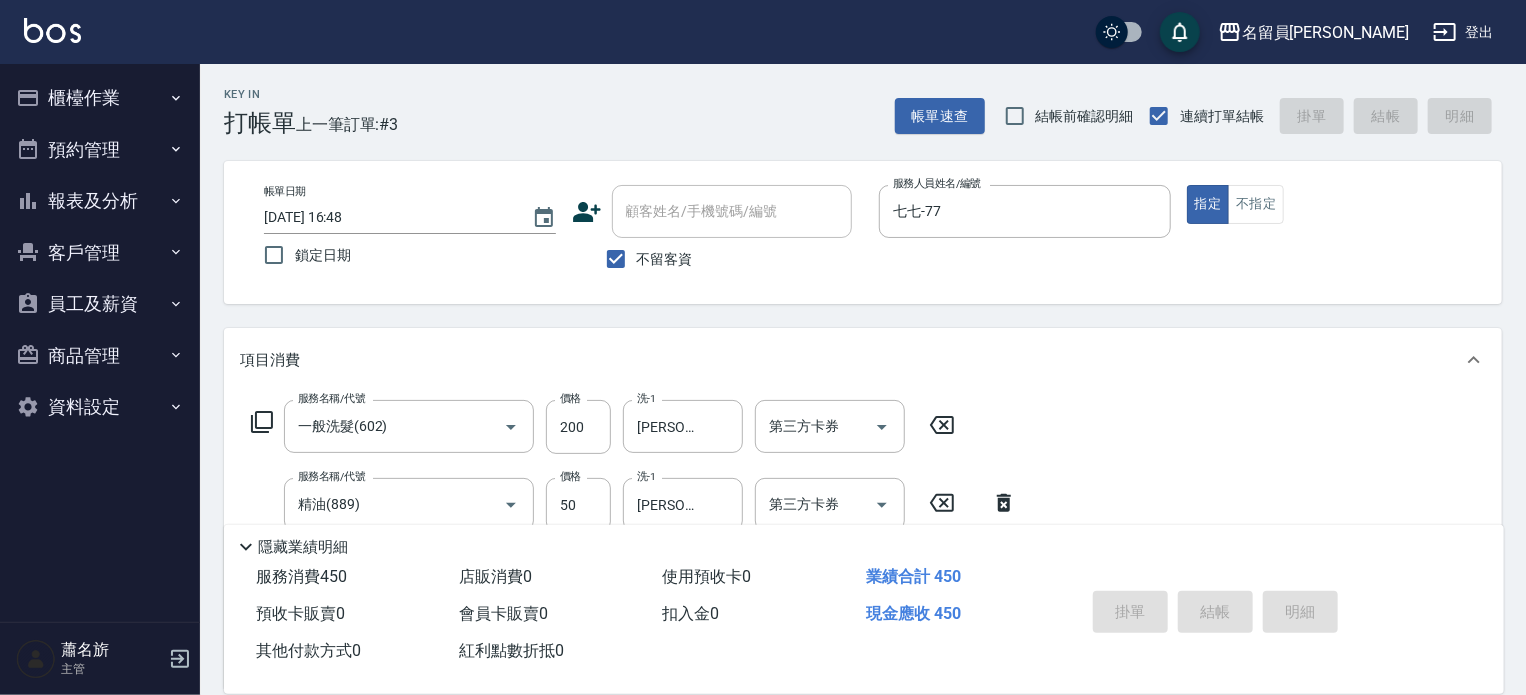 type on "[DATE] 16:49" 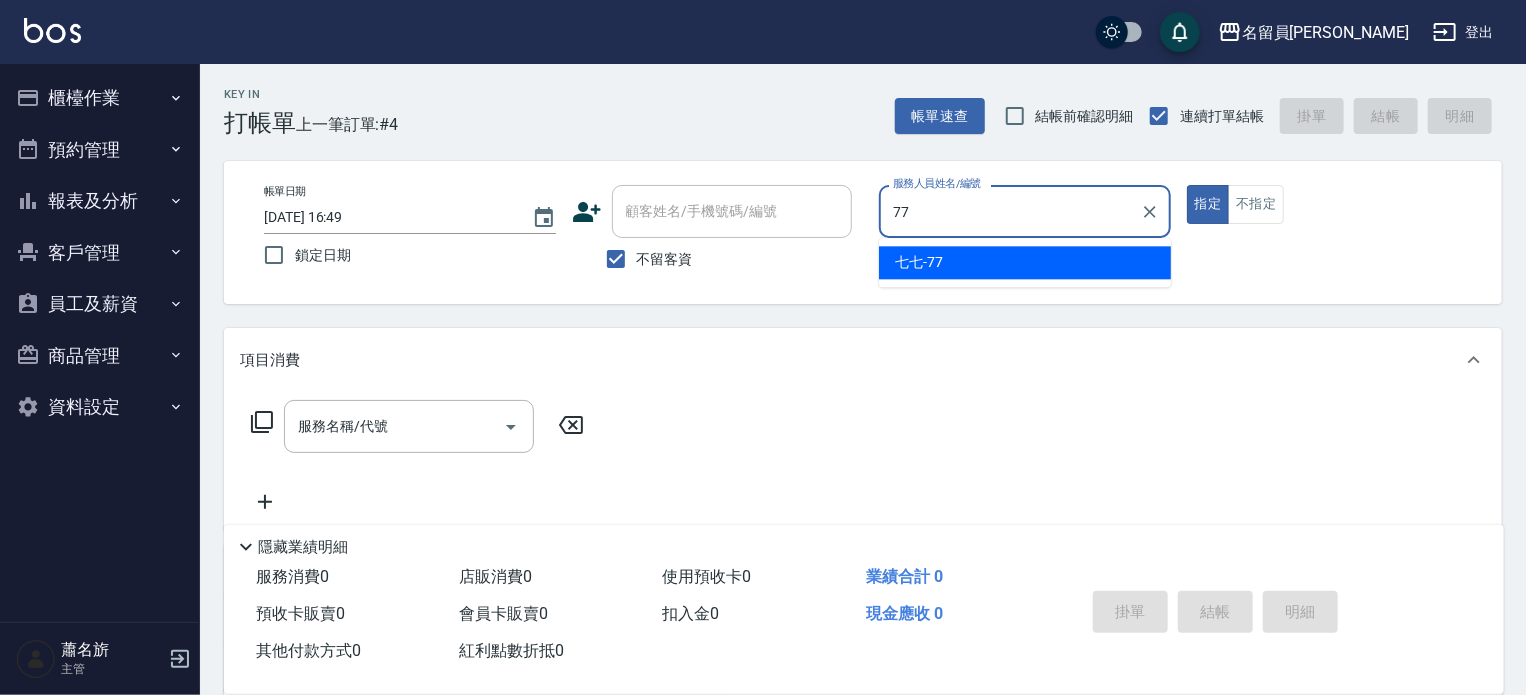 type on "七七-77" 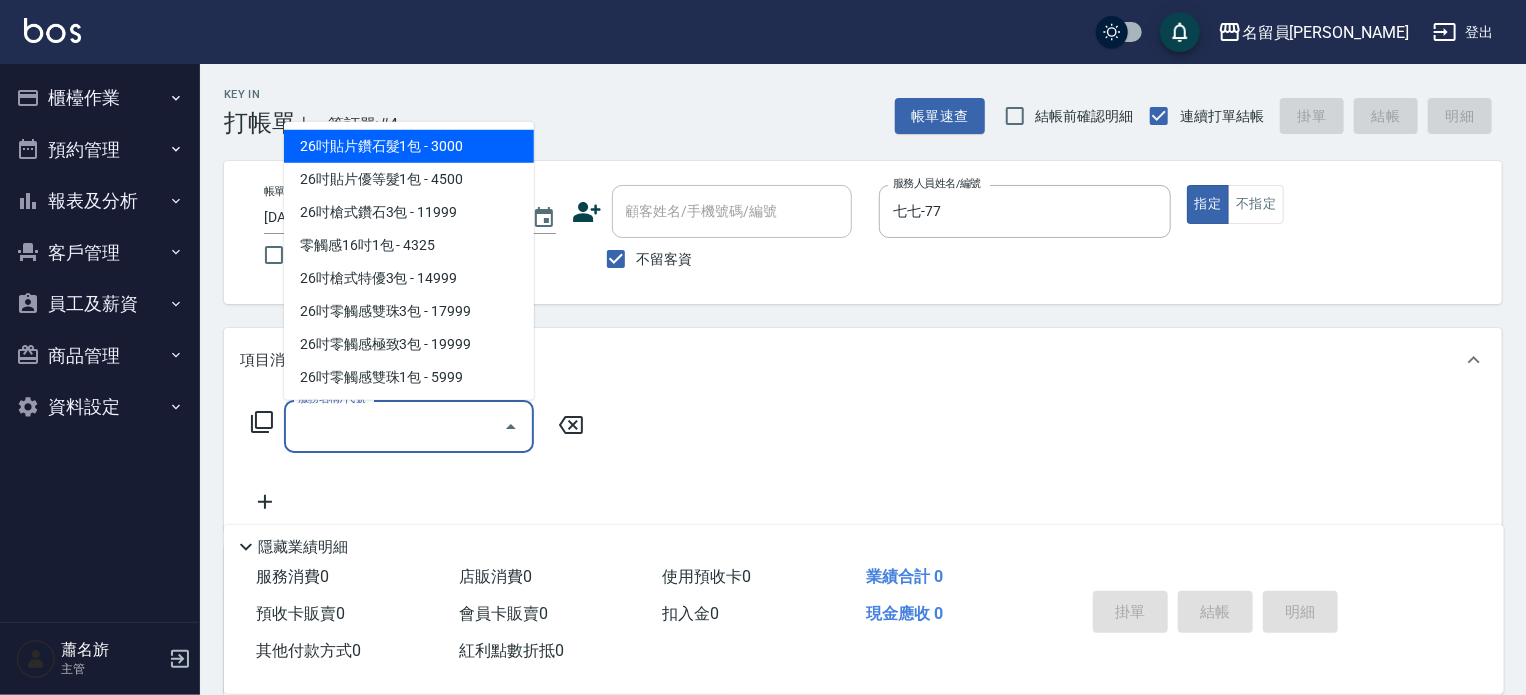 type on "6" 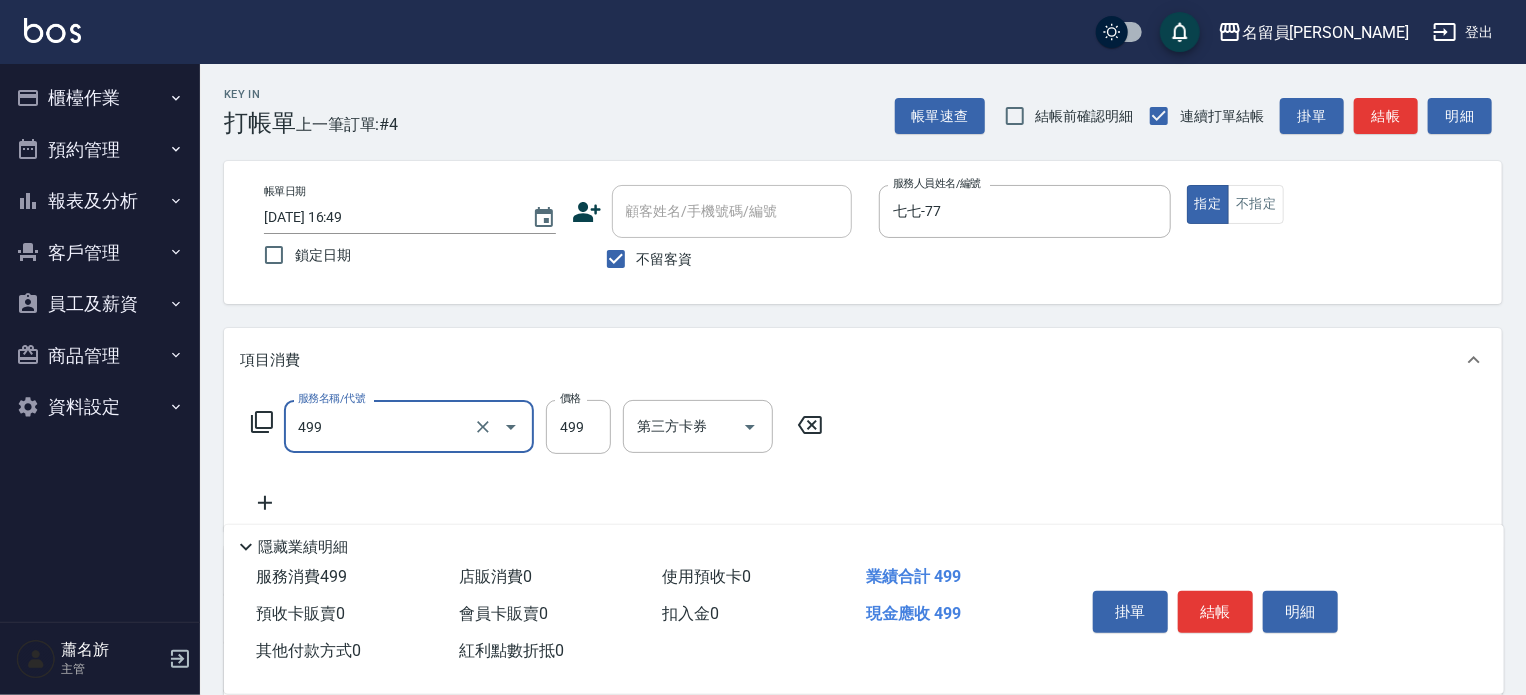 type on "去角質洗髮(499)" 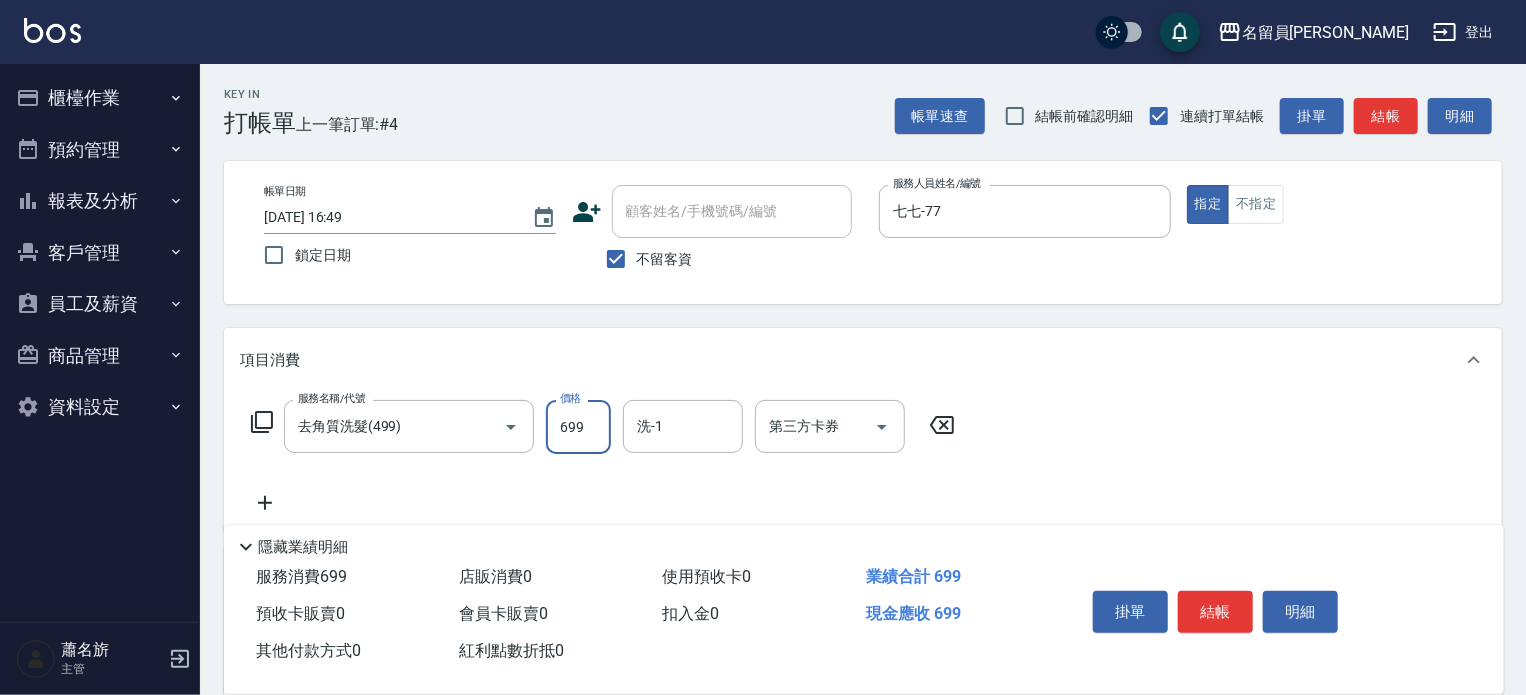 type on "699" 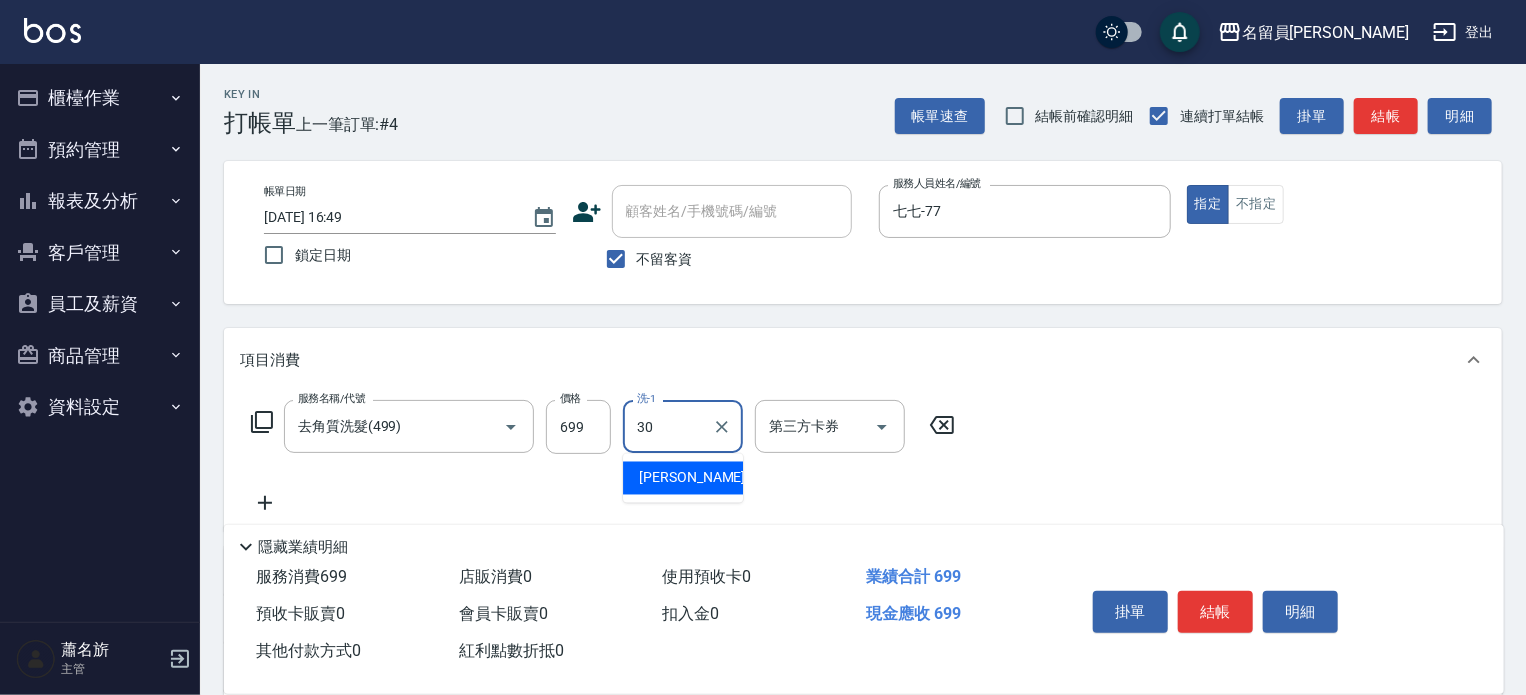 type on "[PERSON_NAME]-30" 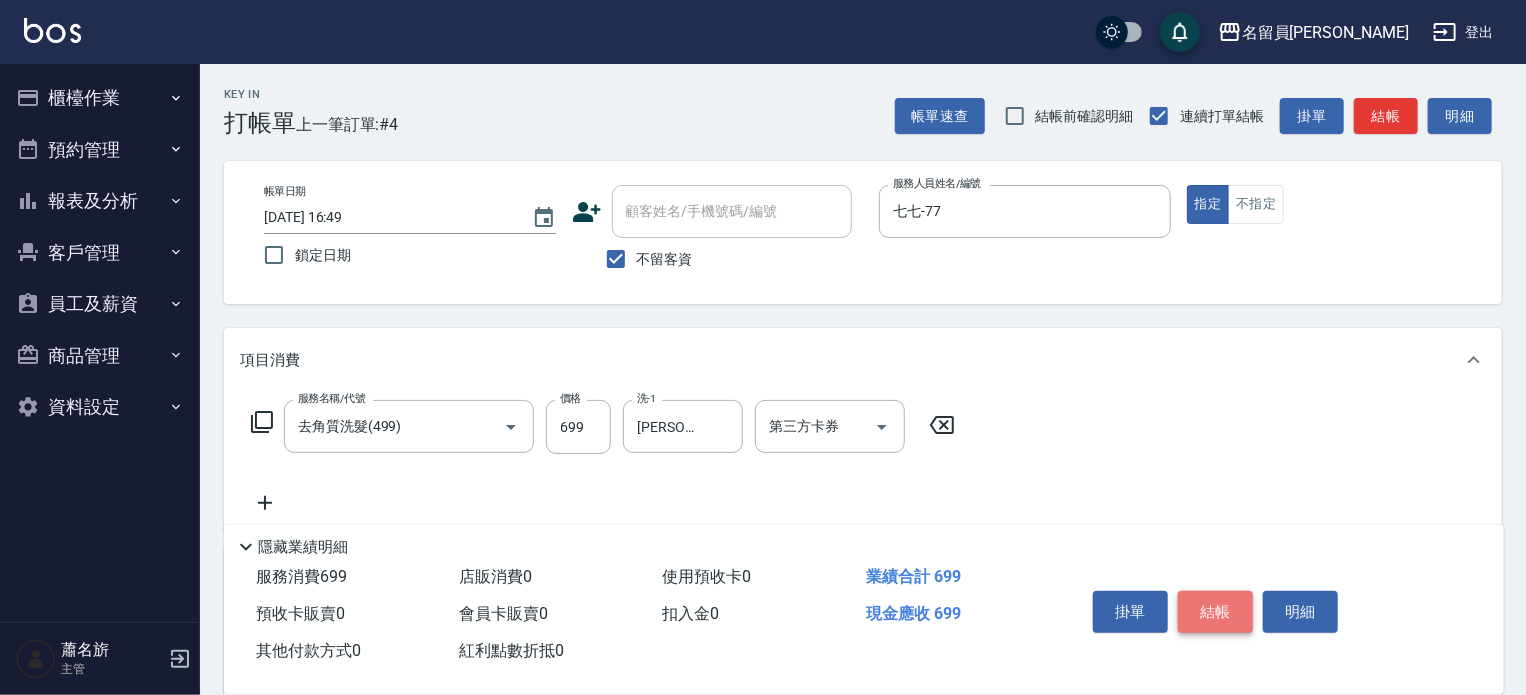 click on "結帳" at bounding box center (1215, 612) 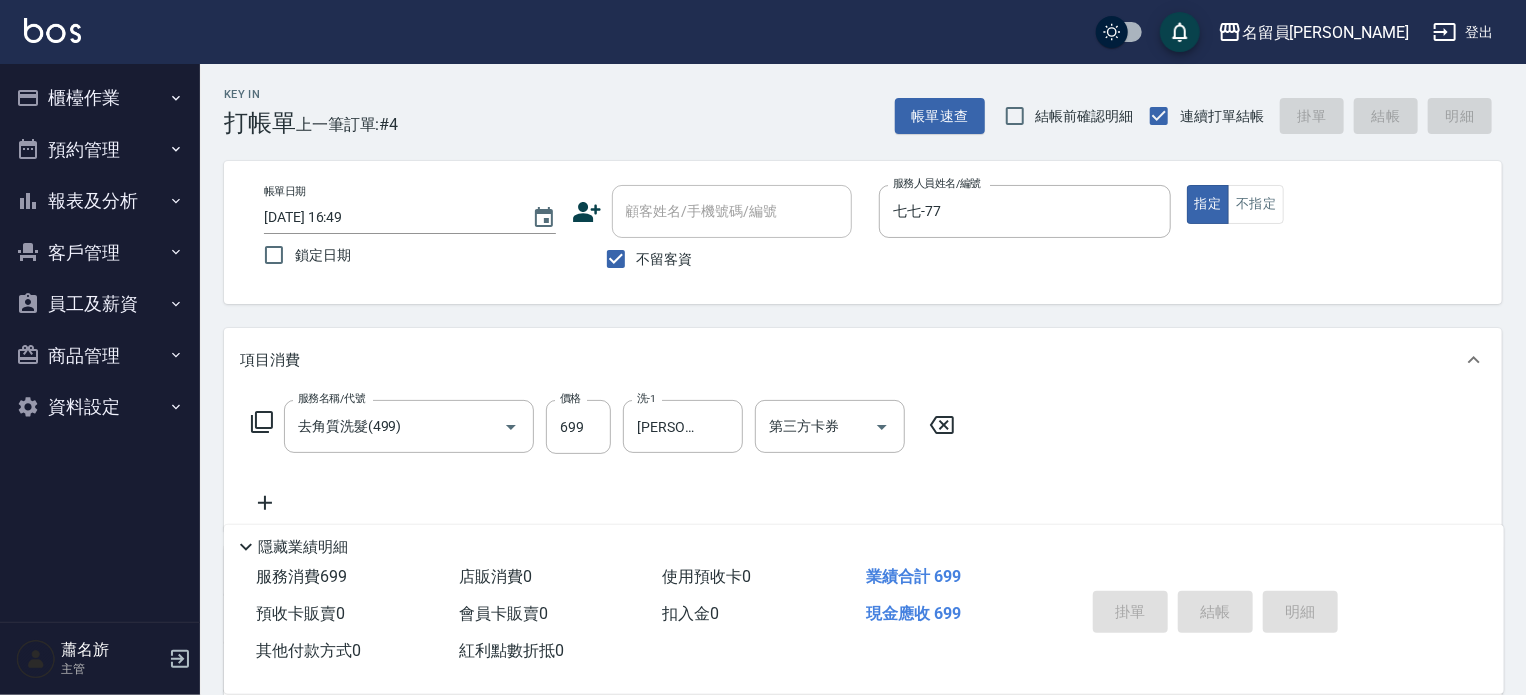 type 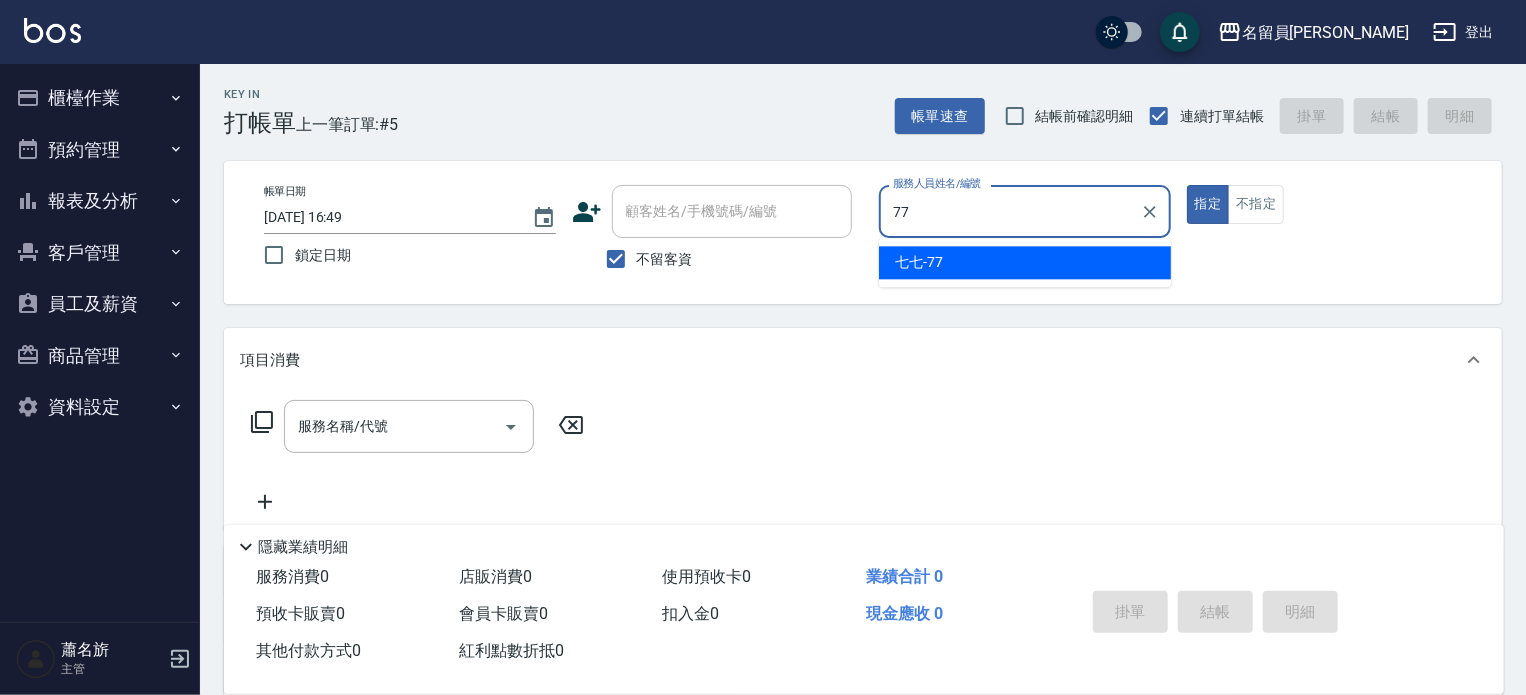 type on "七七-77" 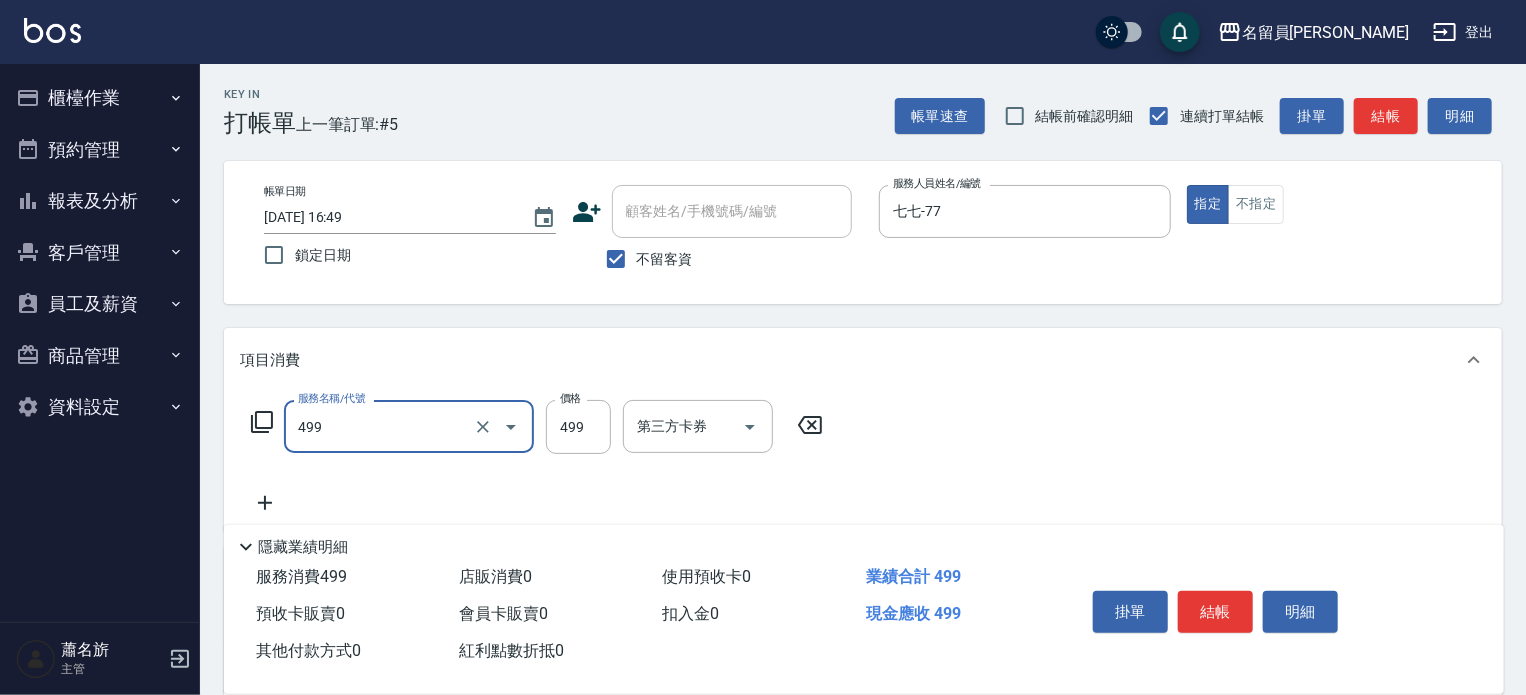 type on "去角質洗髮(499)" 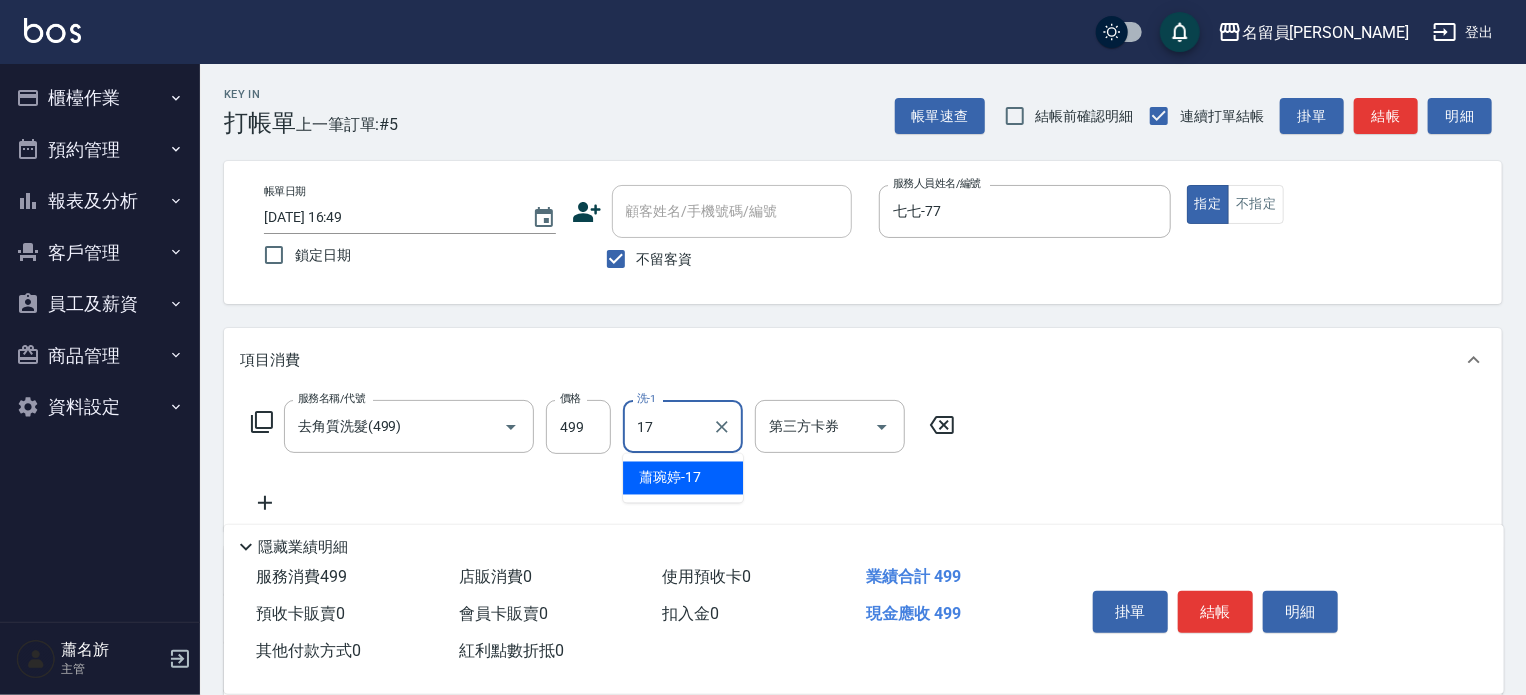 type on "[PERSON_NAME]-17" 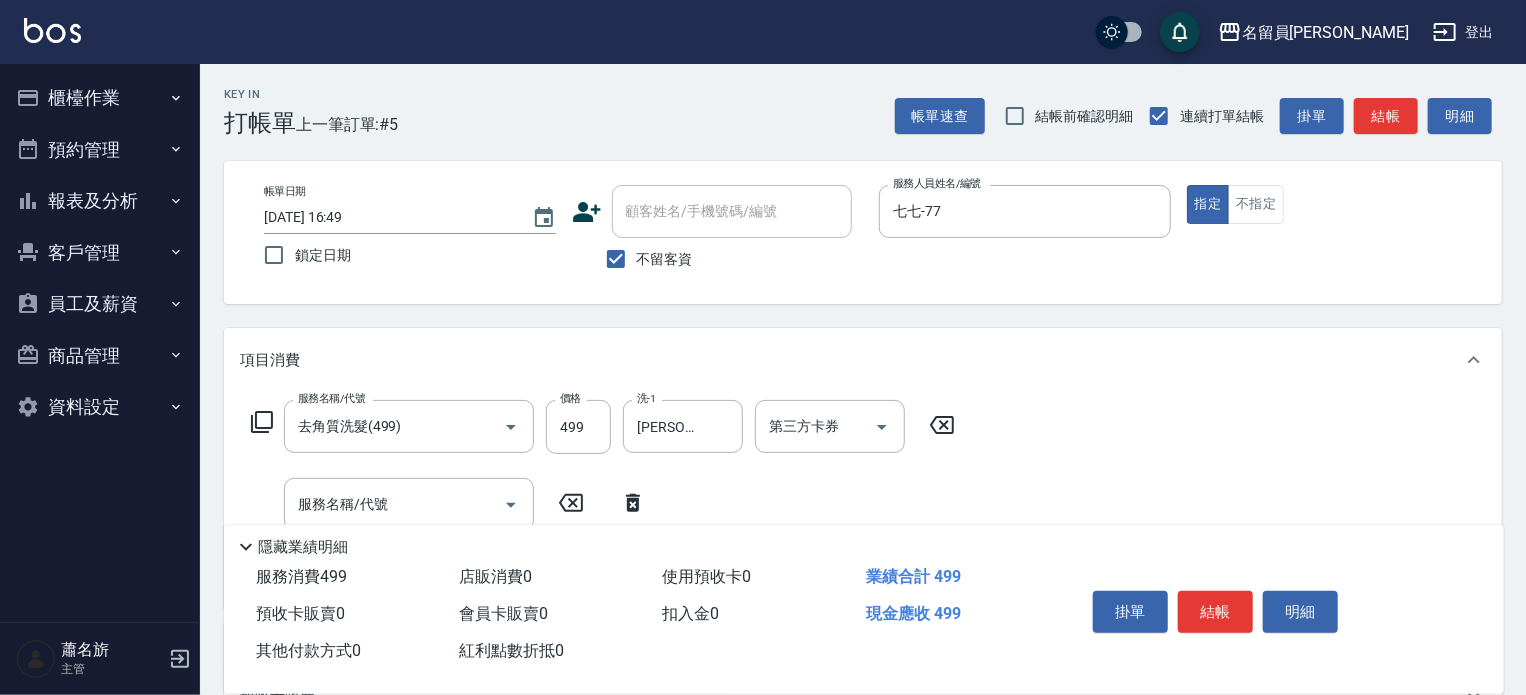 click 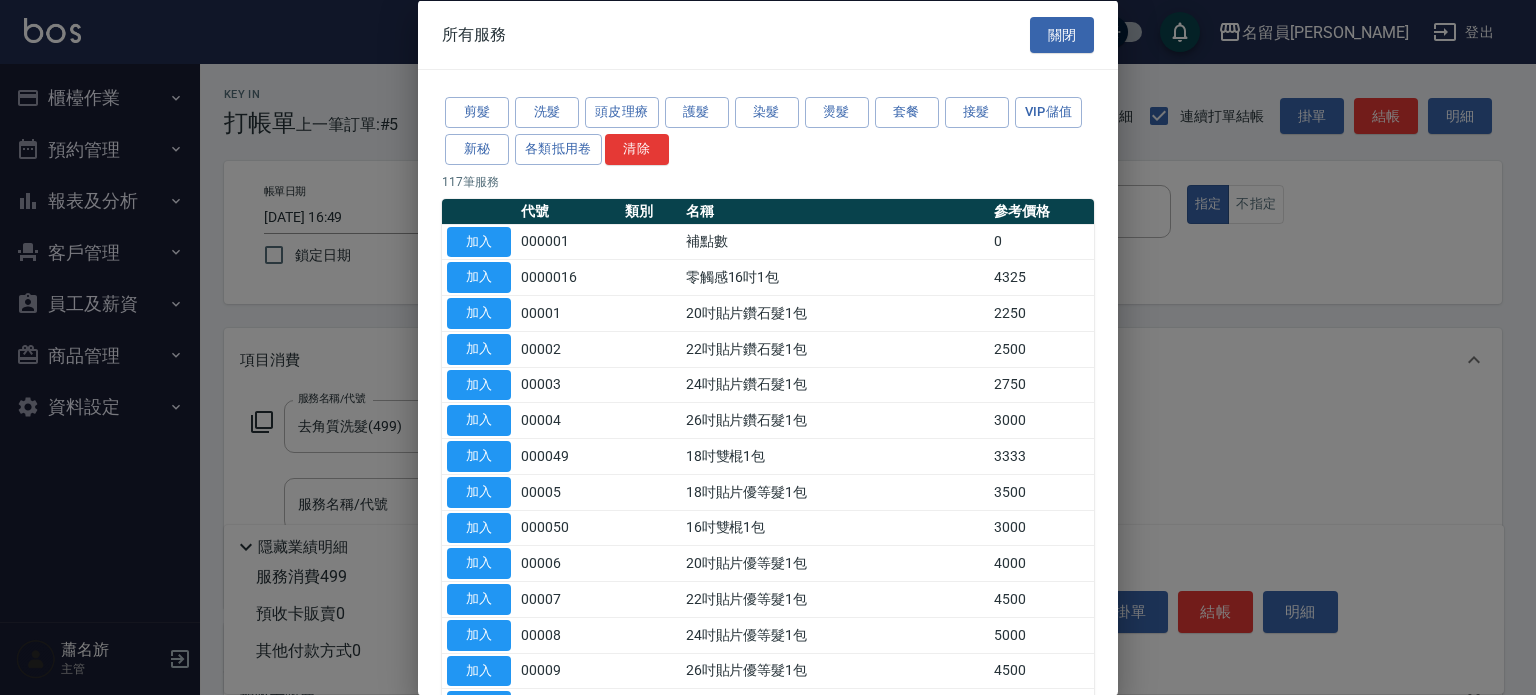 click on "剪髮 洗髮 頭皮理療 護髮 染髮 燙髮 套餐 接髮 VIP儲值 新秘 各類抵用卷 清除 117  筆服務 代號 類別 名稱 參考價格 加入 000001 補點數 0 加入 0000016 零觸感16吋1包 4325 加入 00001 20吋貼片鑽石髮1包 2250 加入 00002 22吋貼片鑽石髮1包 2500 加入 00003 24吋貼片鑽石髮1包 2750 加入 00004 26吋貼片鑽石髮1包 3000 加入 000049 18吋雙棍1包 3333 加入 00005 18吋貼片優等髮1包 3500 加入 000050 16吋雙棍1包 3000 加入 00006 20吋貼片優等髮1包 4000 加入 00007 22吋貼片優等髮1包 4500 加入 00008 24吋貼片優等髮1包 5000 加入 00009 26吋貼片優等髮1包 4500 加入 00010 18吋槍式鑽石3包 7999 加入 00011 20吋槍式鑽石3包 8999 加入 00012 22吋槍式鑽石3包 9999 加入 00013 24吋槍式鑽石3包 10999 加入 00014 26吋槍式鑽石3包 11999 加入 00015 20吋槍式特優3包 9999 加入 00016 22吋槍式特優3包 10999 加入 00017 24吋槍式特優3包 11999 加入 00018 14999 加入" at bounding box center (768, 1053) 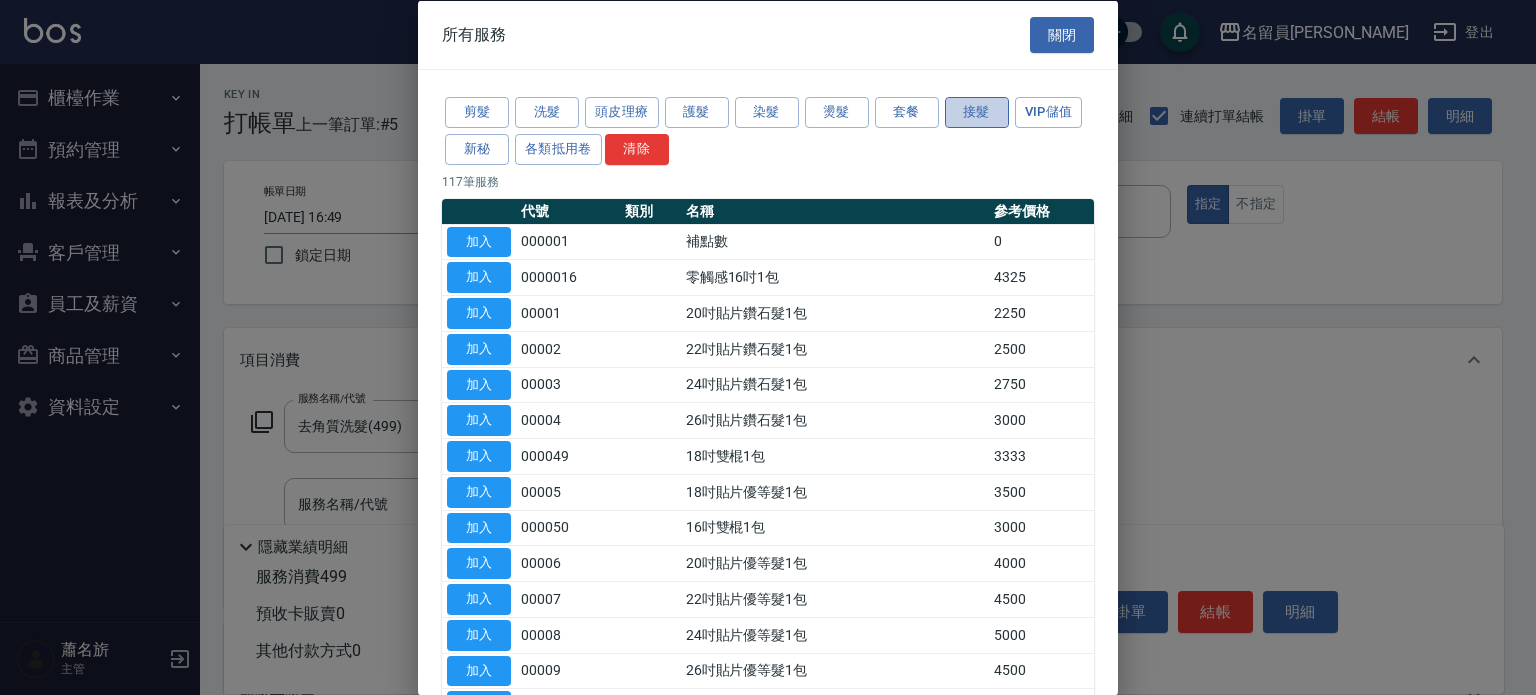 click on "接髮" at bounding box center [977, 112] 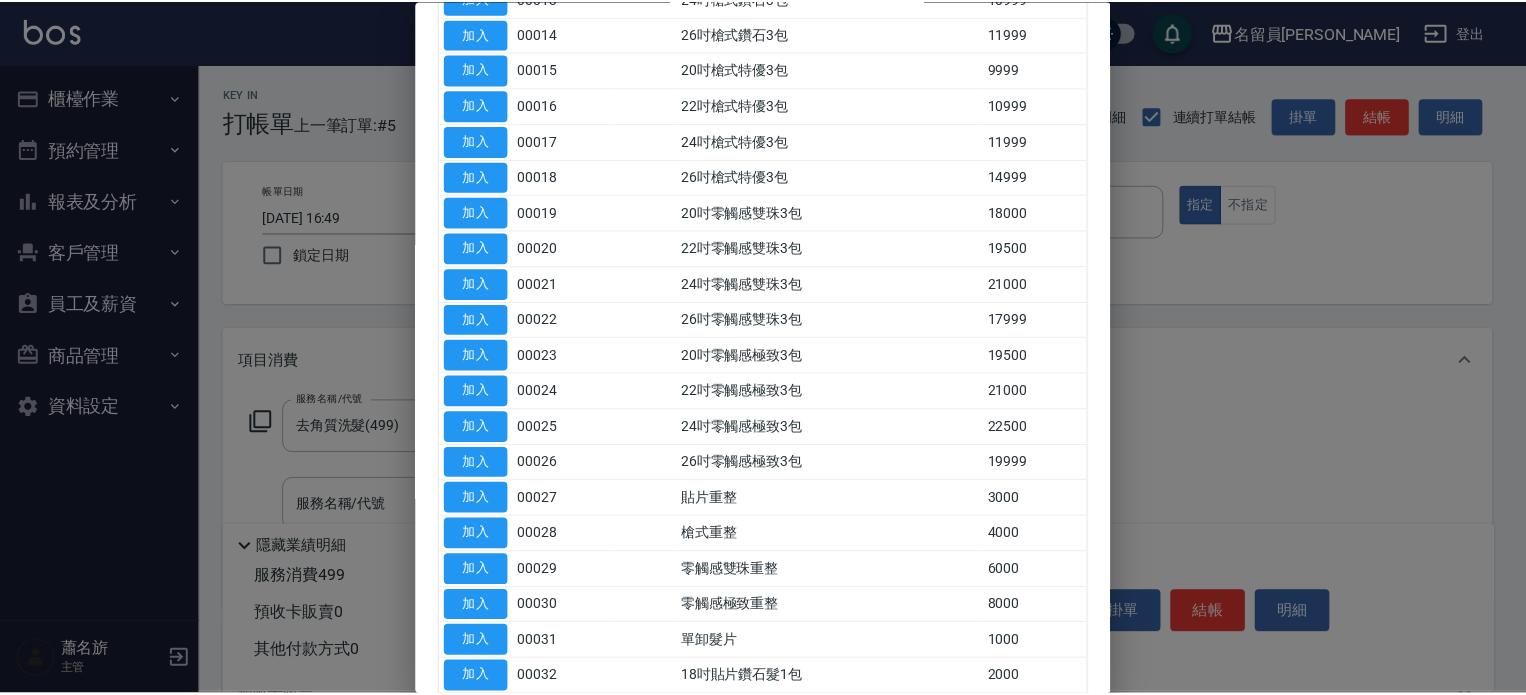 scroll, scrollTop: 800, scrollLeft: 0, axis: vertical 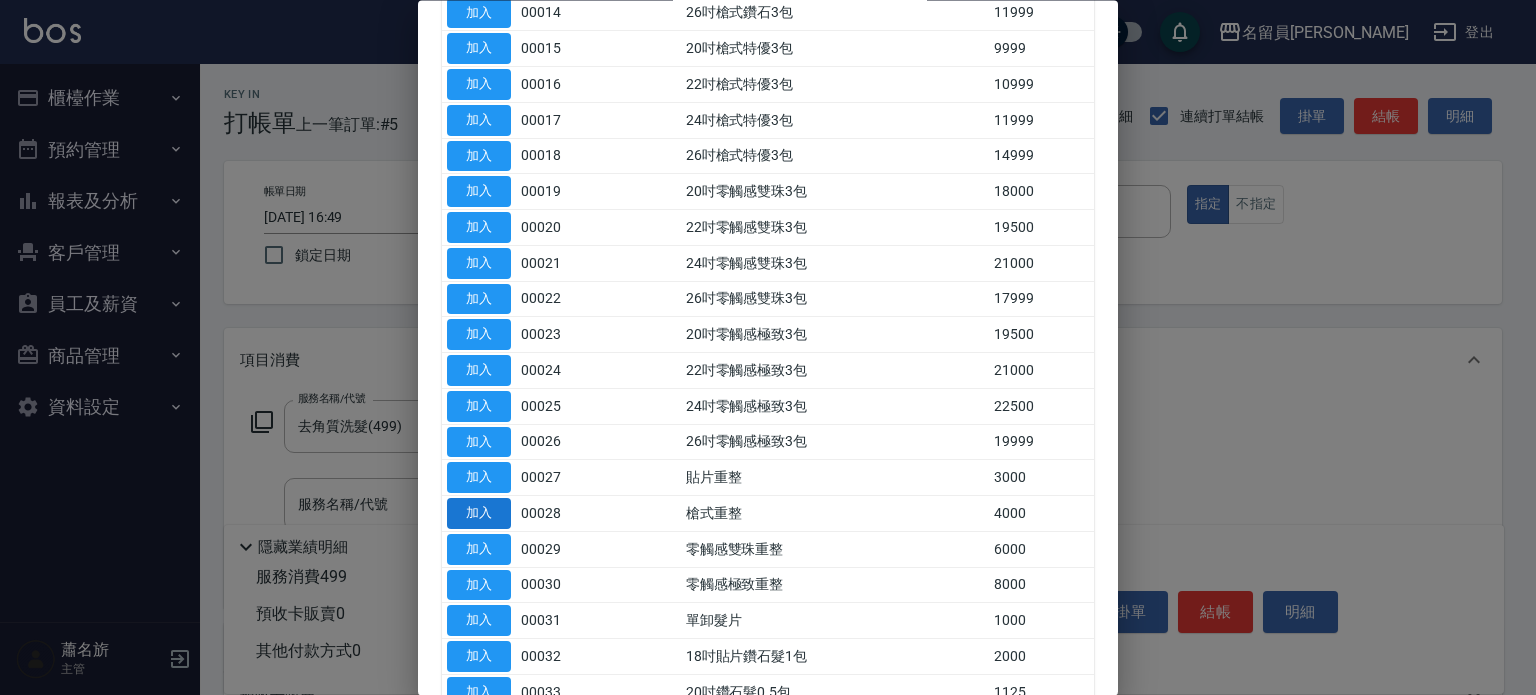 click on "加入" at bounding box center (479, 514) 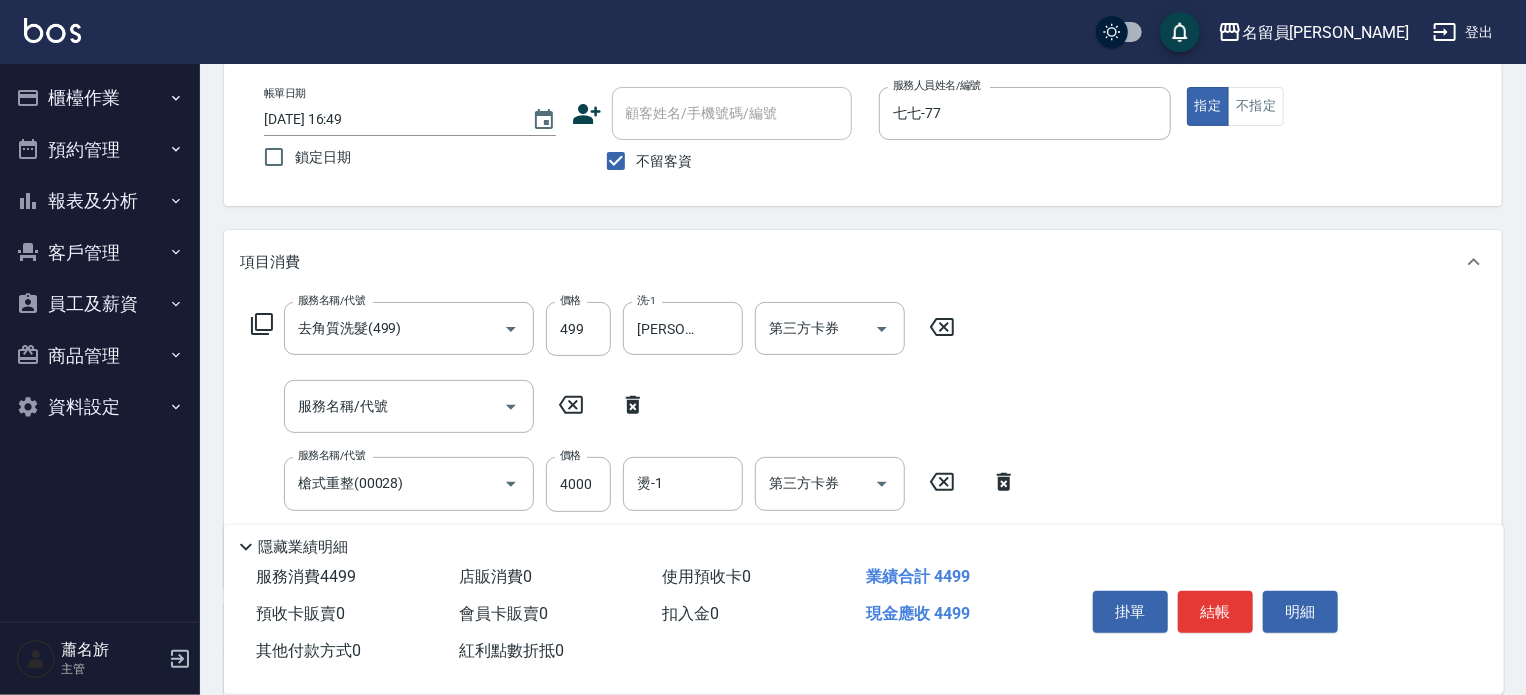 scroll, scrollTop: 100, scrollLeft: 0, axis: vertical 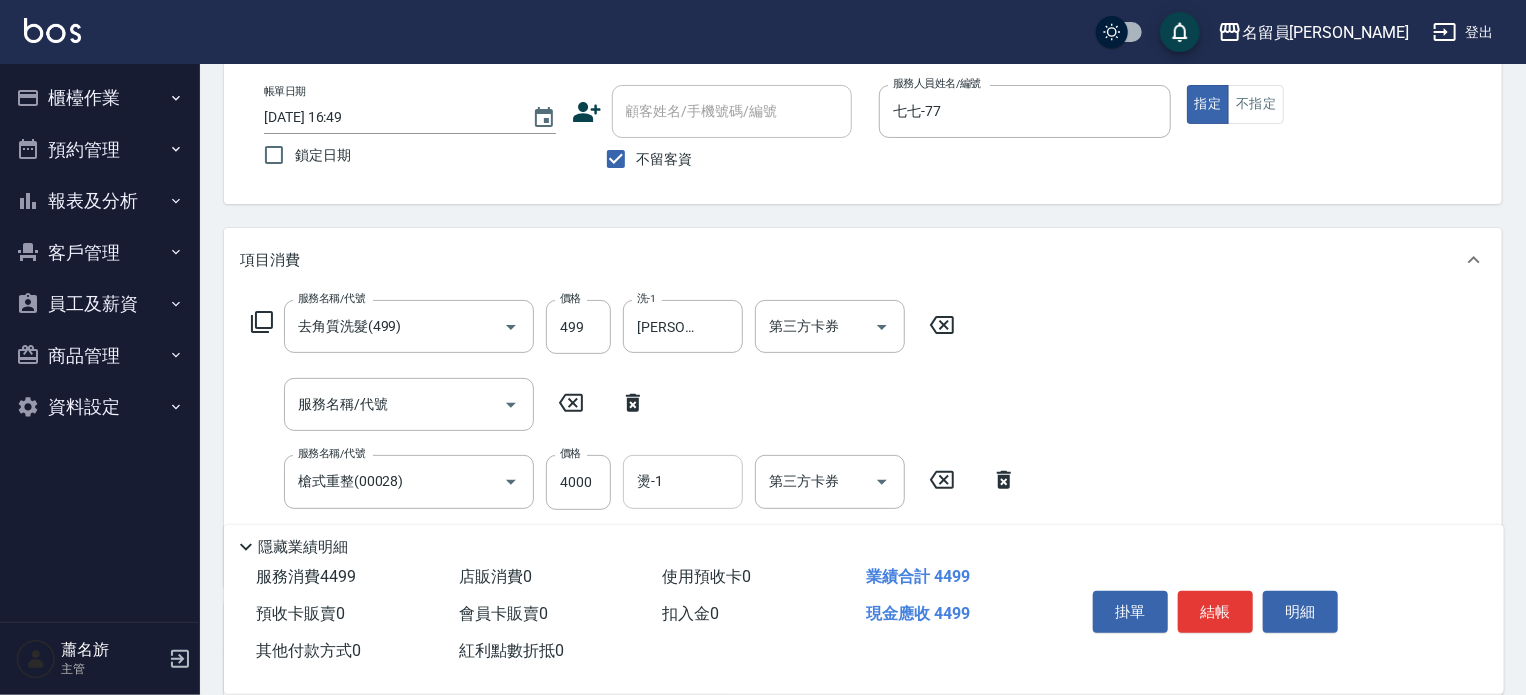 click on "燙-1" at bounding box center (683, 481) 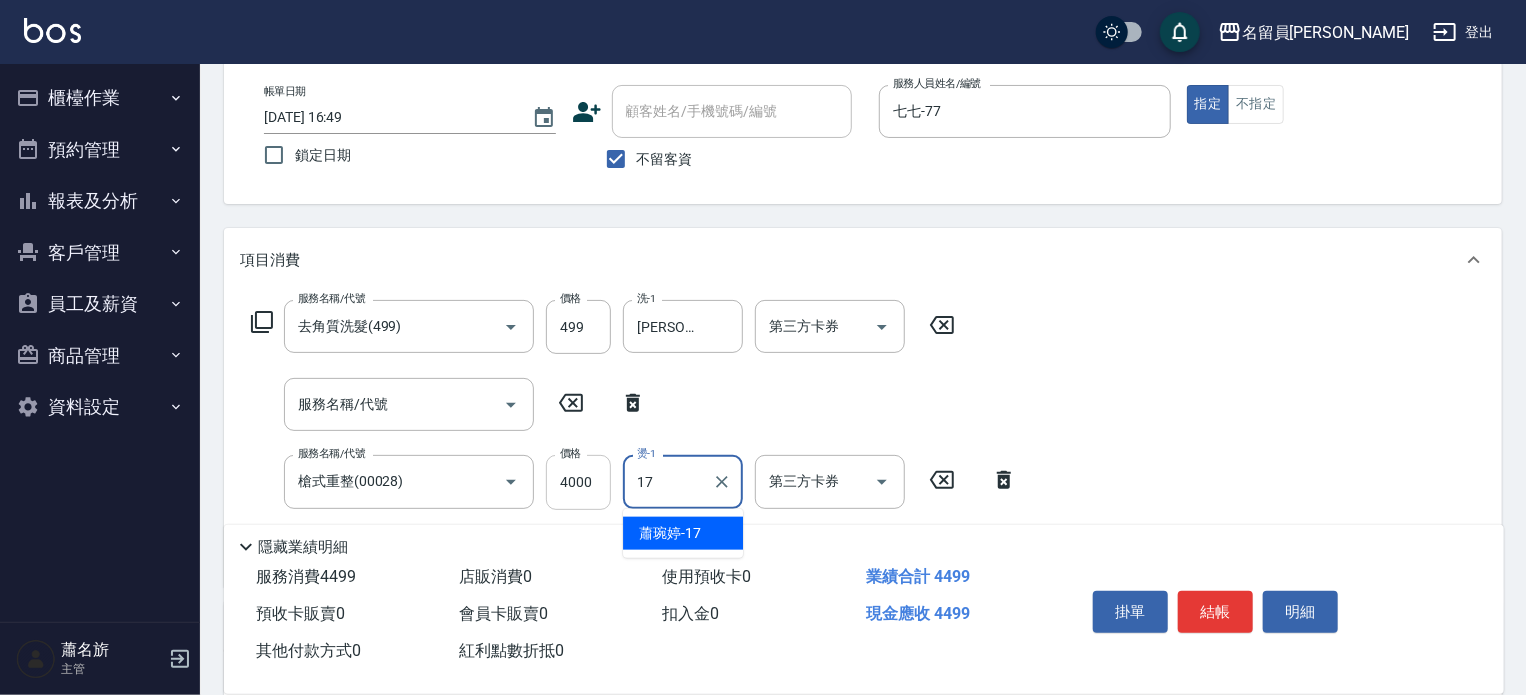 type on "[PERSON_NAME]-17" 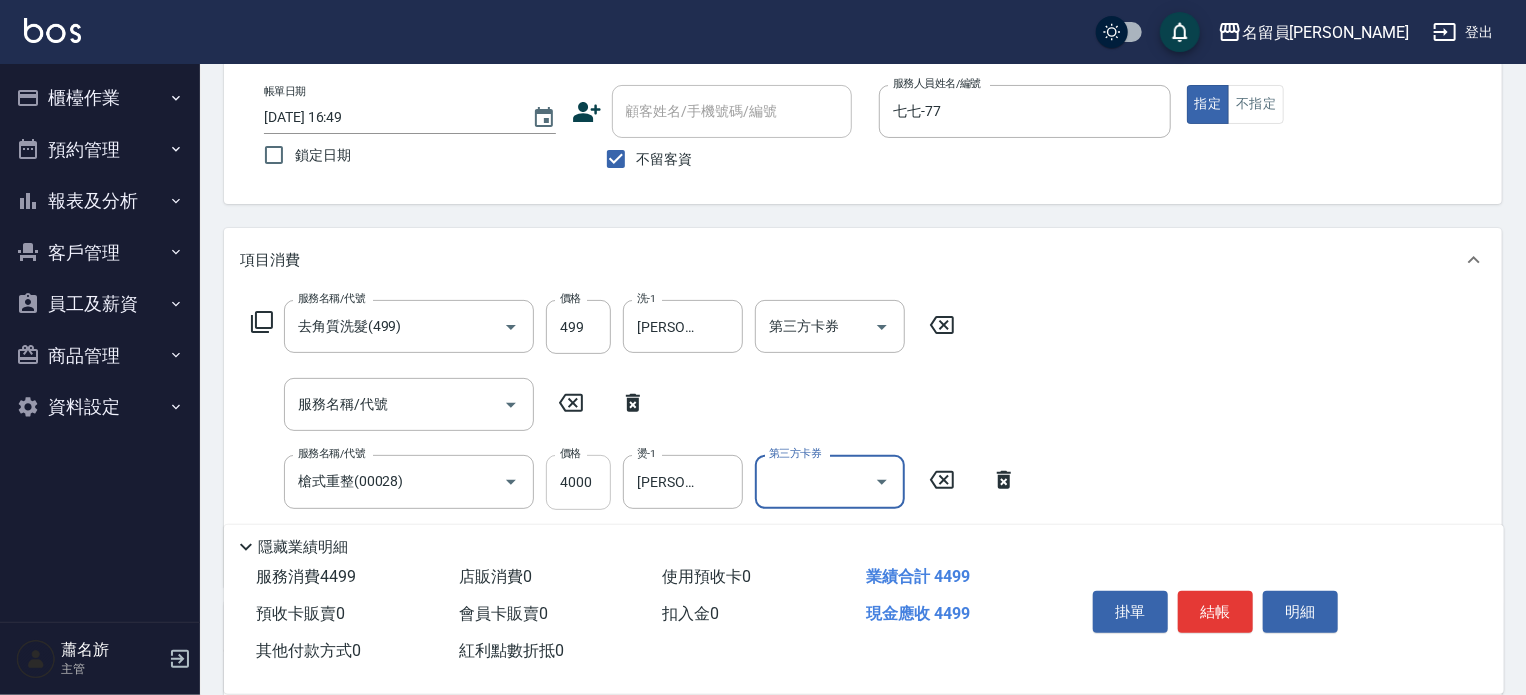 click on "4000" at bounding box center [578, 482] 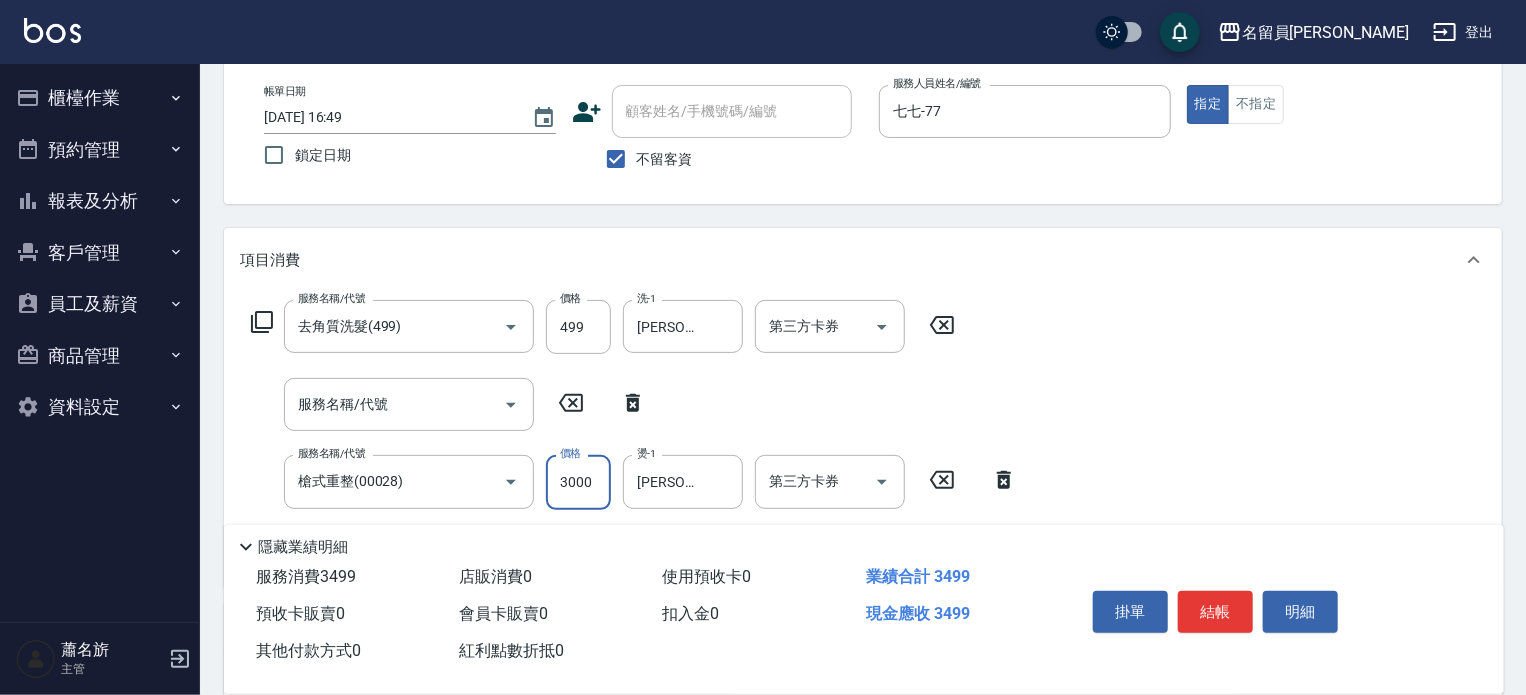type on "3000" 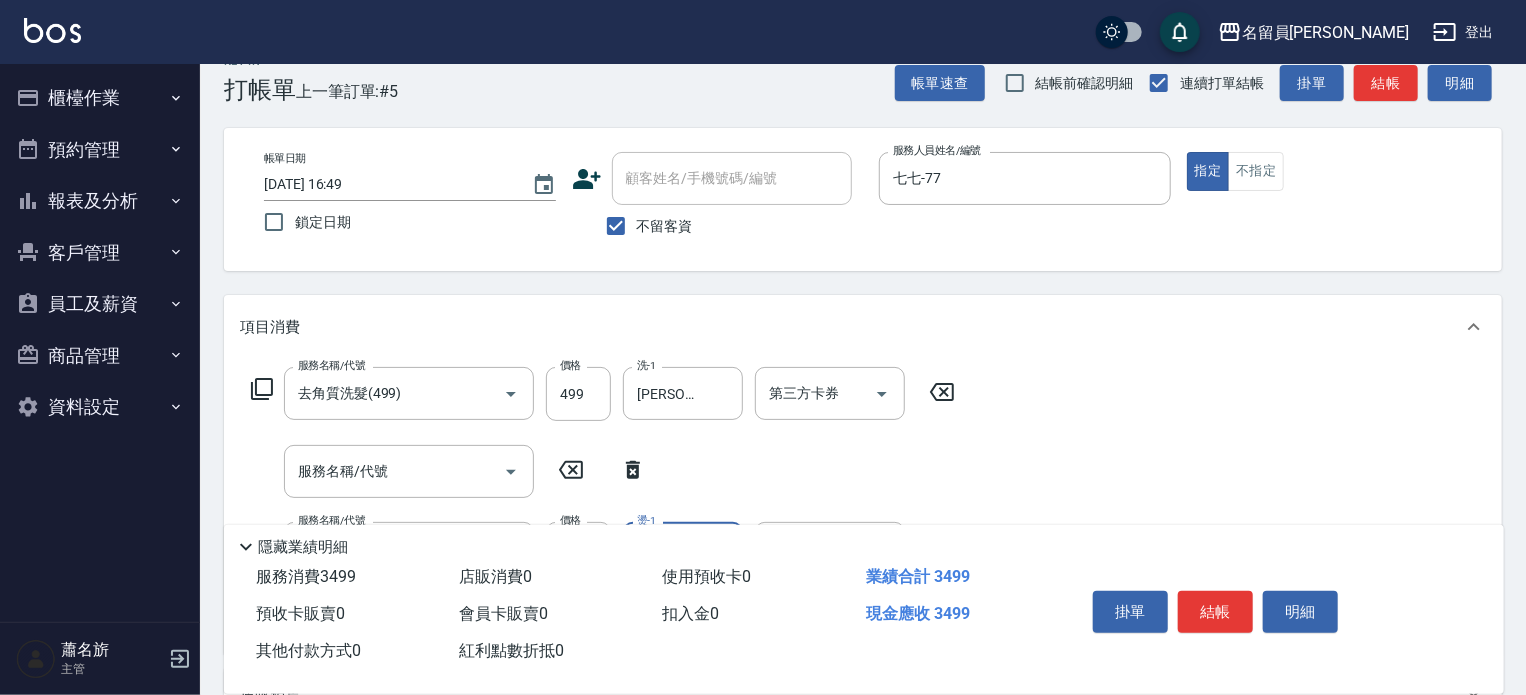 scroll, scrollTop: 0, scrollLeft: 0, axis: both 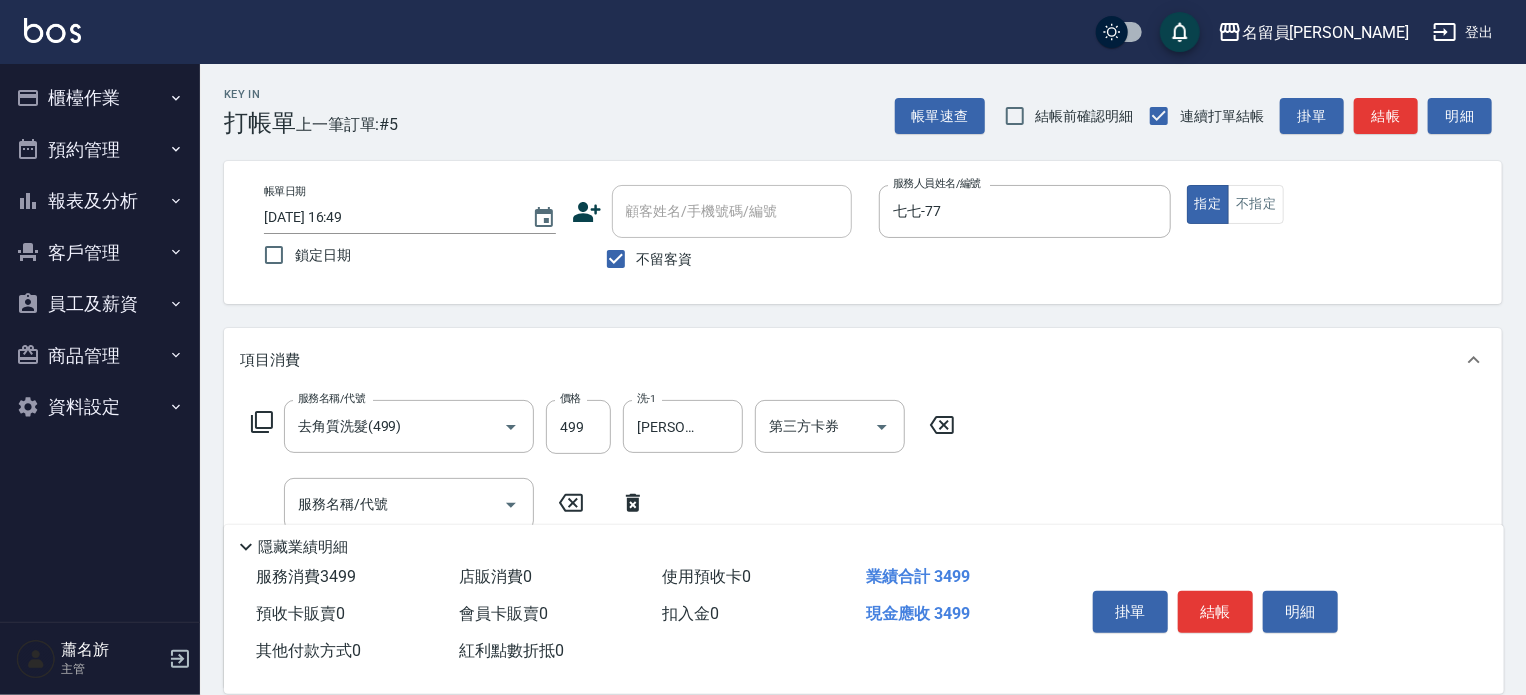 click on "結帳" at bounding box center (1215, 612) 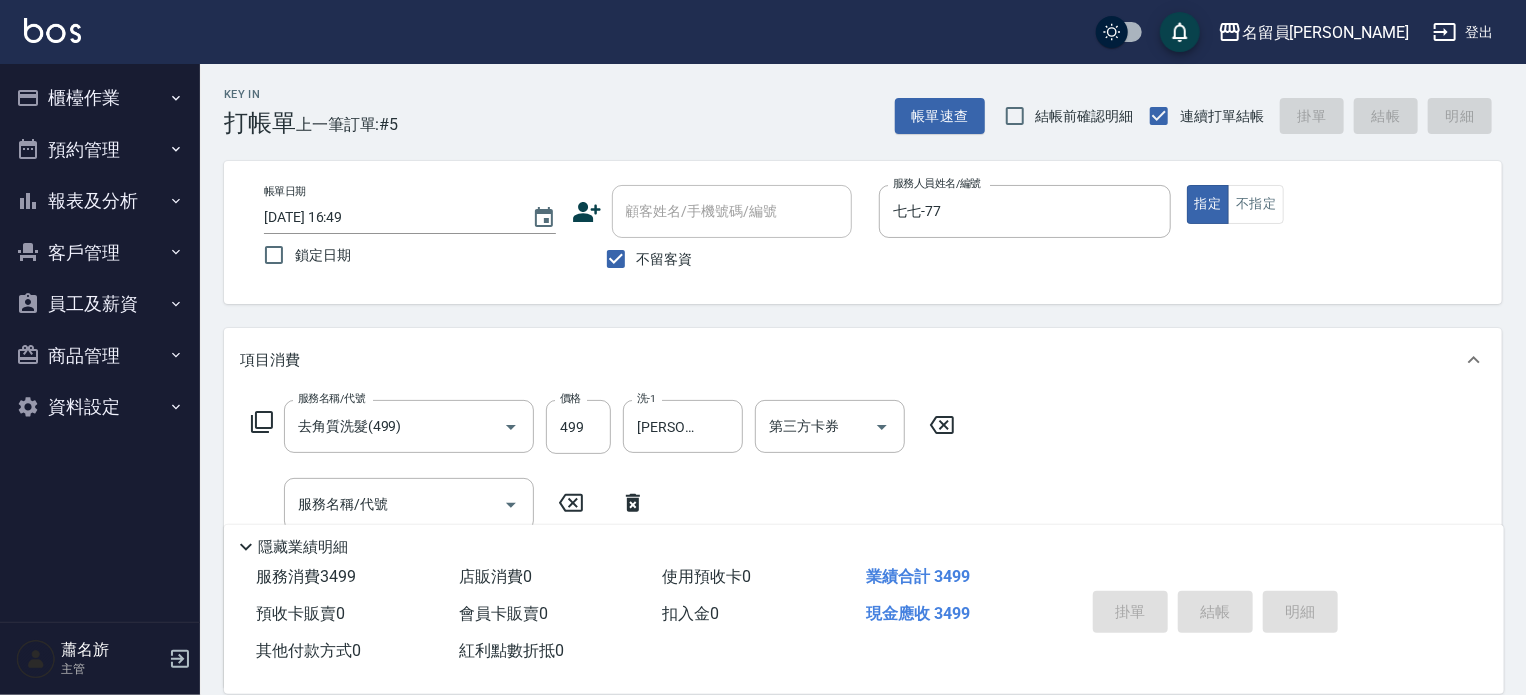 type 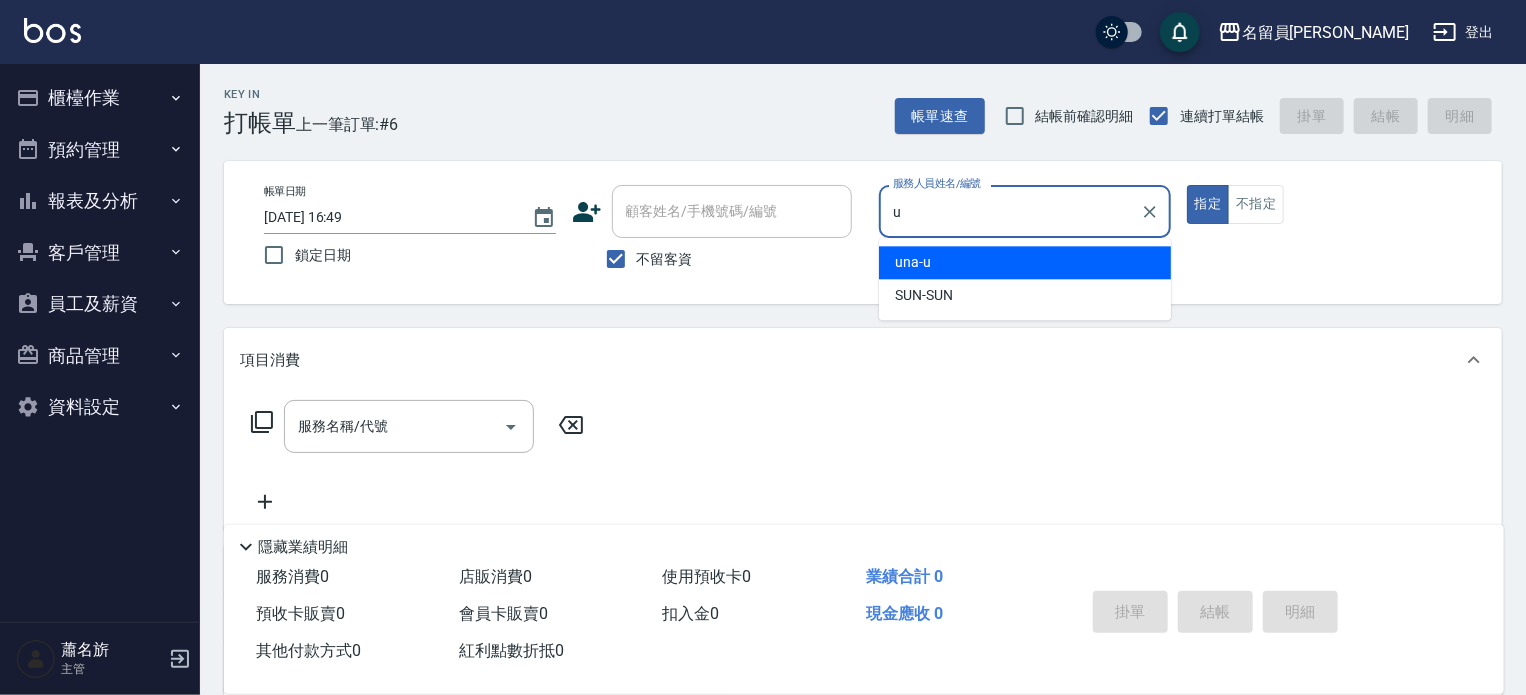 type on "una-u" 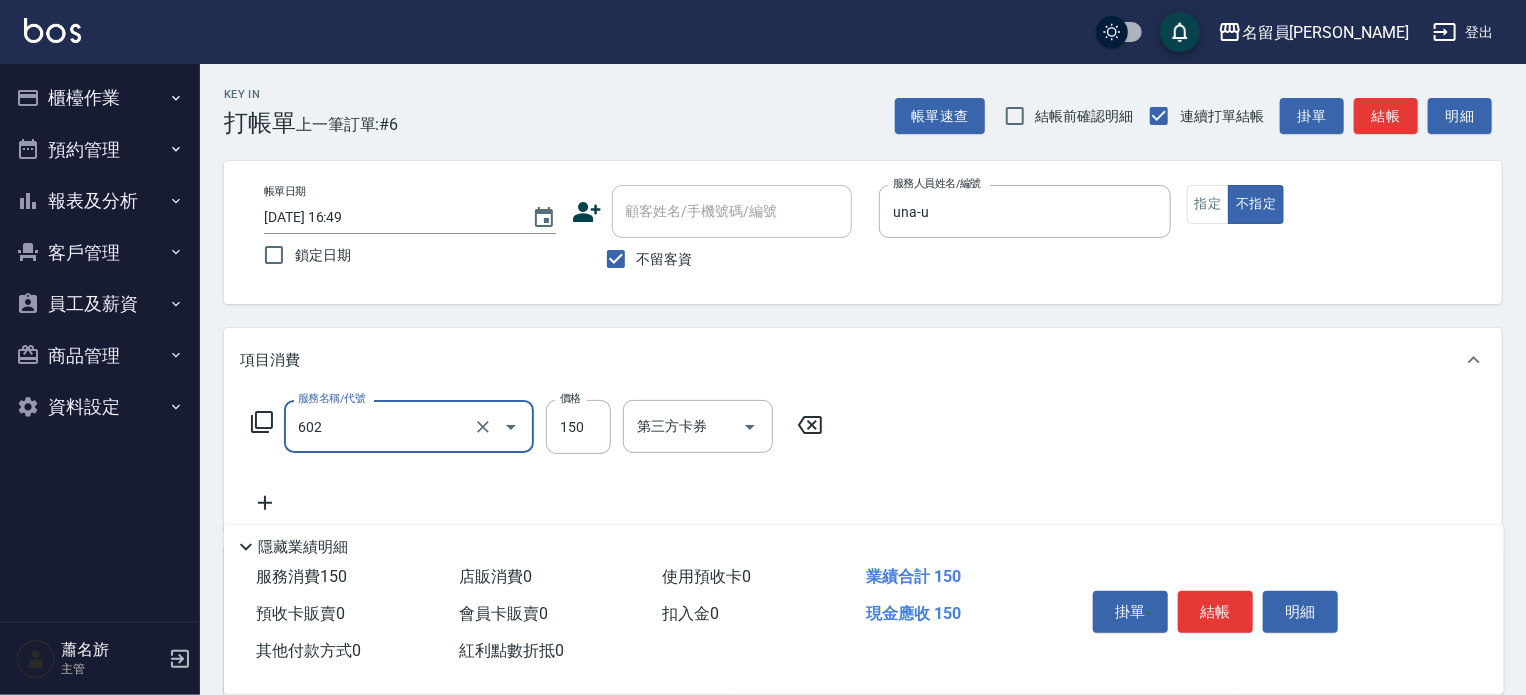 type on "一般洗髮(602)" 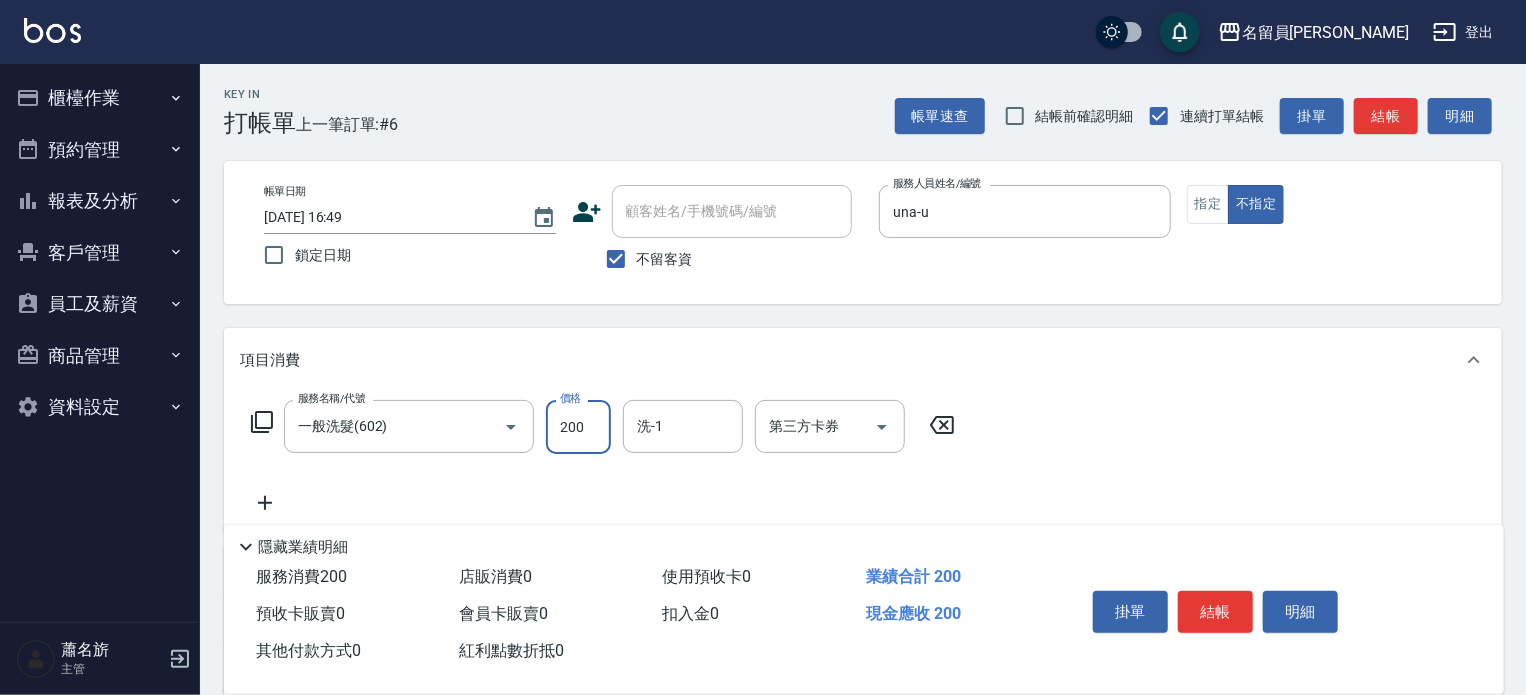 type on "200" 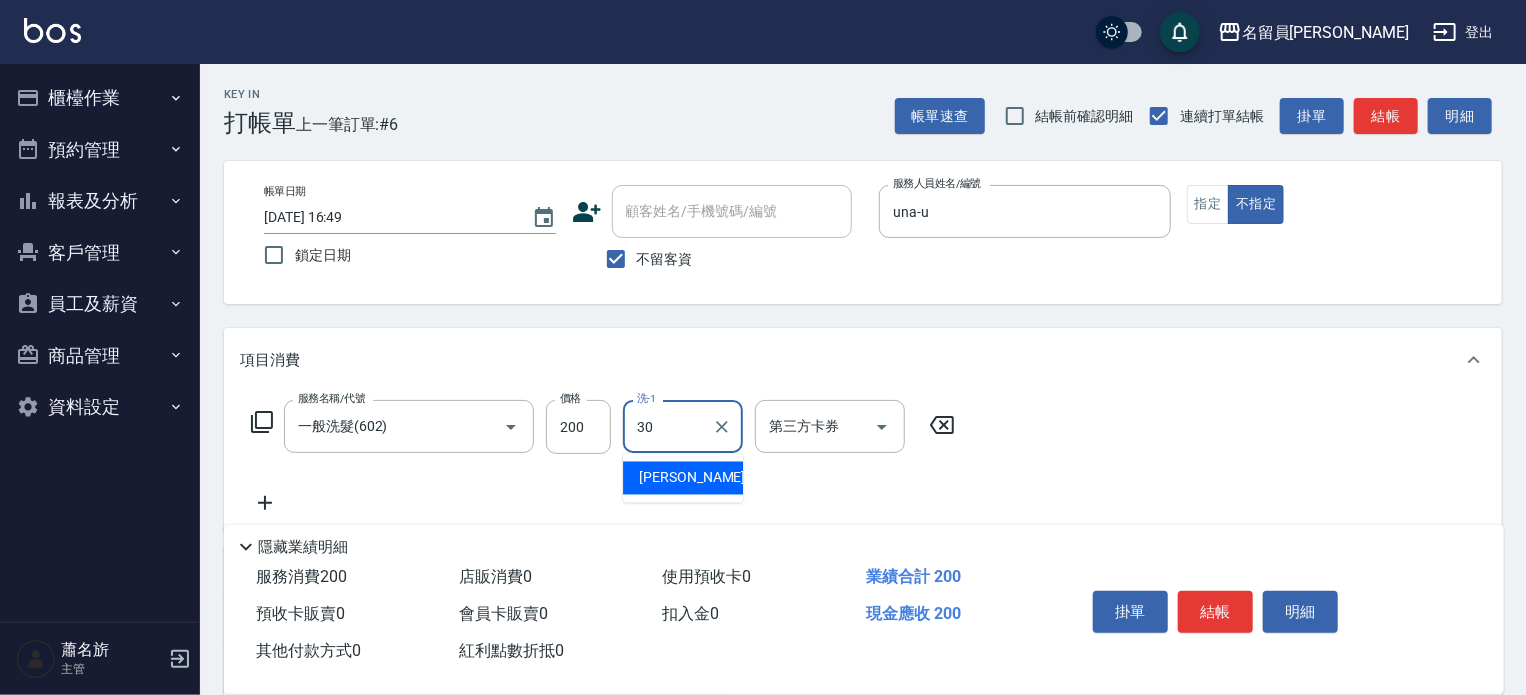 type on "3" 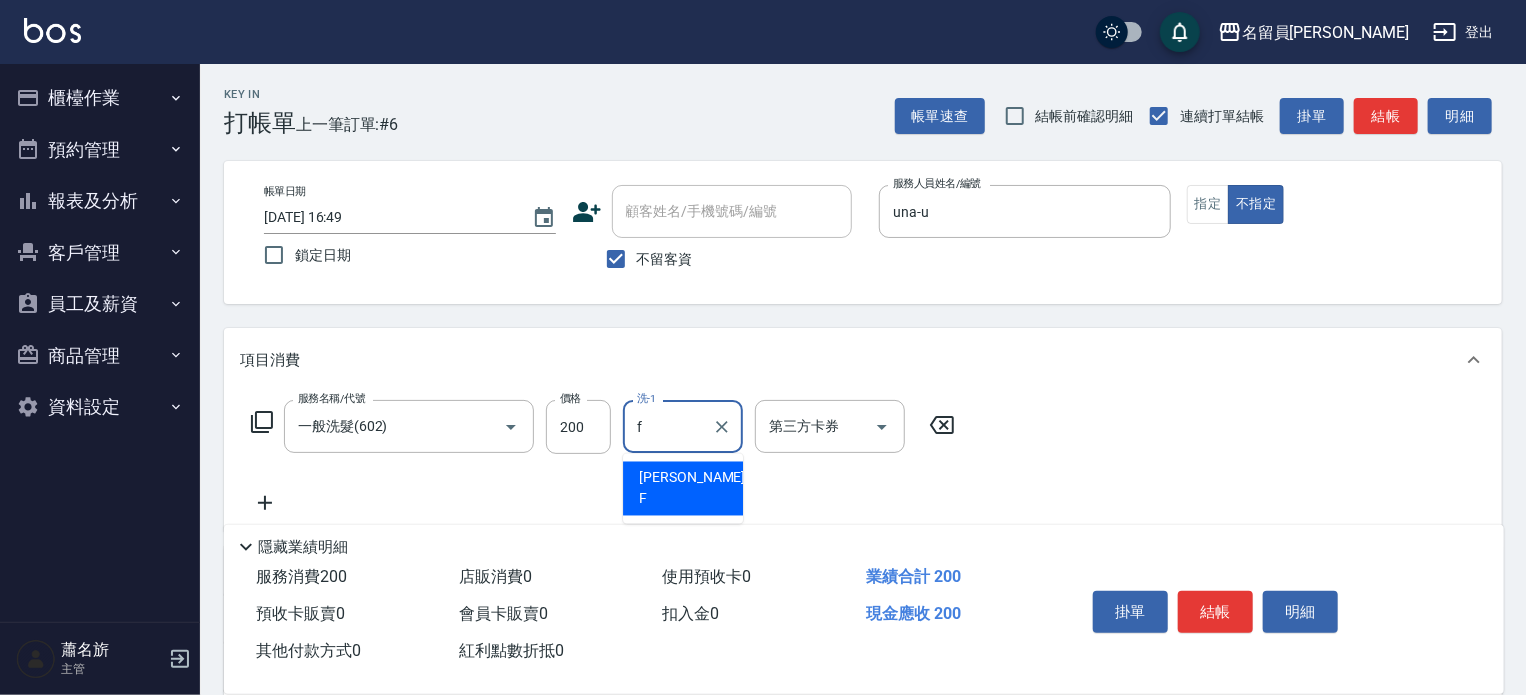 type on "[PERSON_NAME]-F" 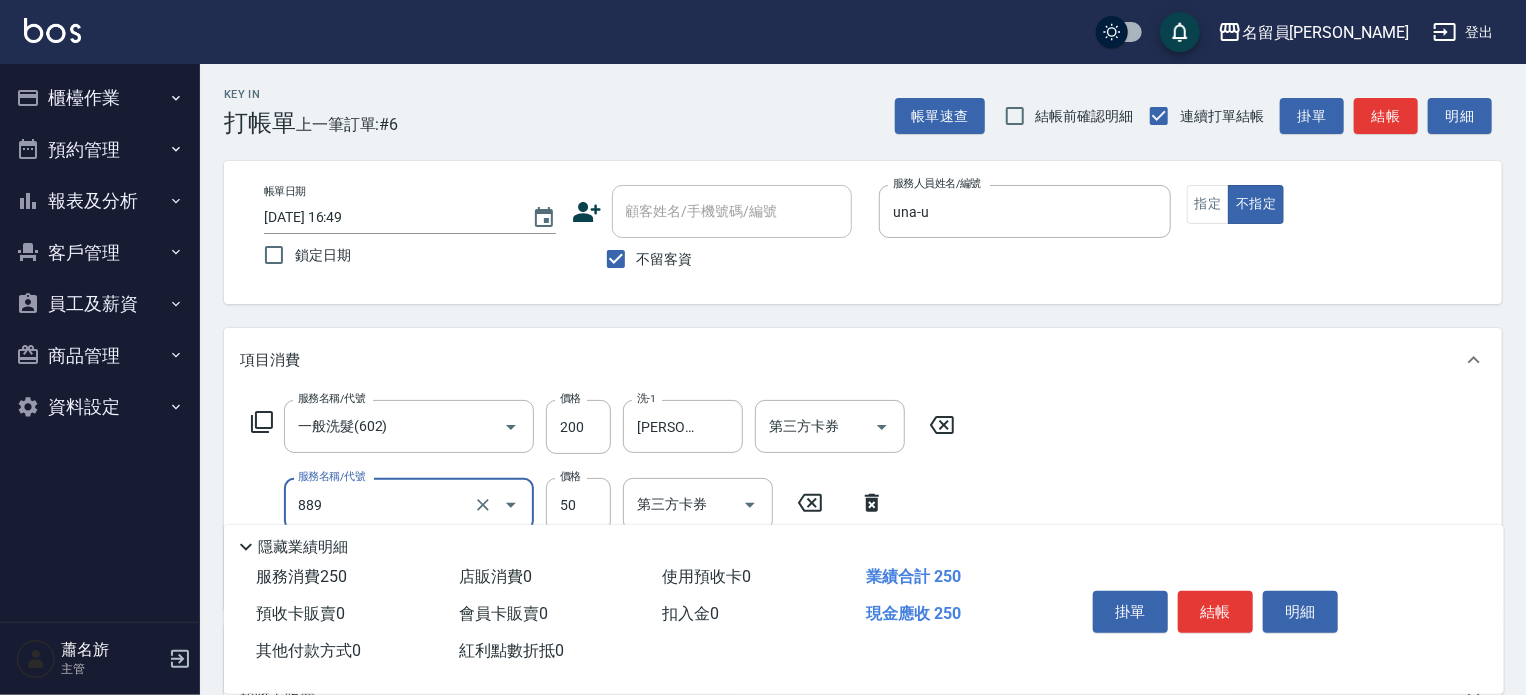 type on "精油(889)" 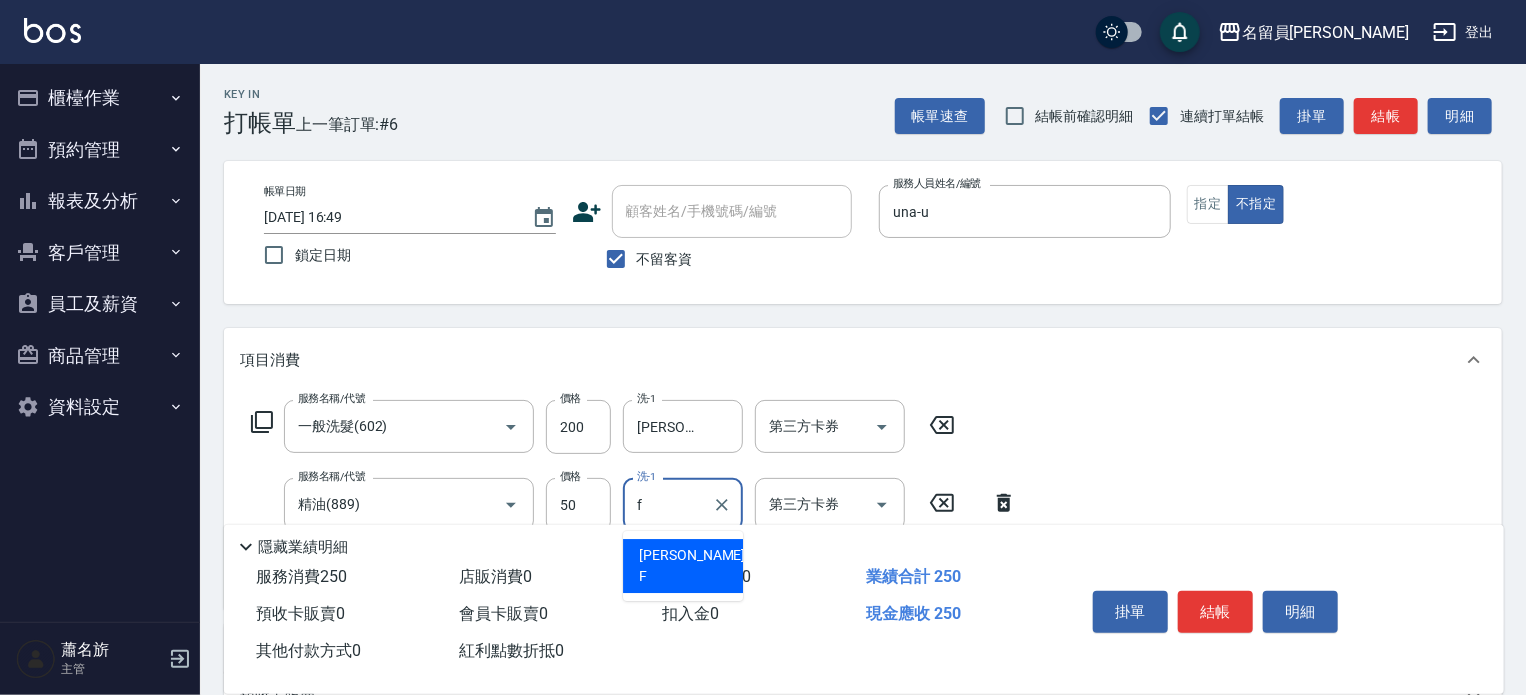 type on "[PERSON_NAME]-F" 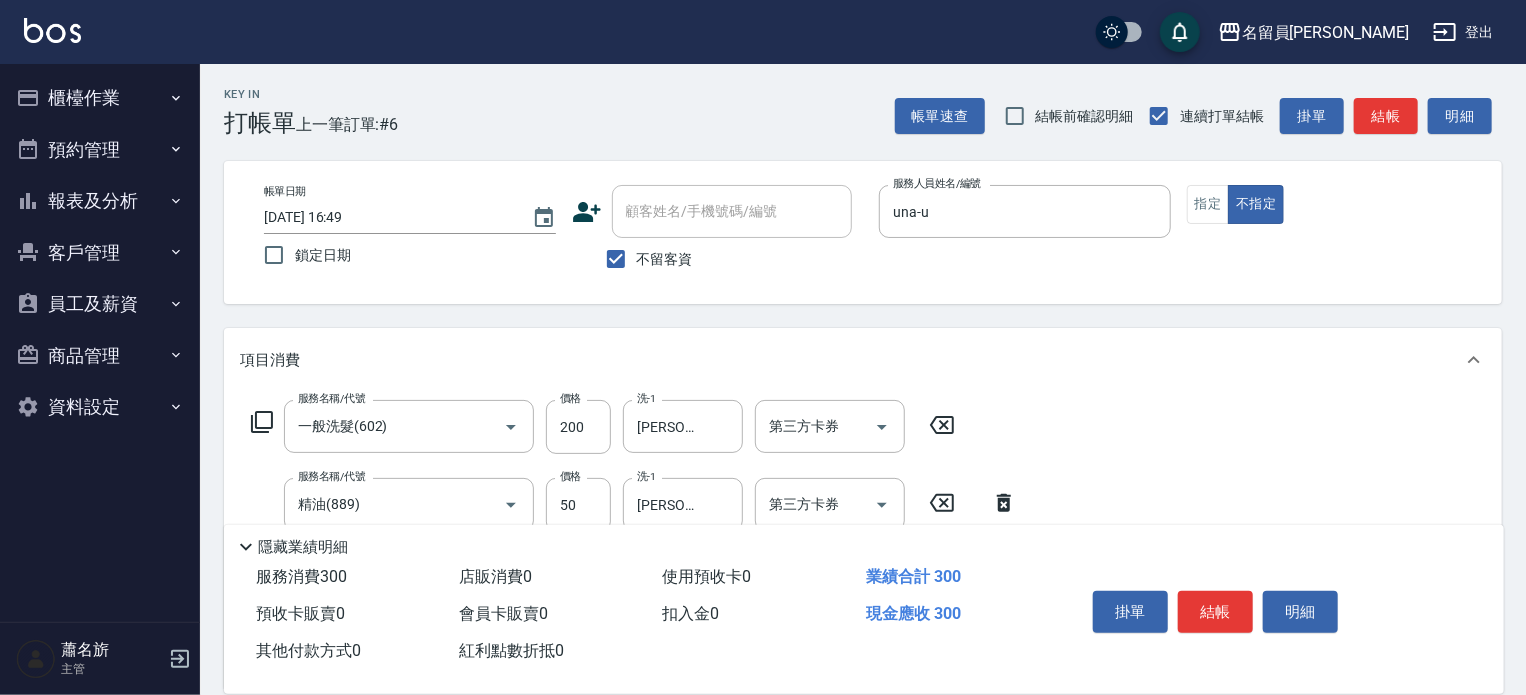 type on "瞬間保養(415)" 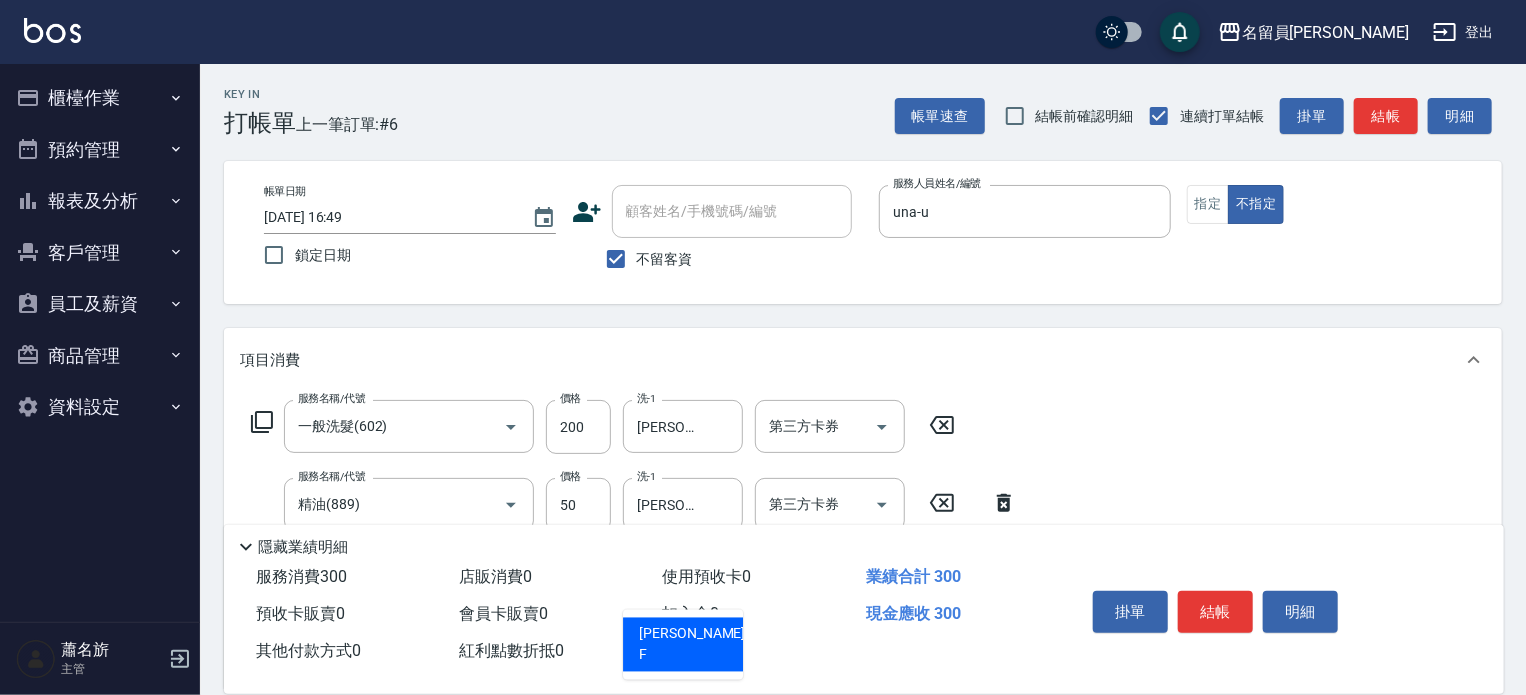 type on "[PERSON_NAME]-F" 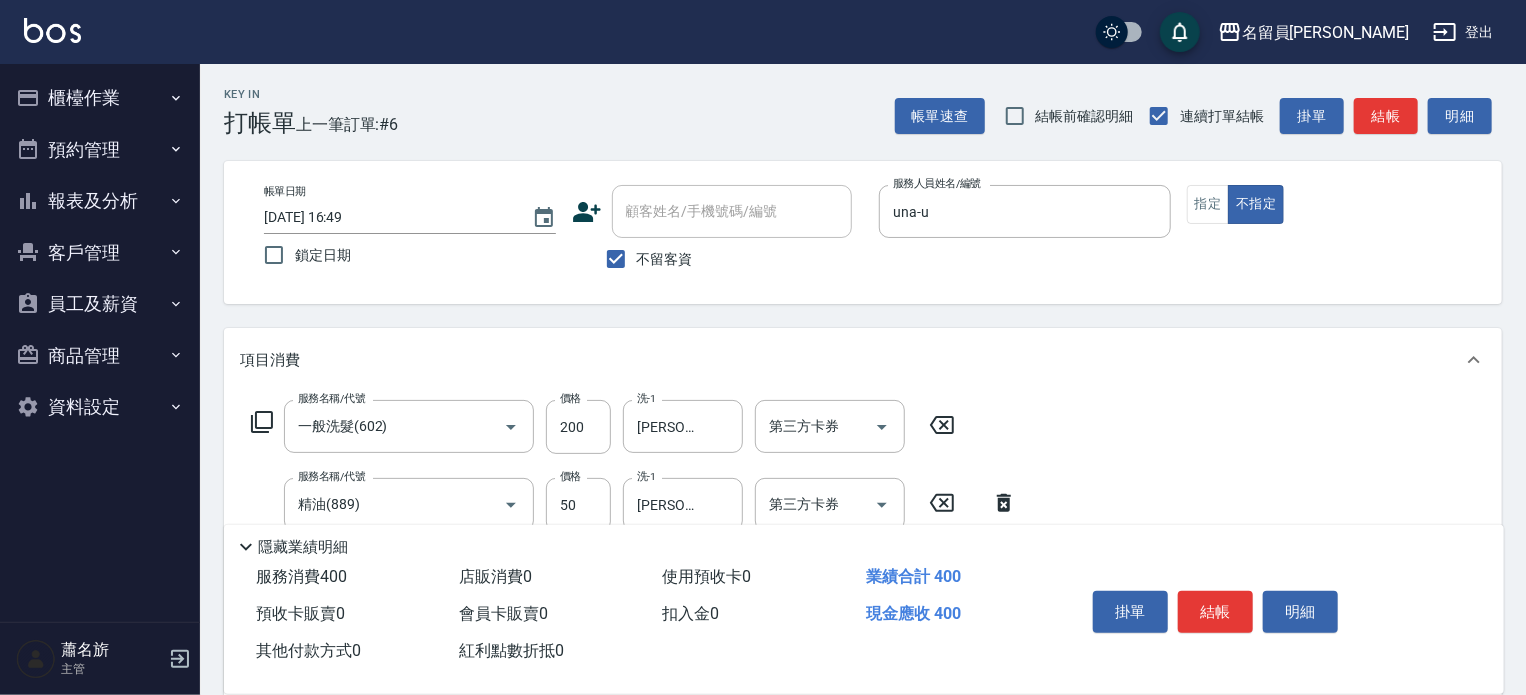 type on "剪髮(302)" 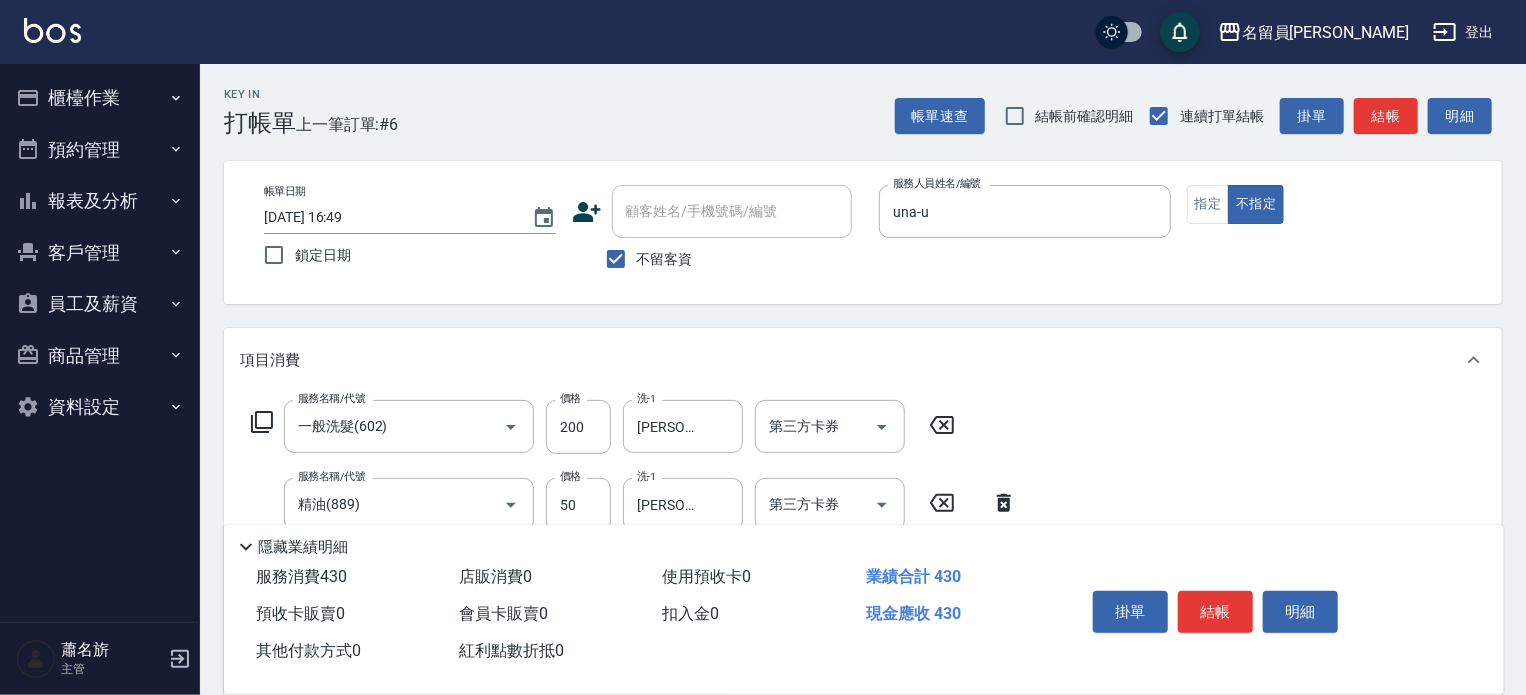 type on "130" 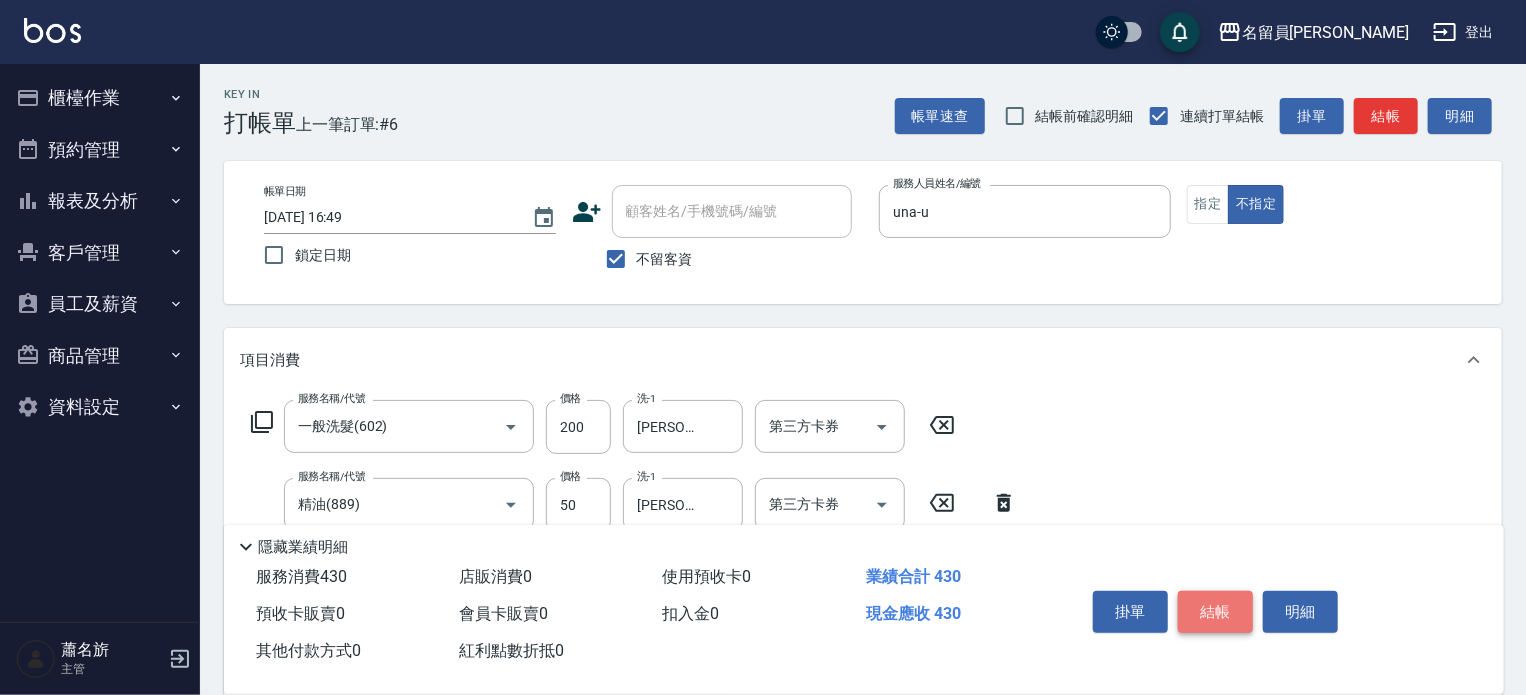 click on "結帳" at bounding box center (1215, 612) 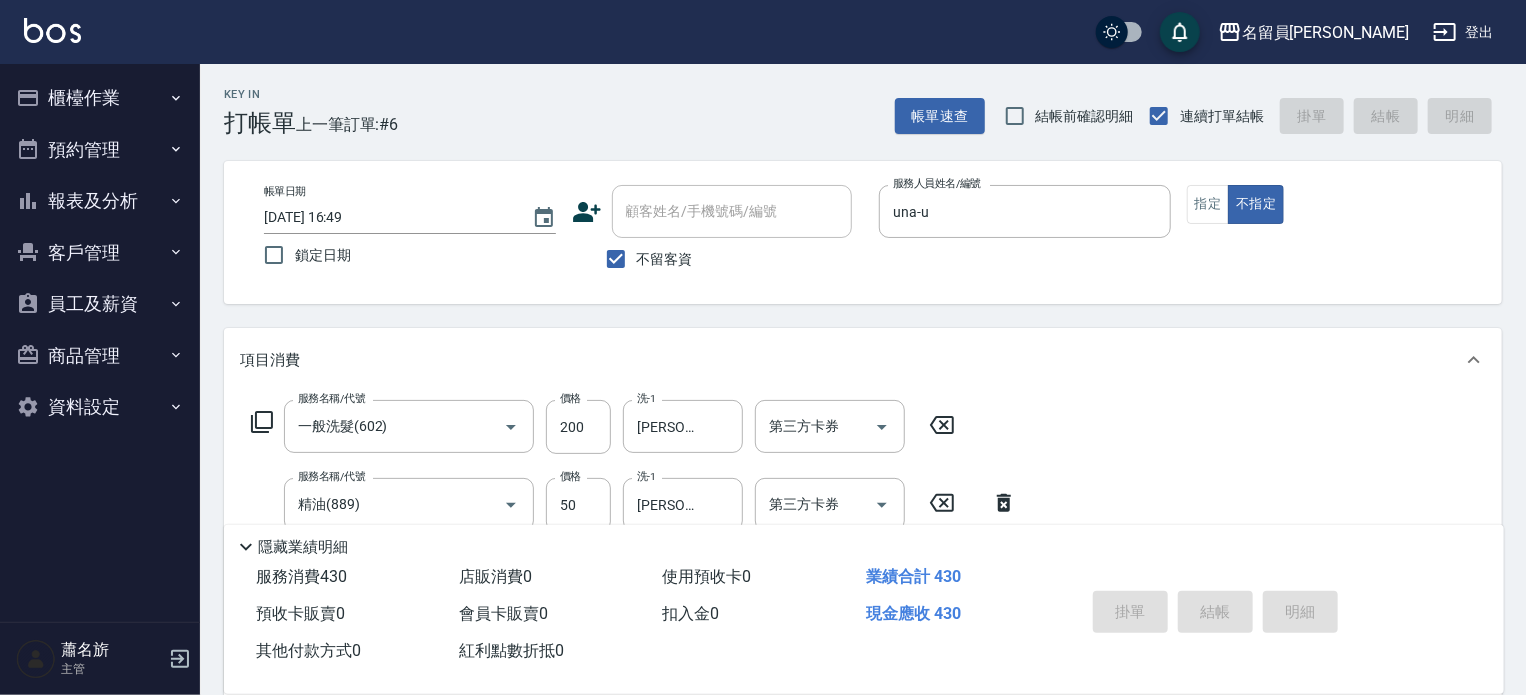 type on "[DATE] 16:50" 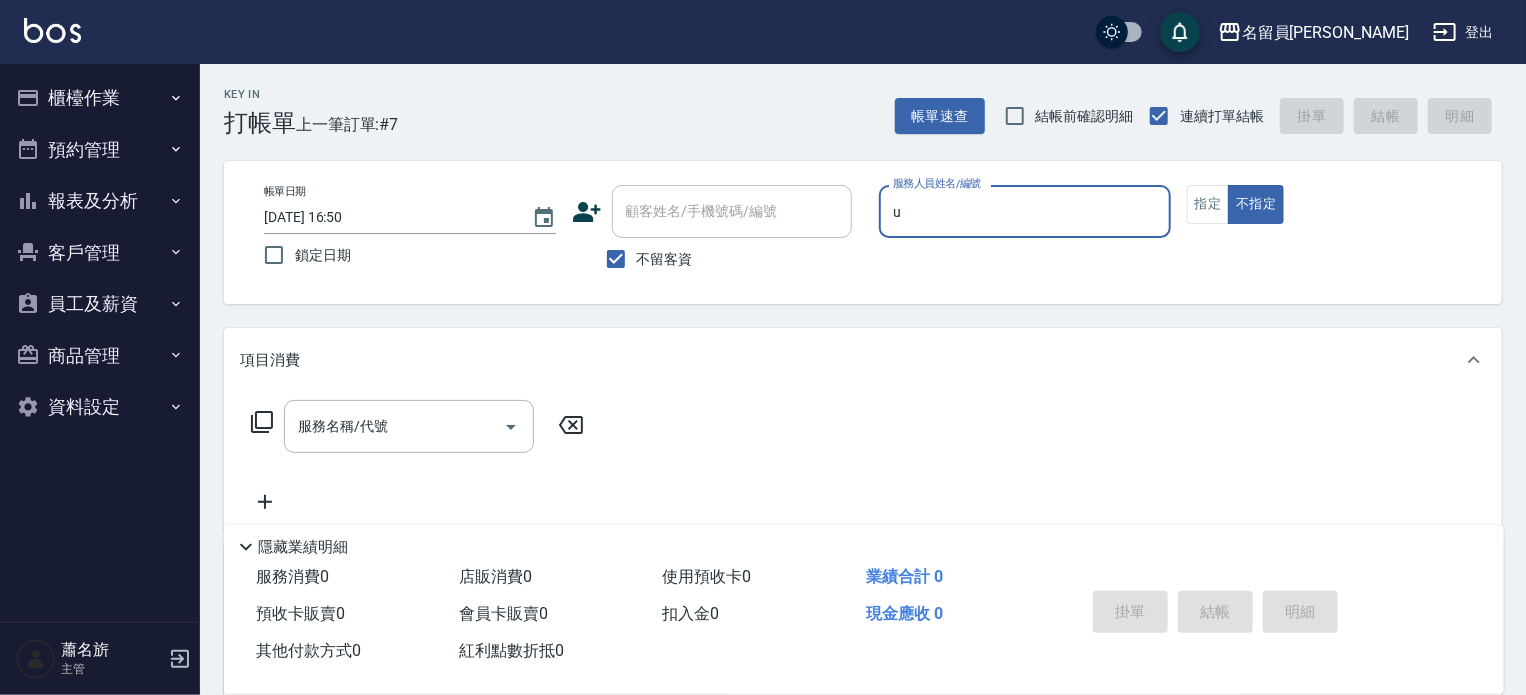 type on "una-u" 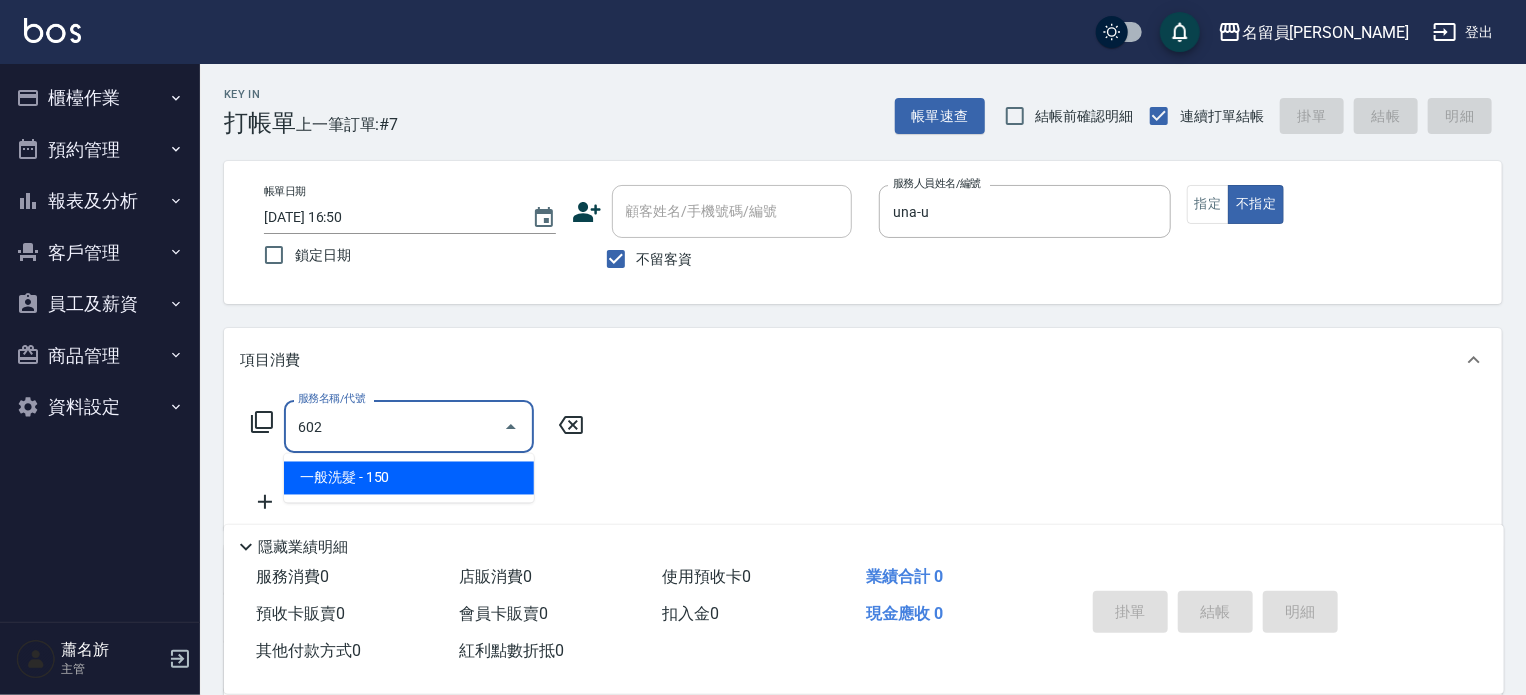 type on "一般洗髮(602)" 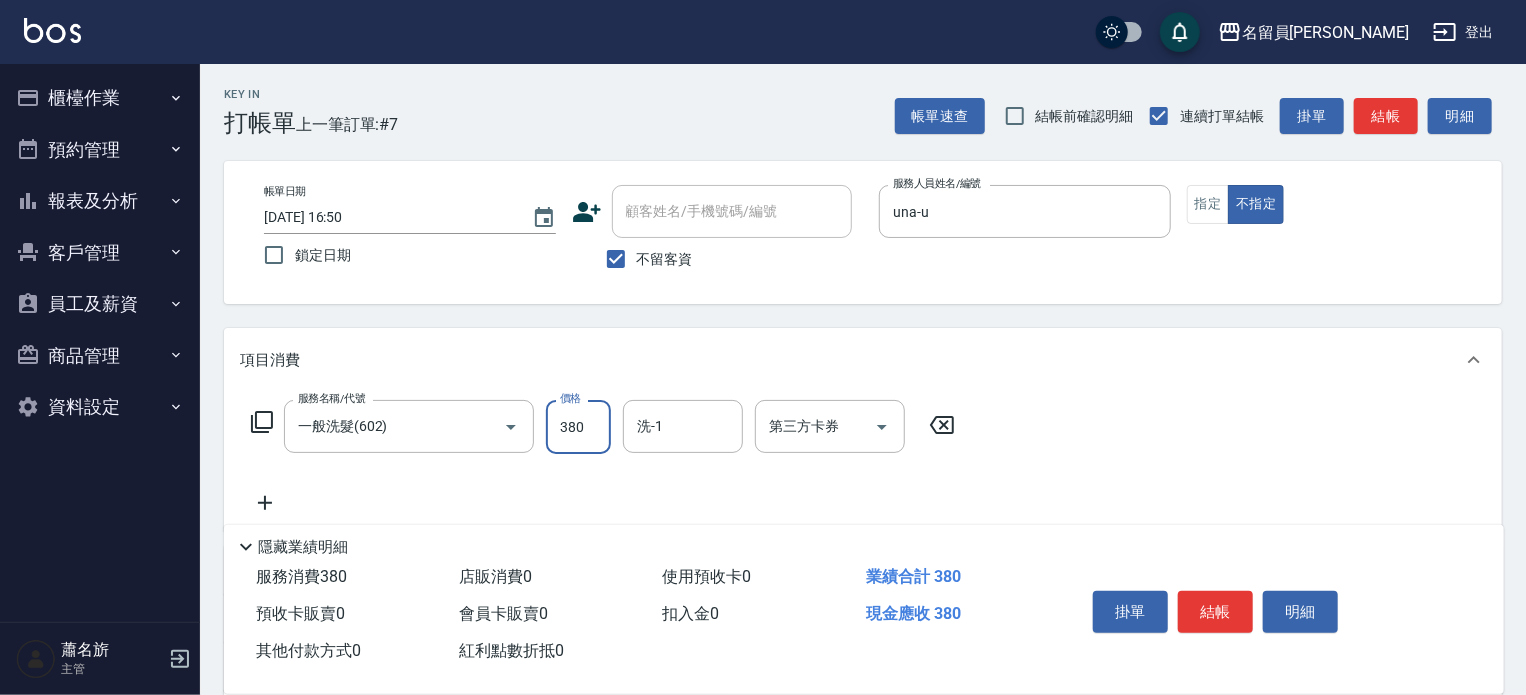 type on "380" 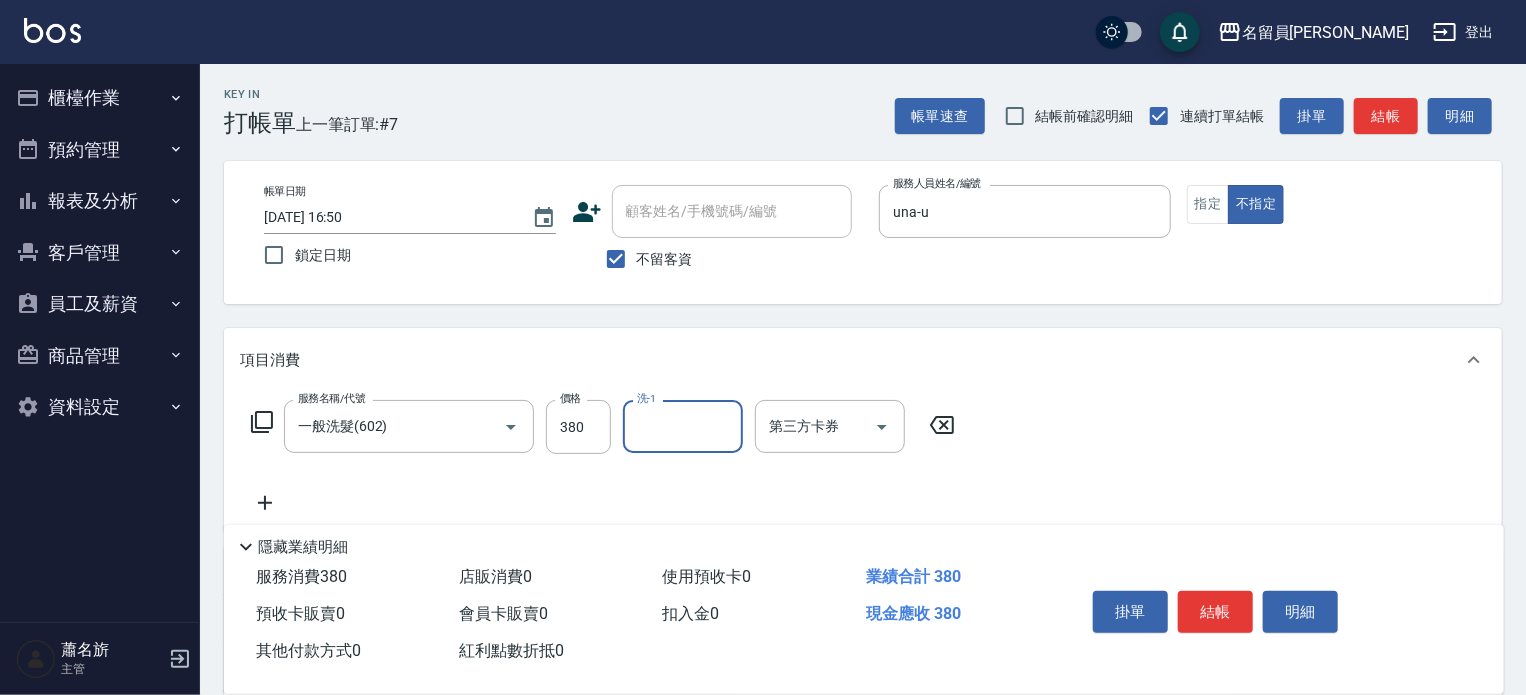 click on "結帳" at bounding box center (1215, 612) 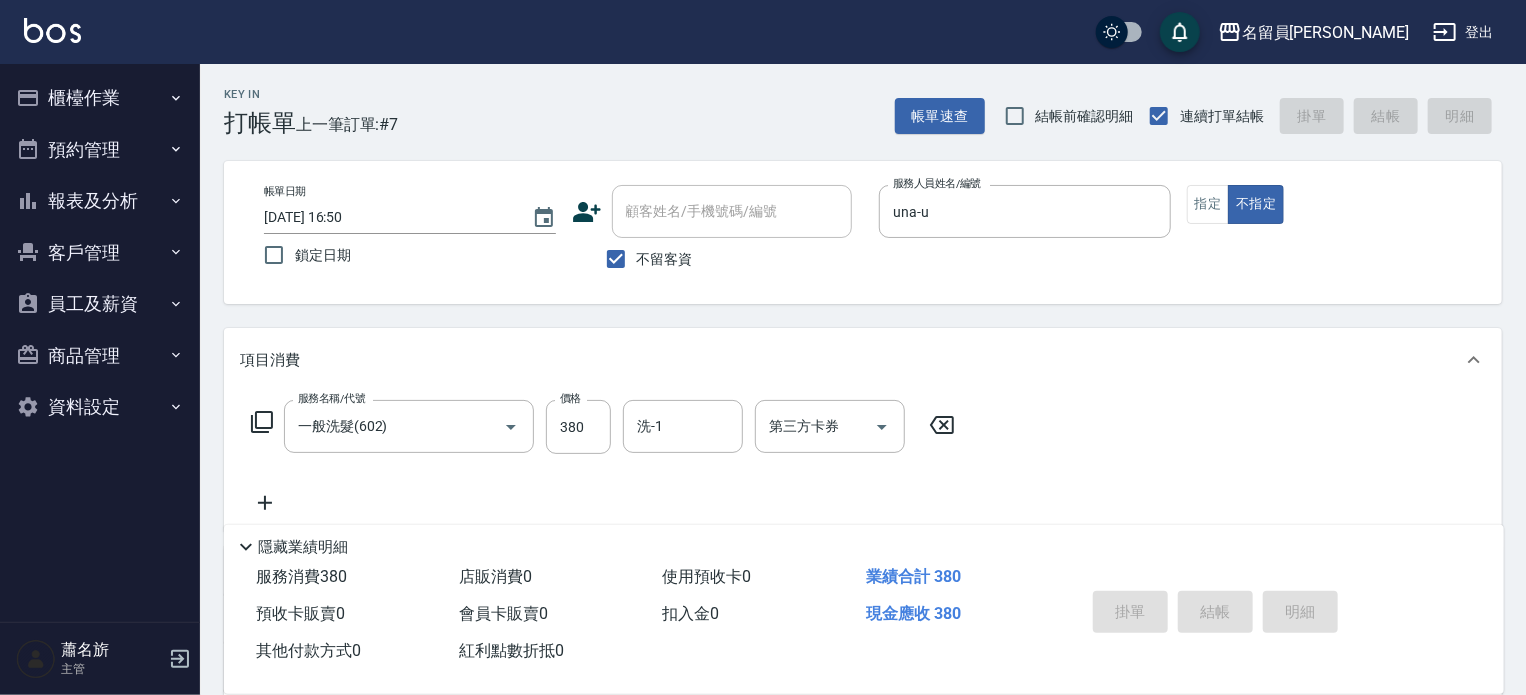 type 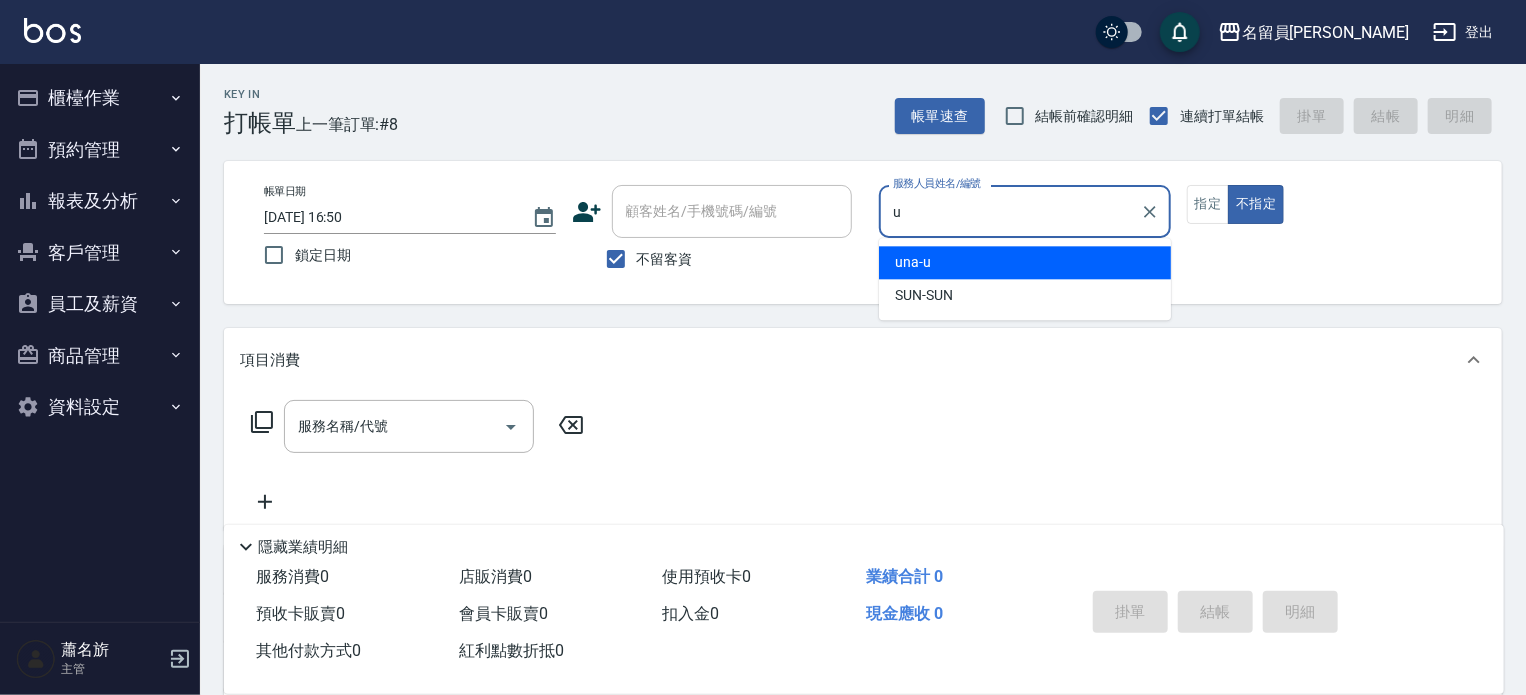 type on "una-u" 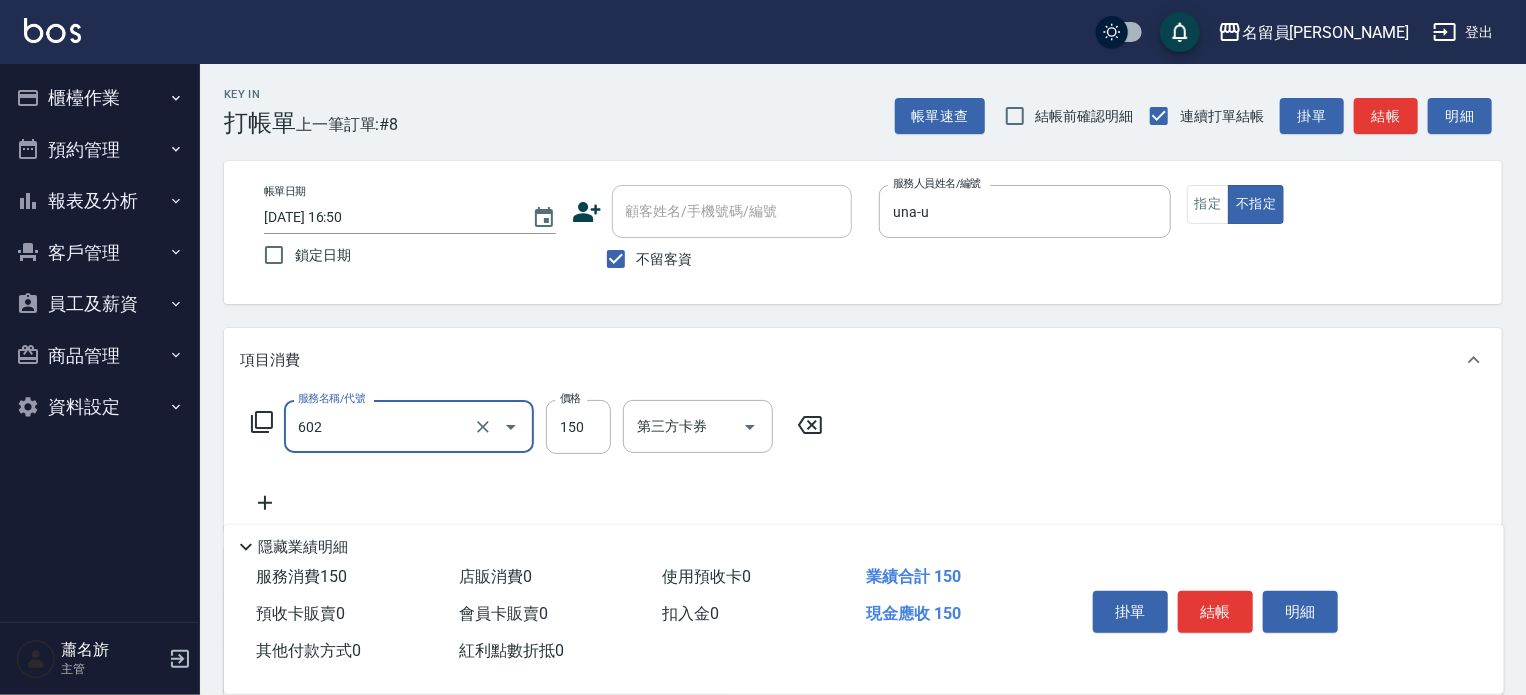 type on "一般洗髮(602)" 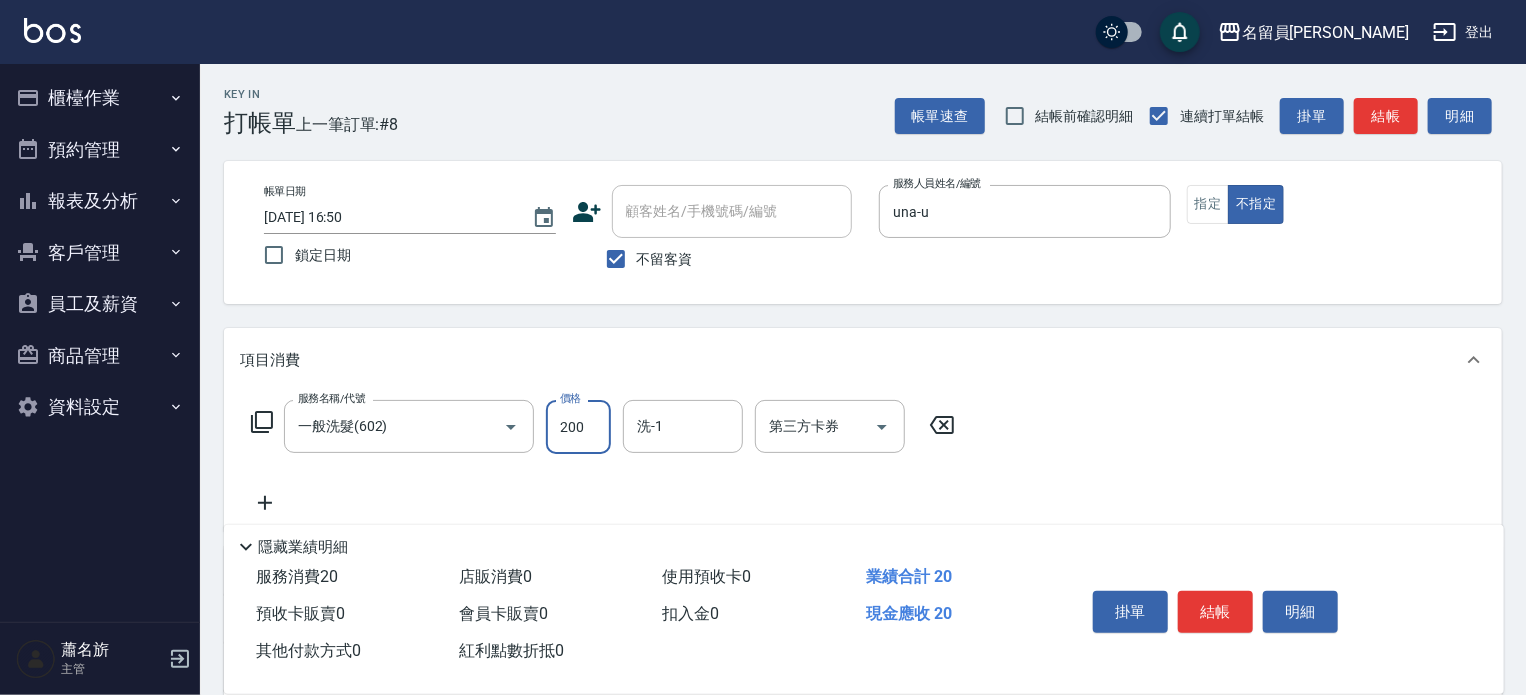 type on "200" 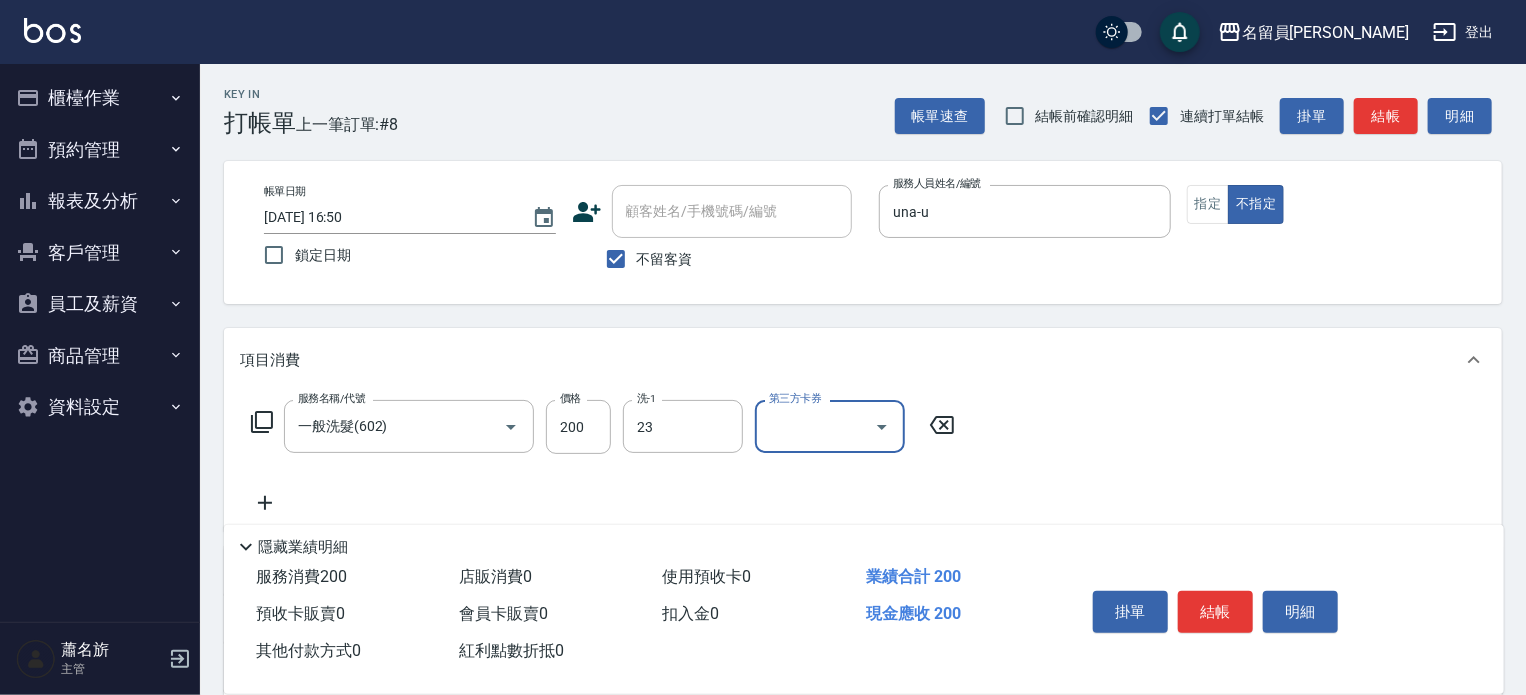 type on "[PERSON_NAME]-23" 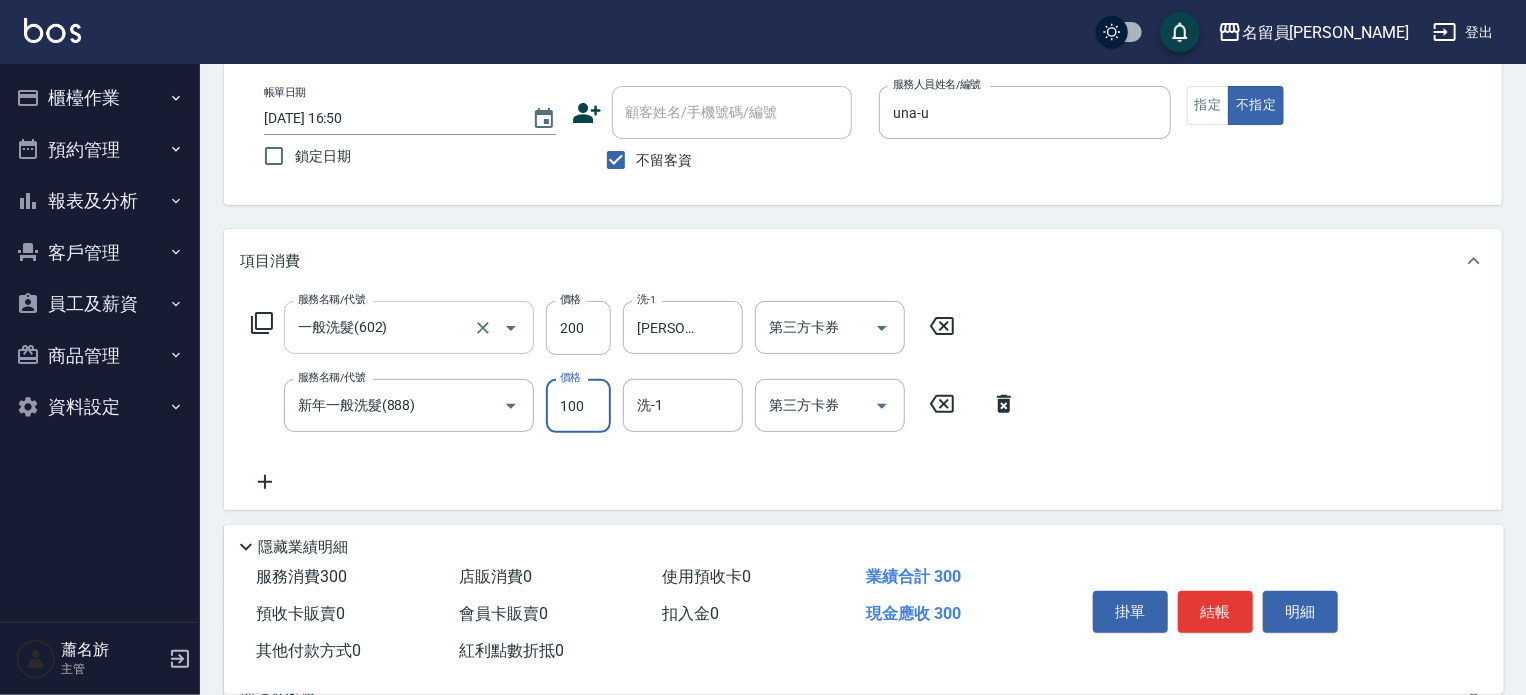 scroll, scrollTop: 100, scrollLeft: 0, axis: vertical 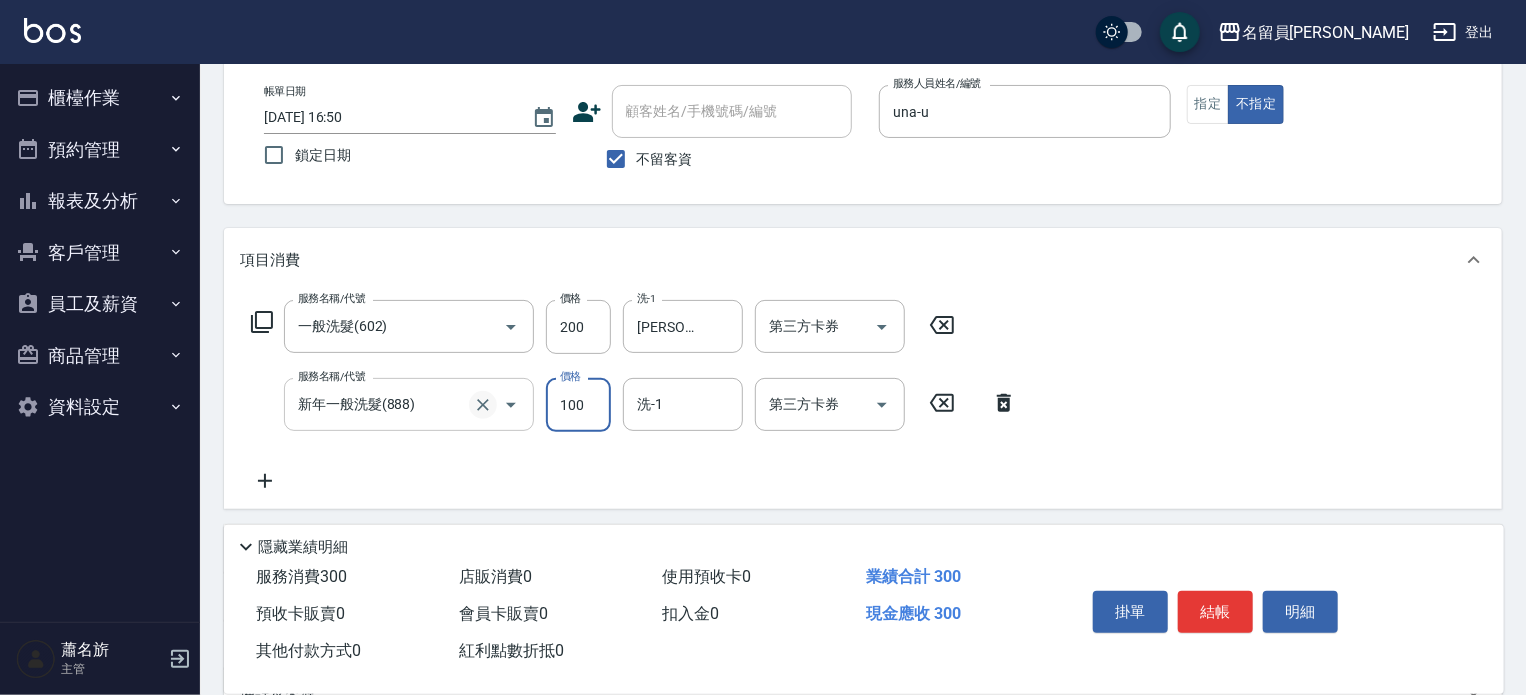 click 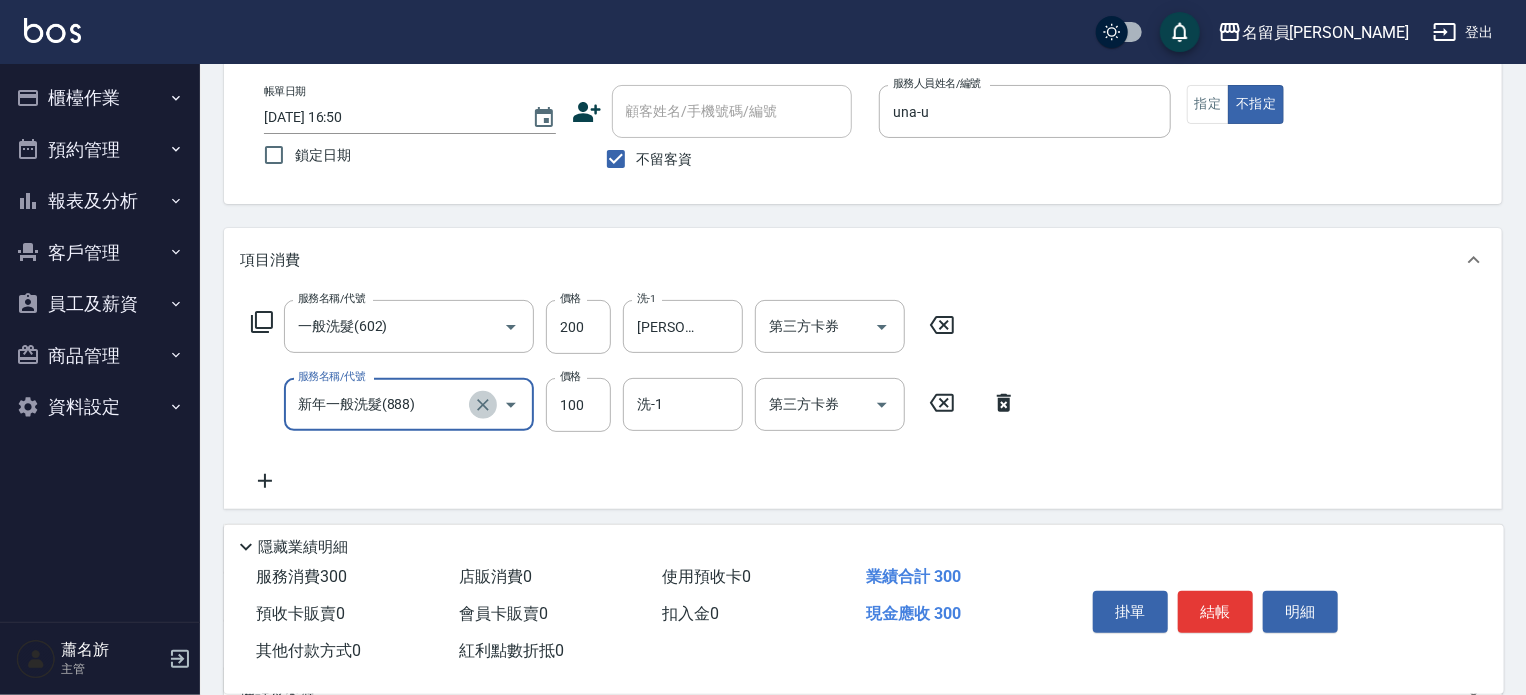 click 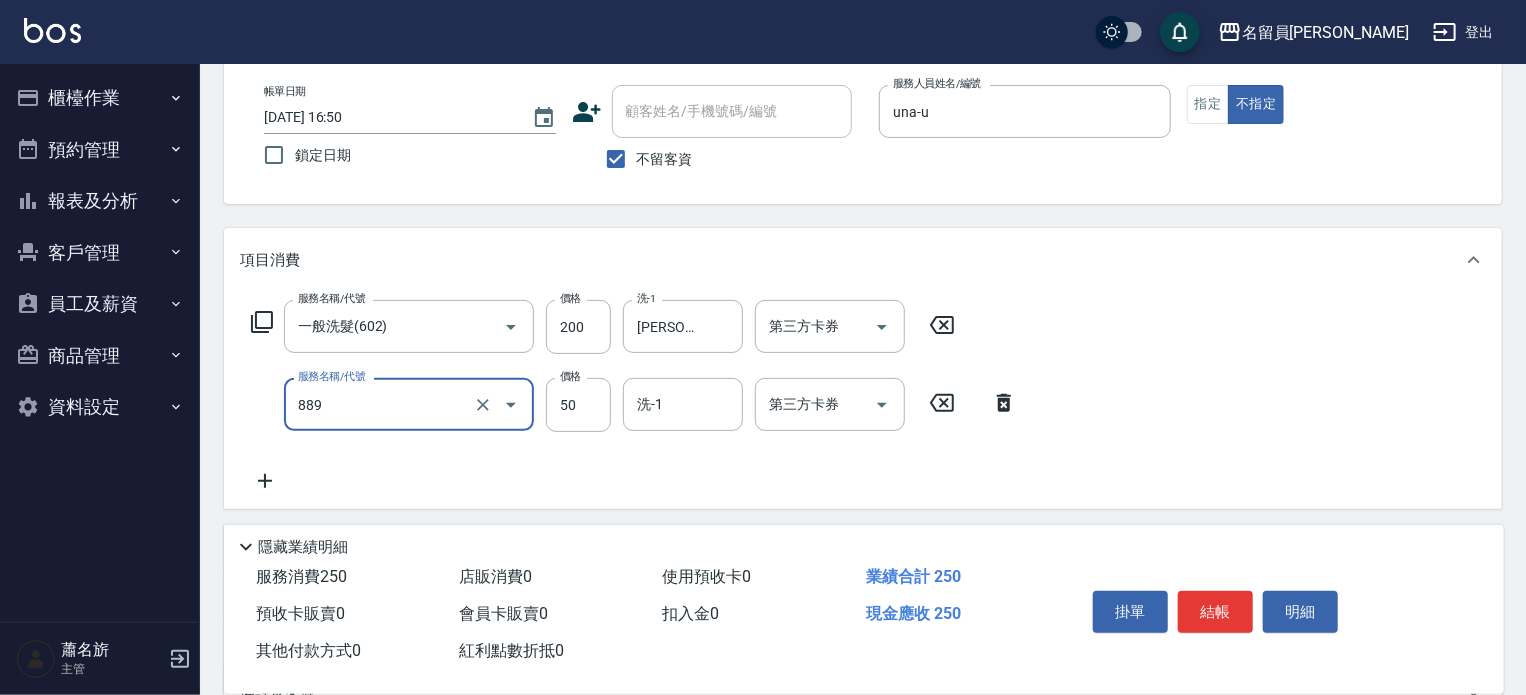 type on "精油(889)" 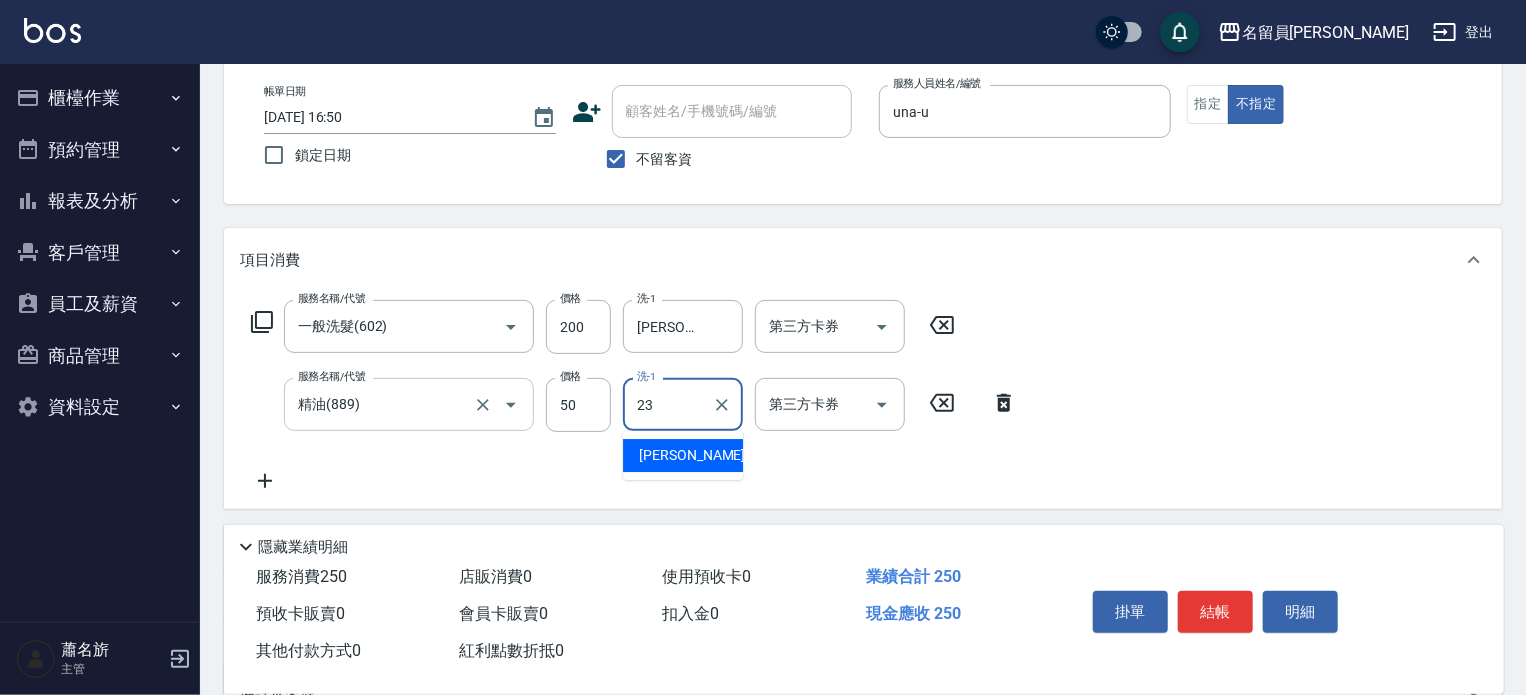 type on "[PERSON_NAME]-23" 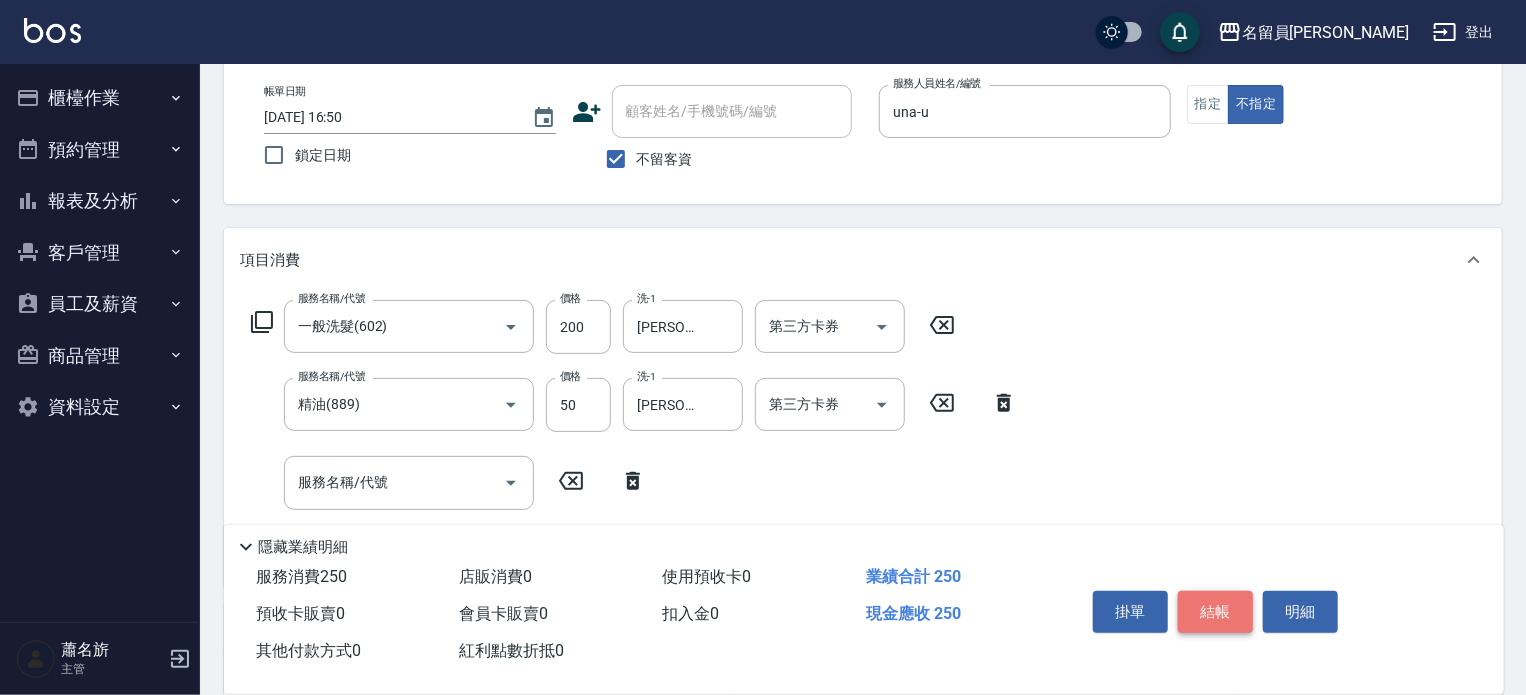 click on "結帳" at bounding box center (1215, 612) 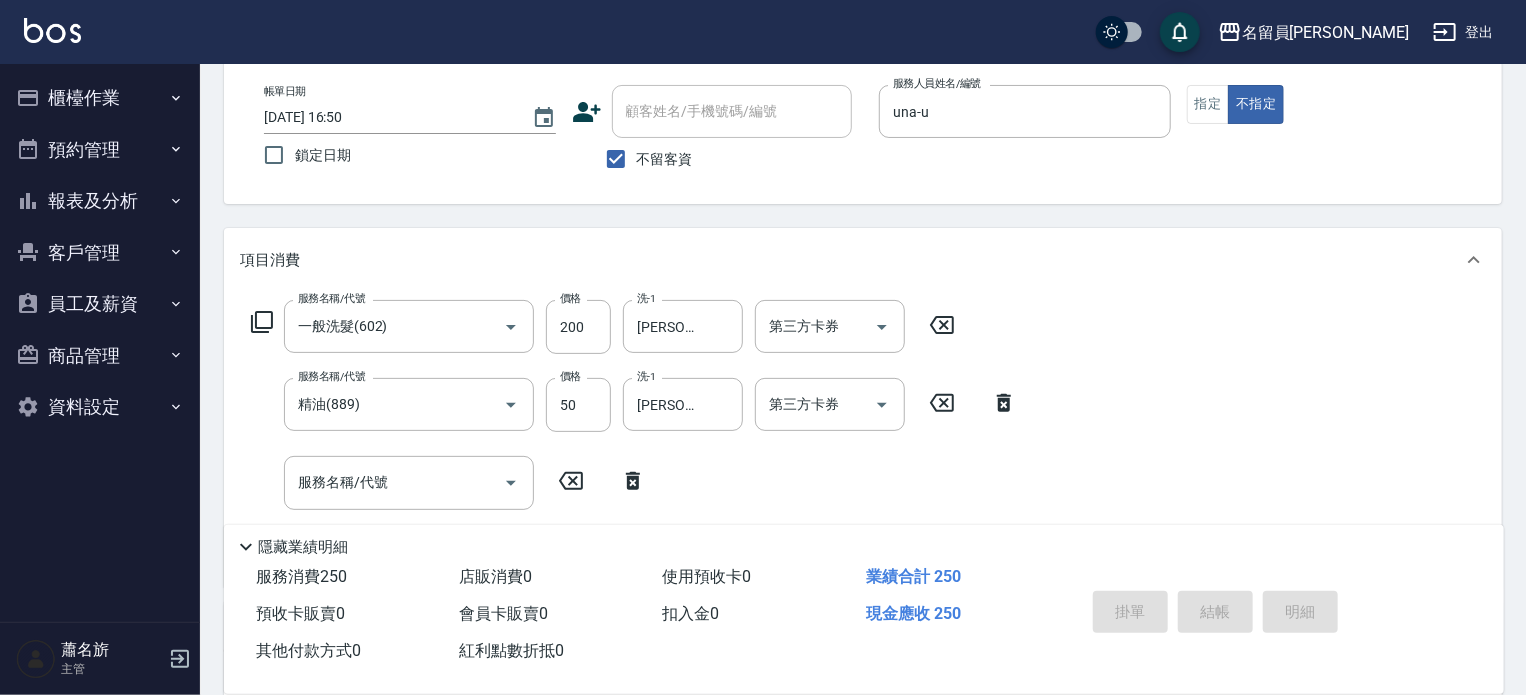 type 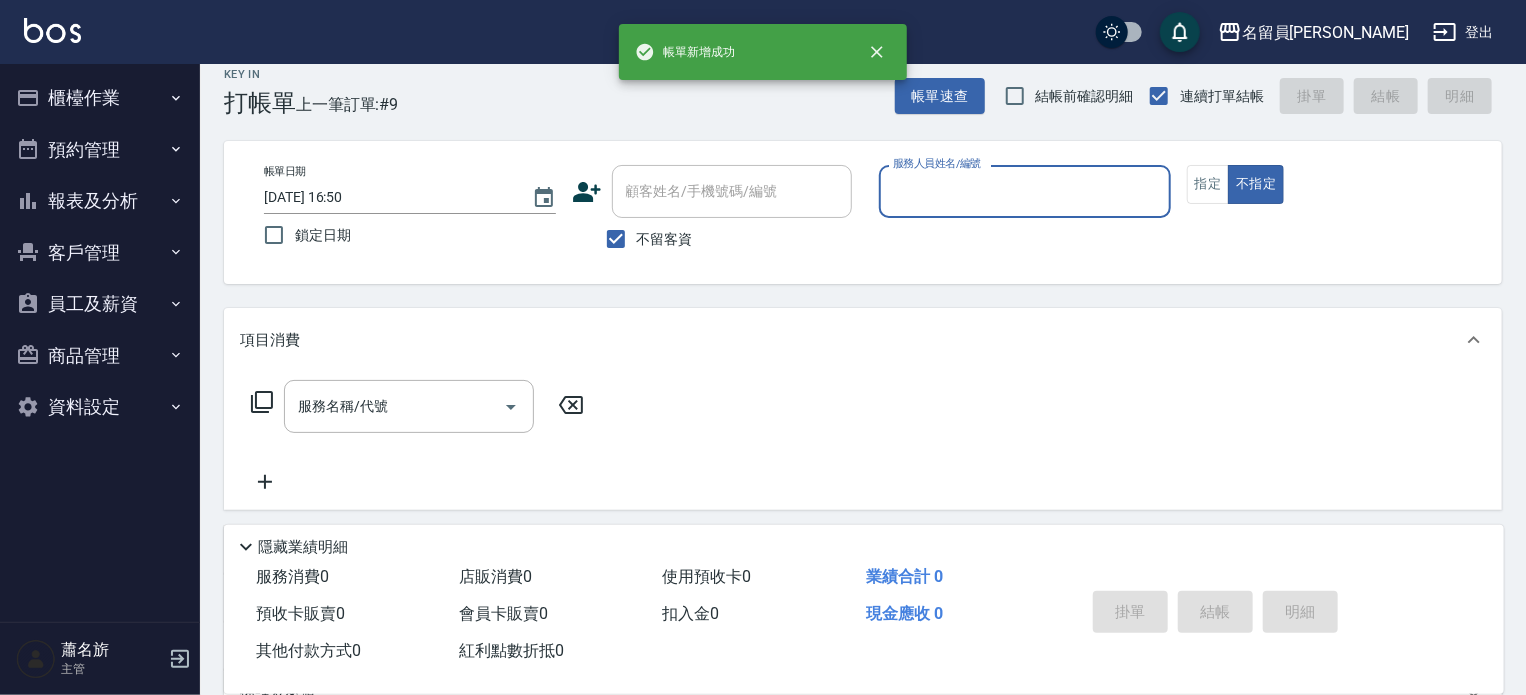 scroll, scrollTop: 0, scrollLeft: 0, axis: both 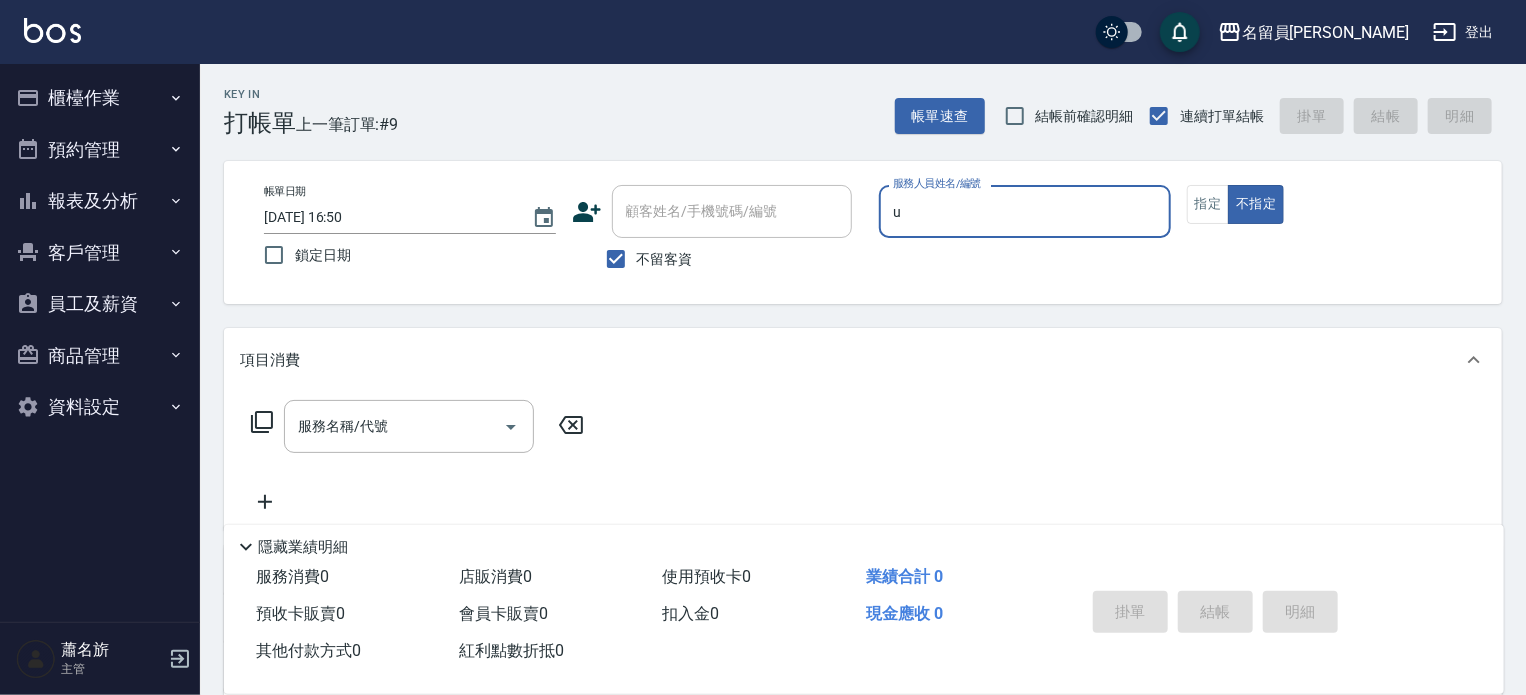 type on "una-u" 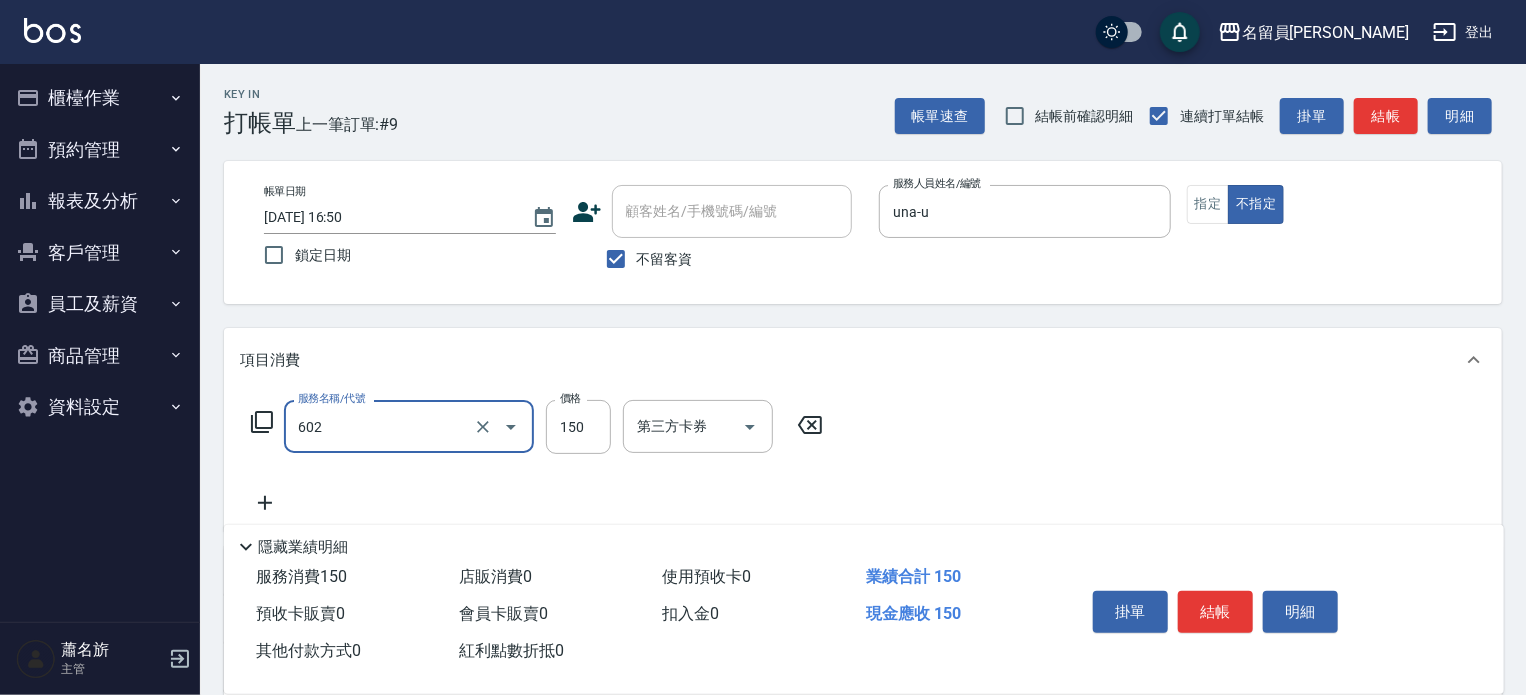 type on "一般洗髮(602)" 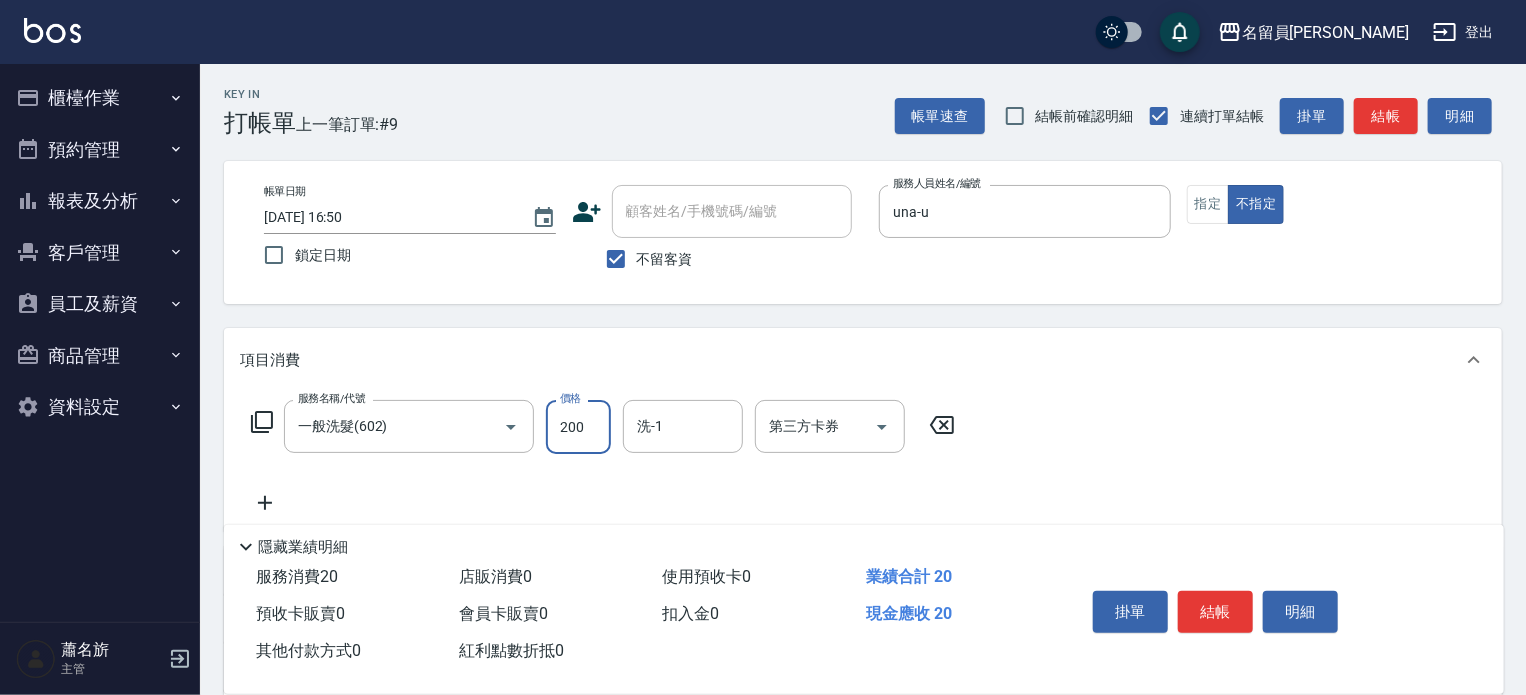 type on "200" 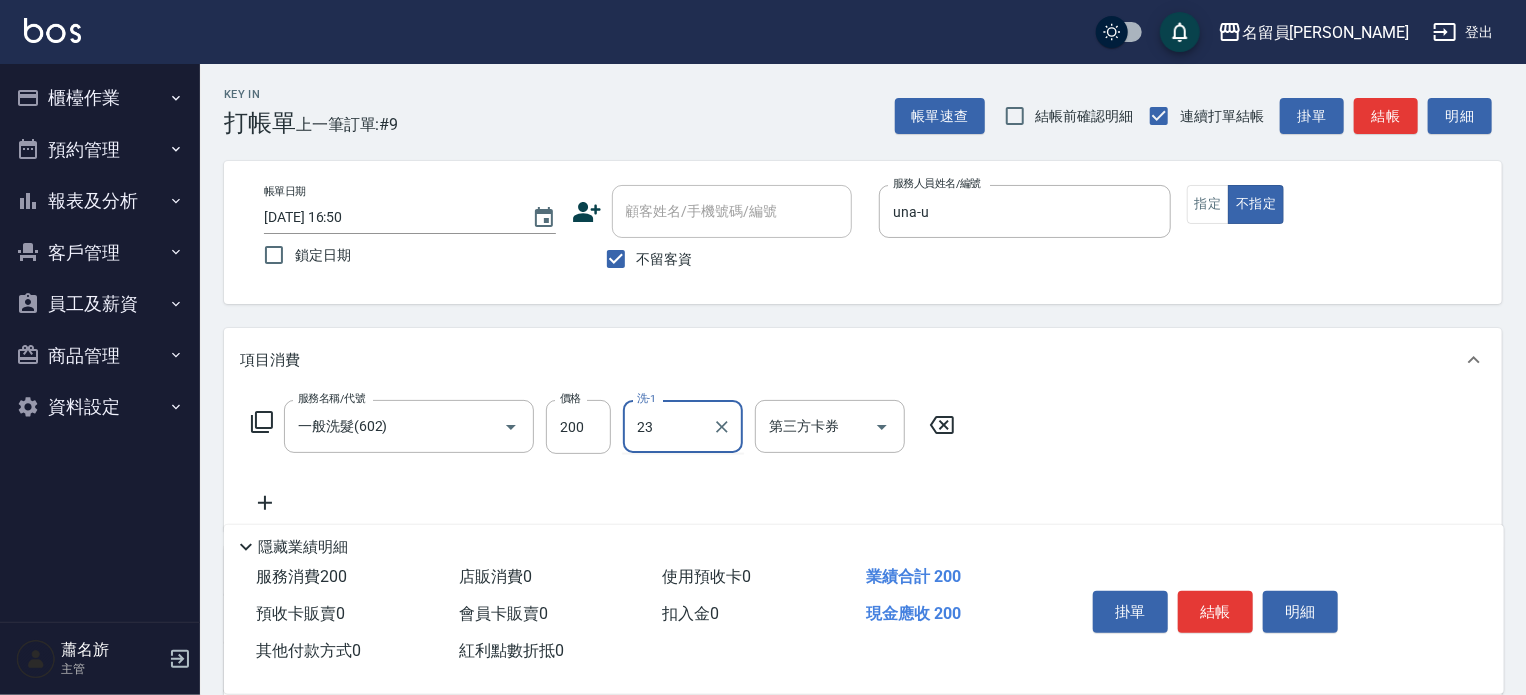 type on "[PERSON_NAME]-23" 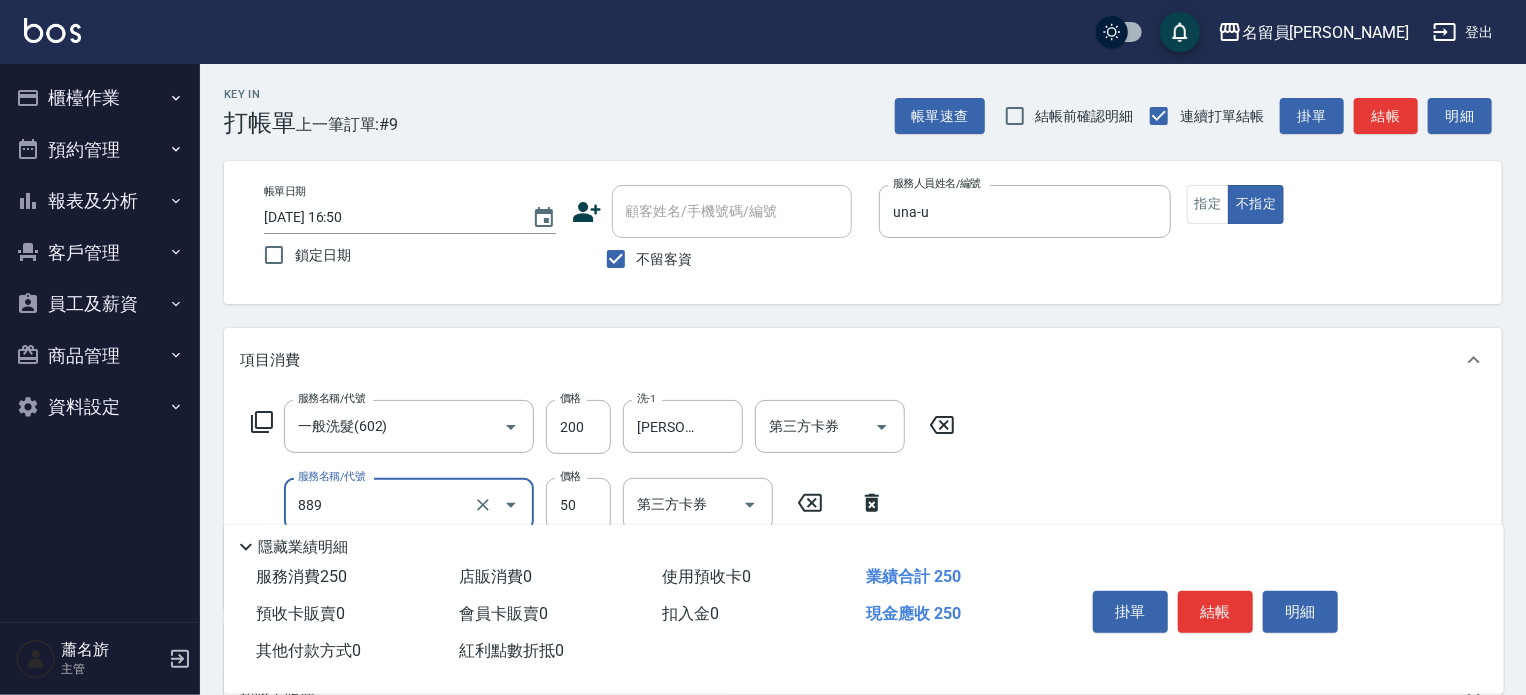 type on "精油(889)" 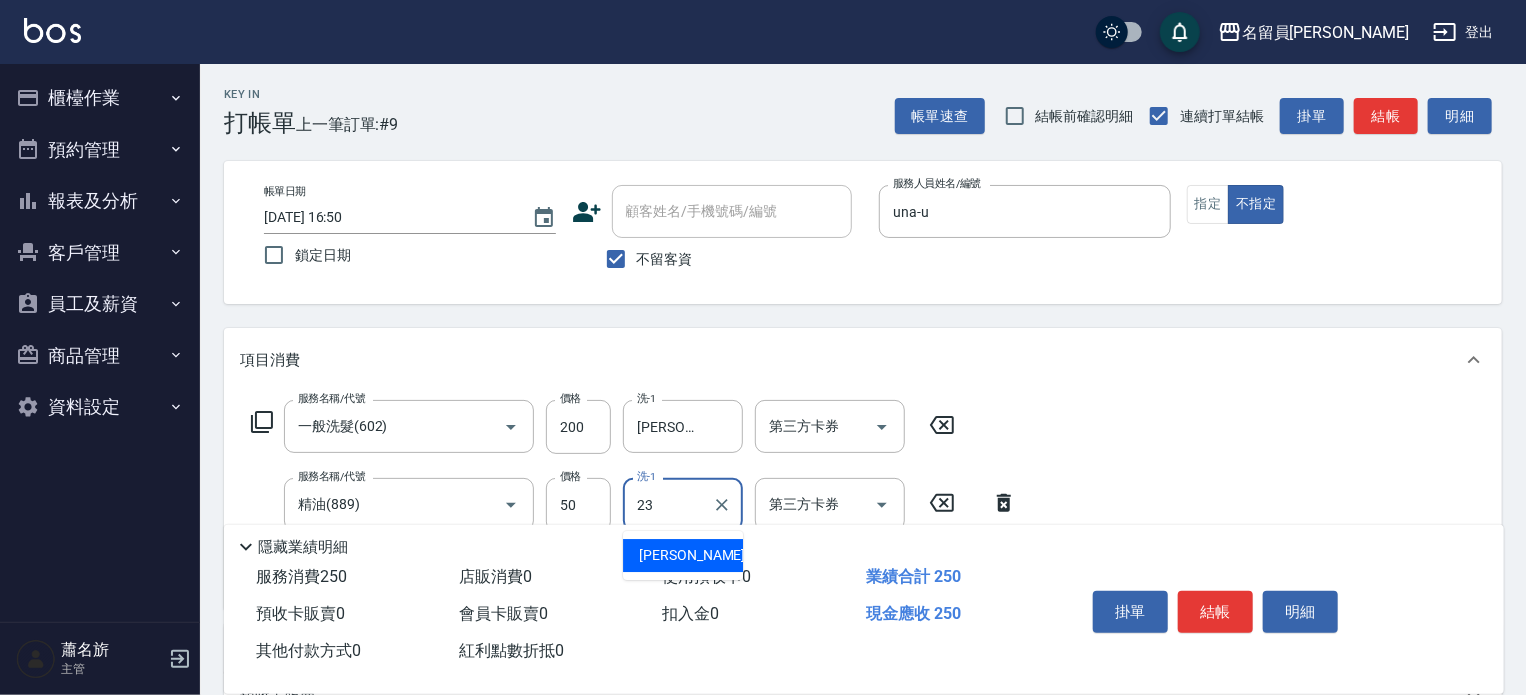 type on "[PERSON_NAME]-23" 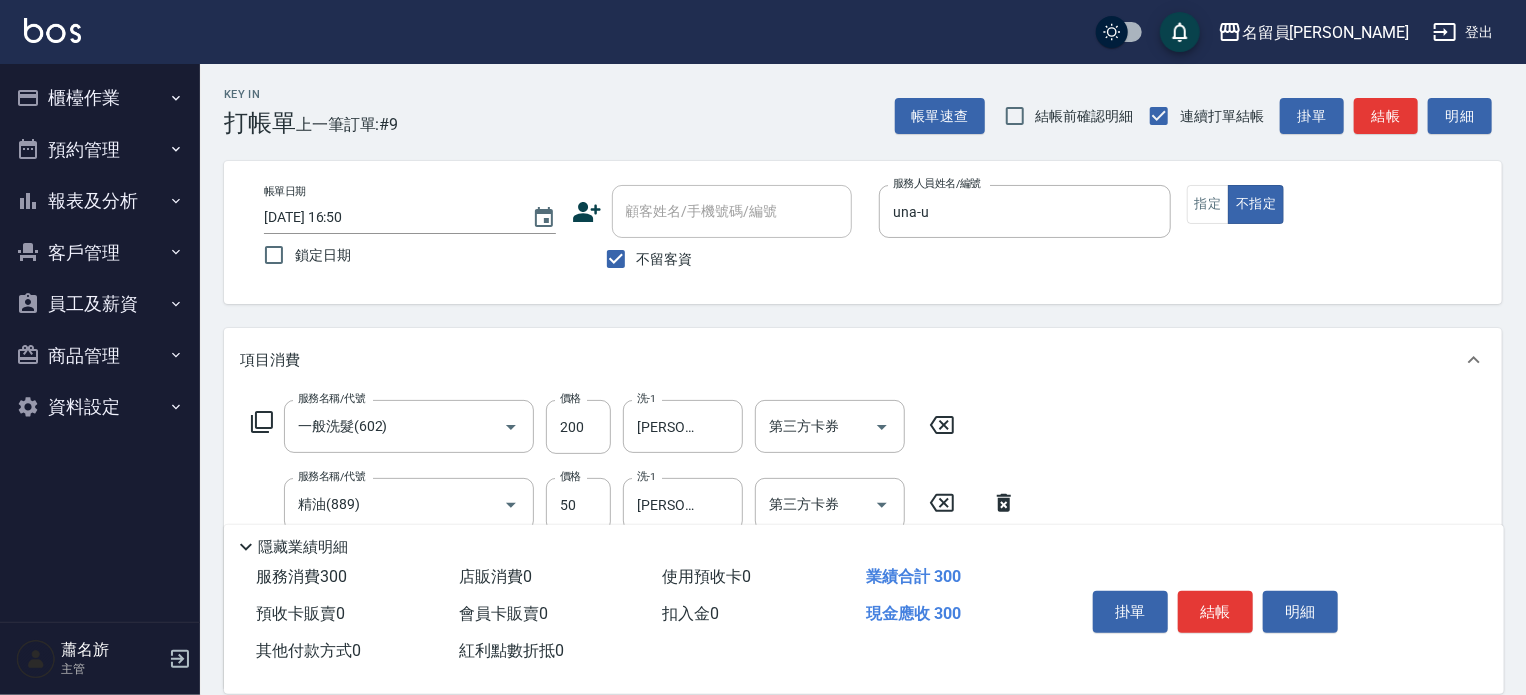 type on "瞬間保養(415)" 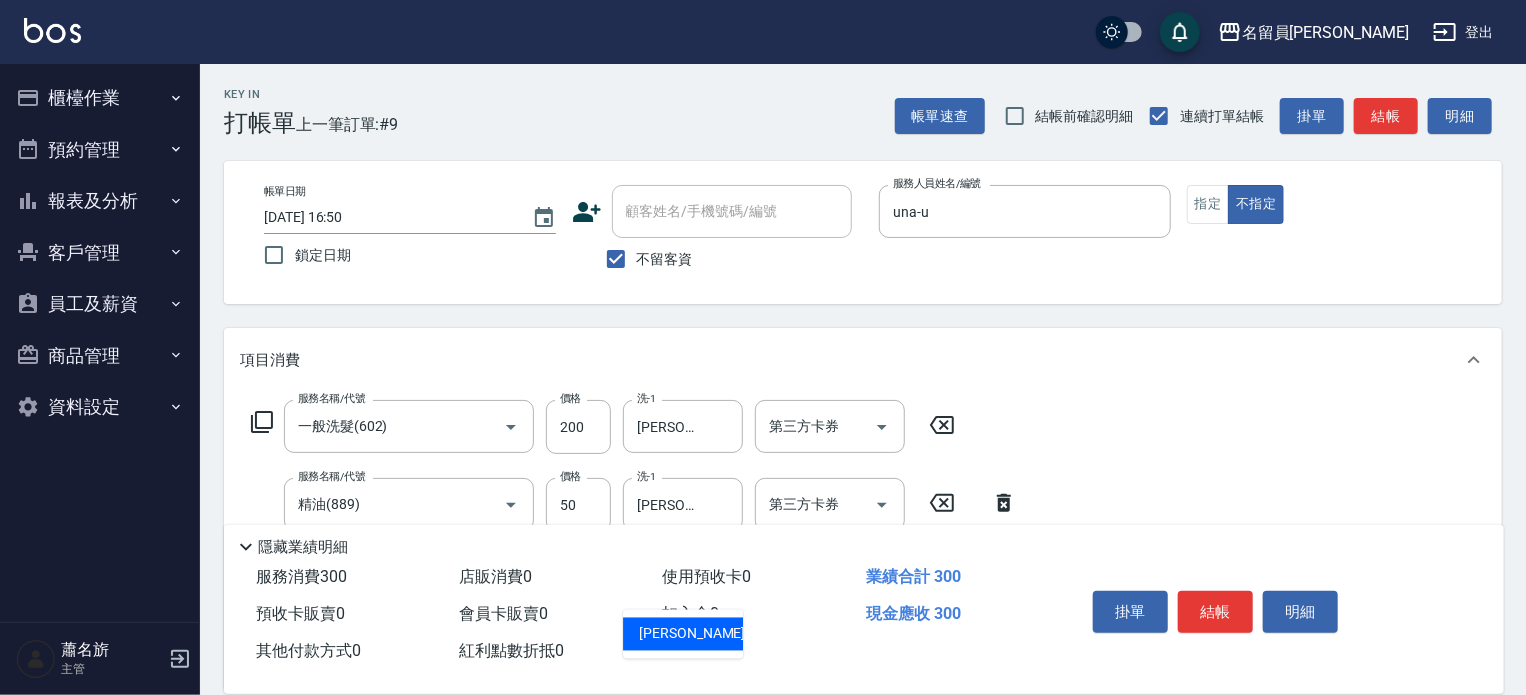 type on "[PERSON_NAME]-23" 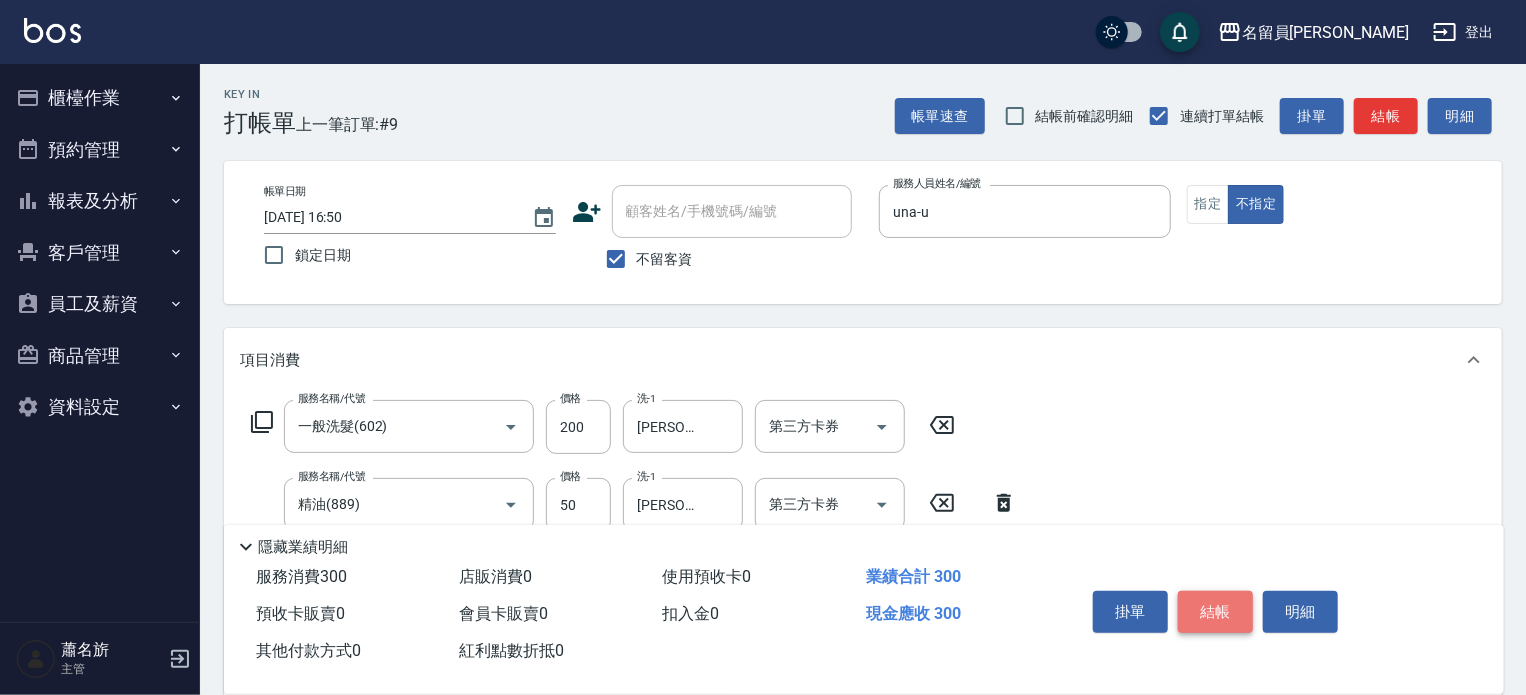 click on "結帳" at bounding box center (1215, 612) 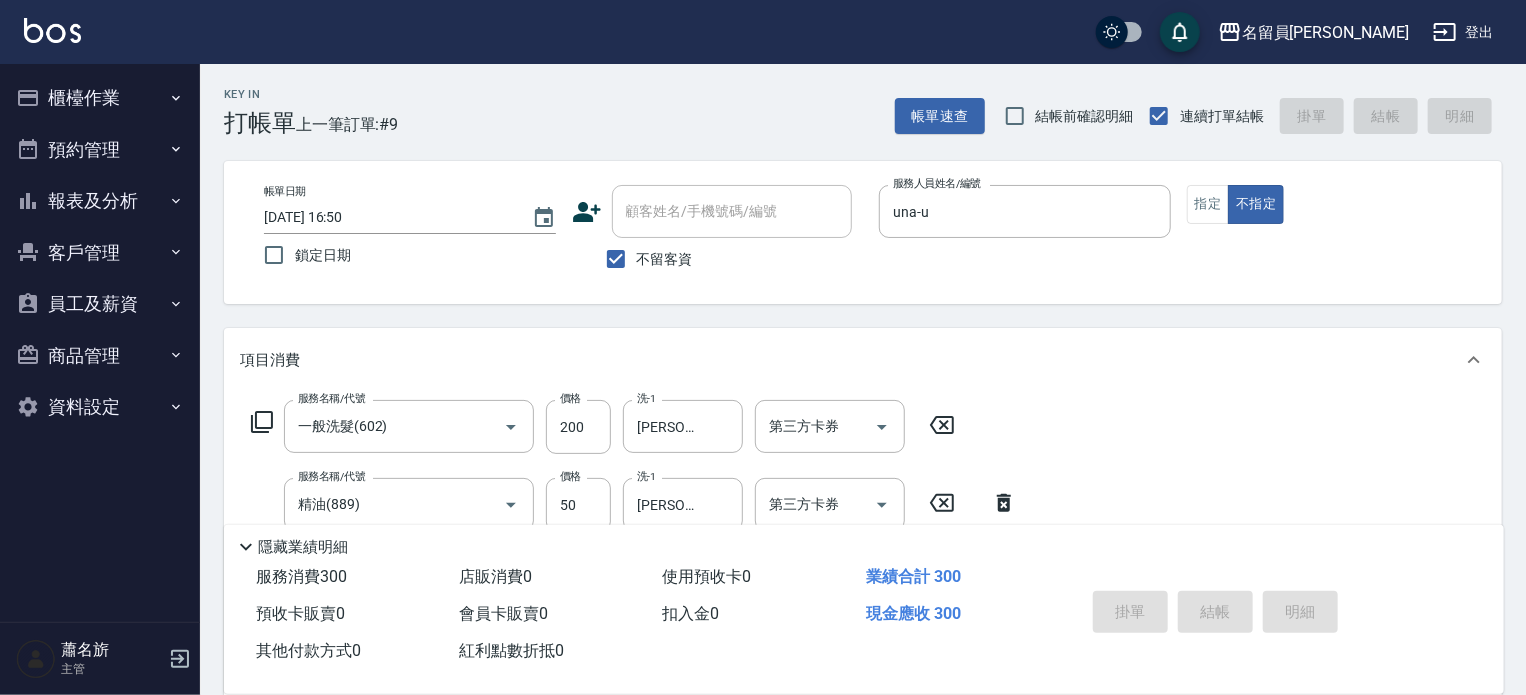 type on "[DATE] 16:51" 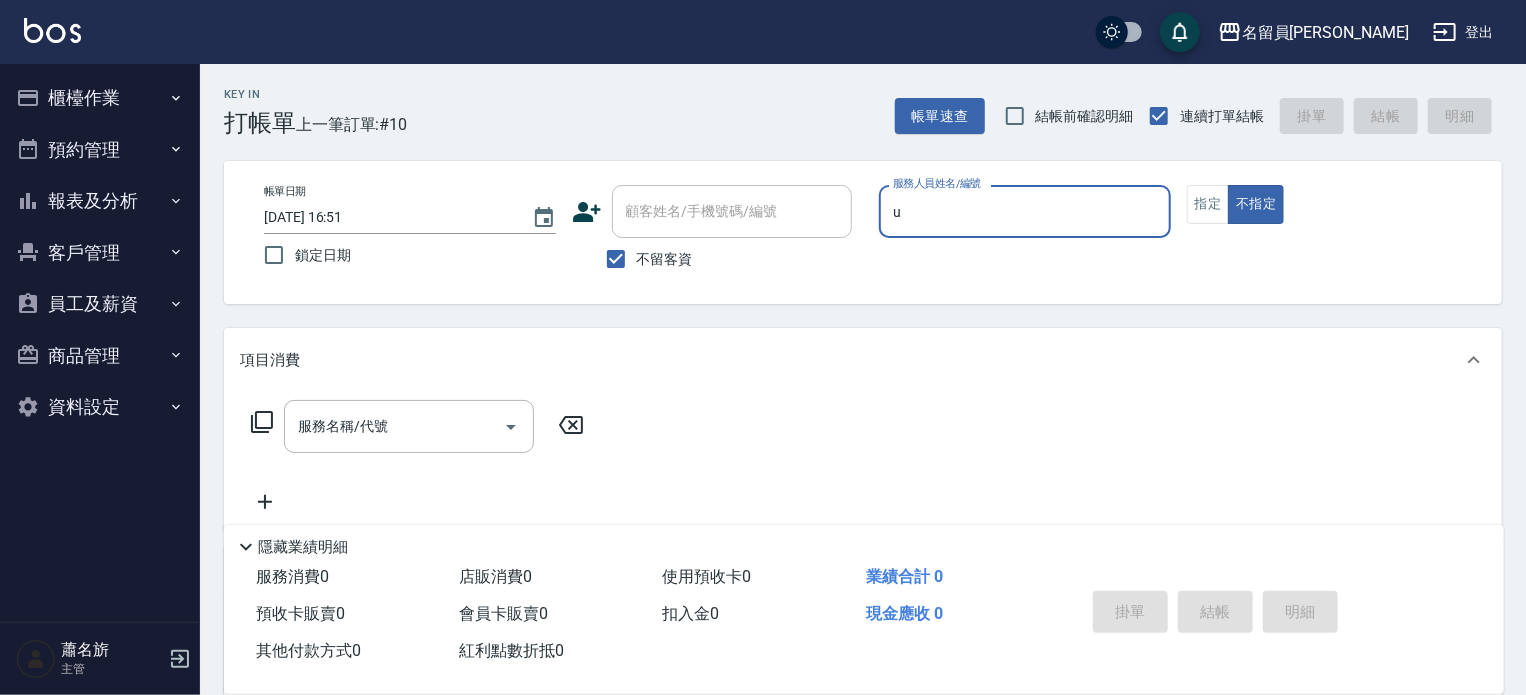 type on "una-u" 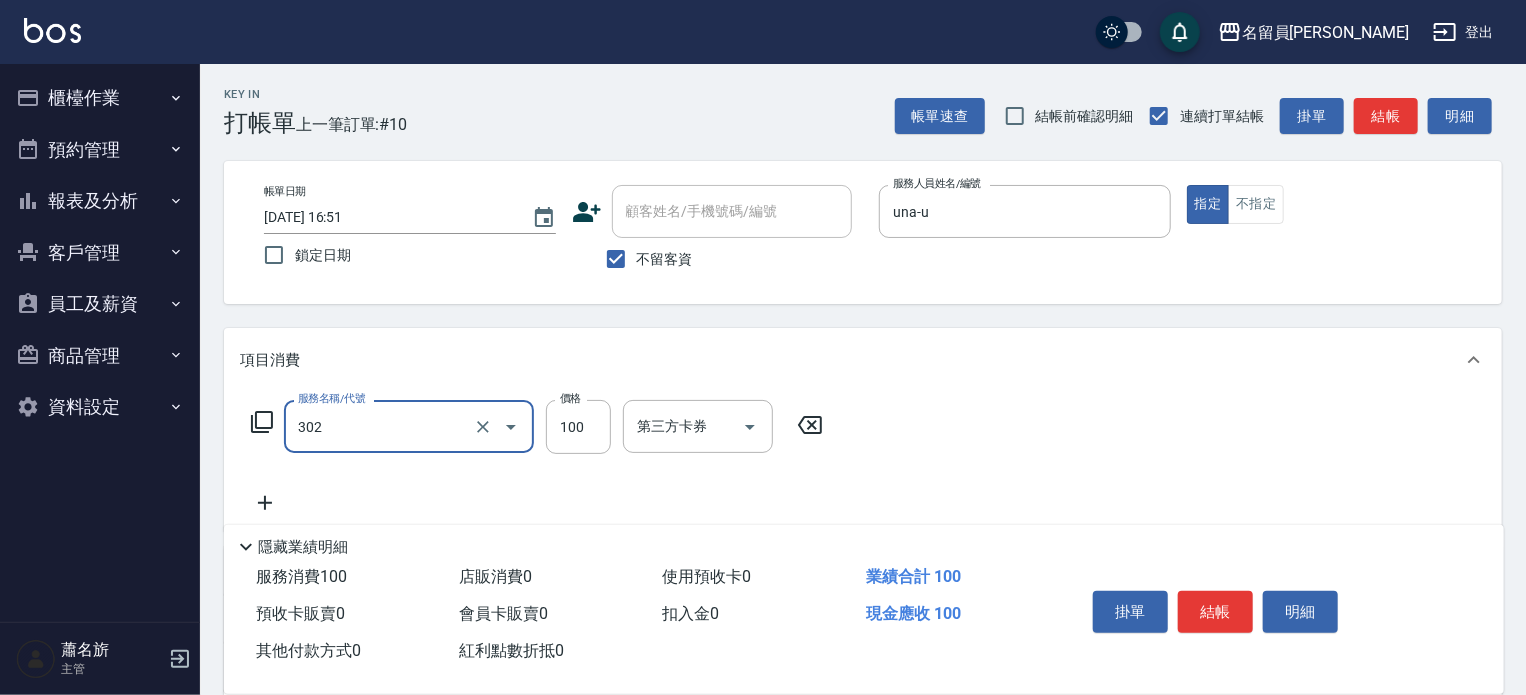 type on "剪髮(302)" 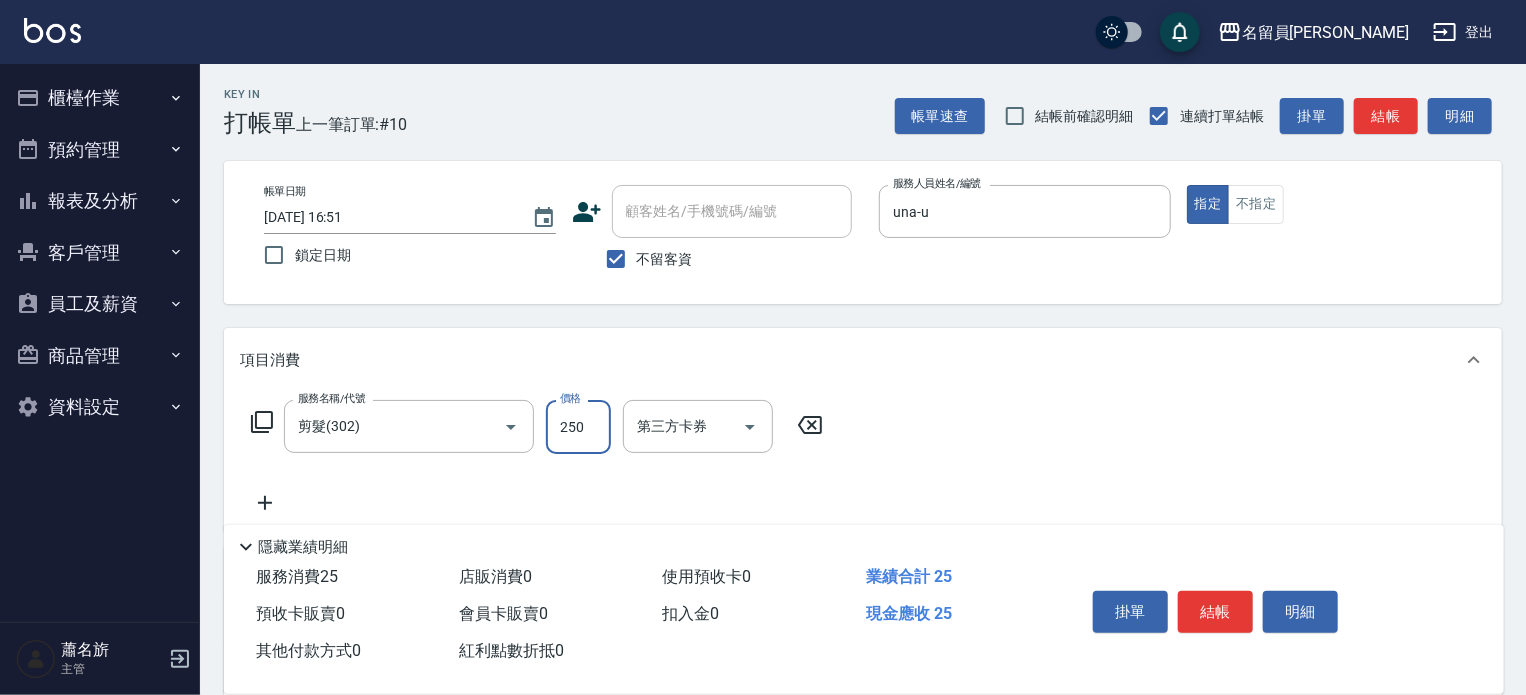 type on "250" 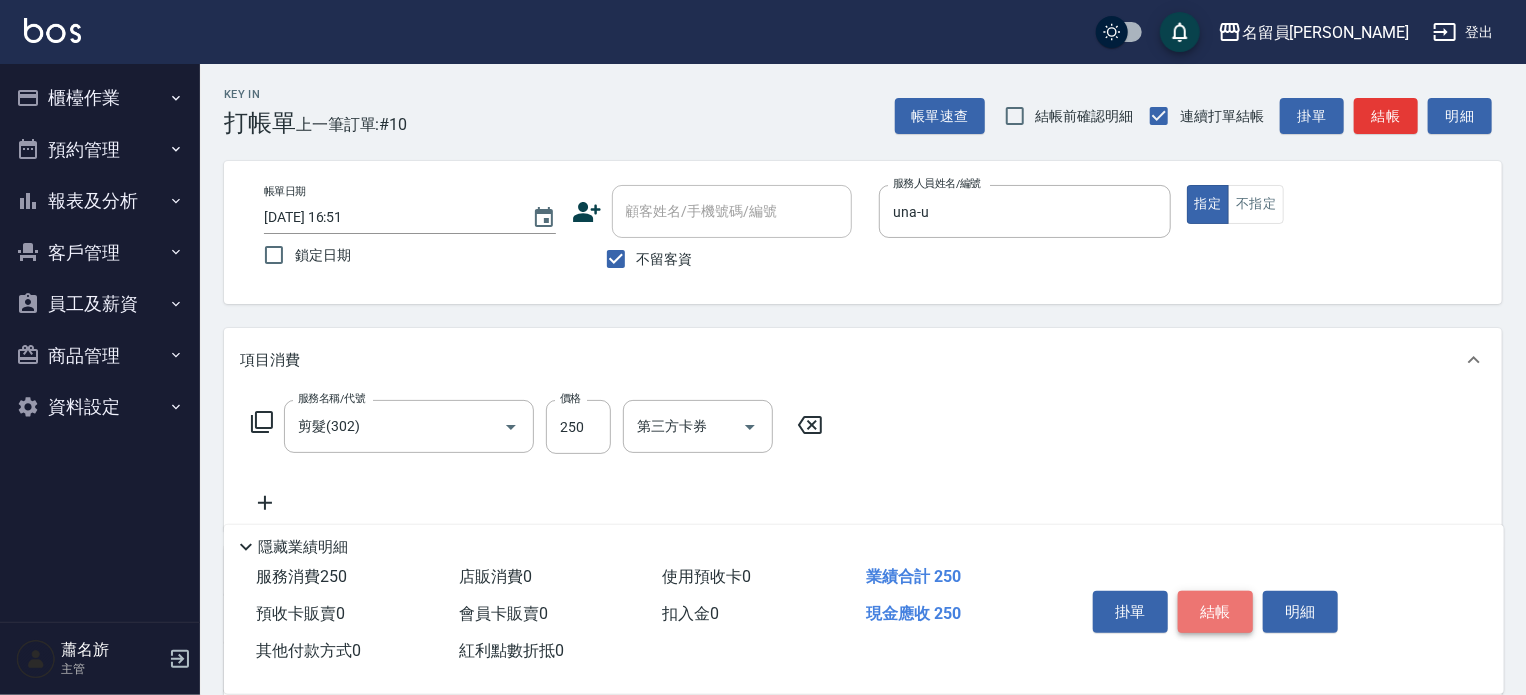 click on "結帳" at bounding box center [1215, 612] 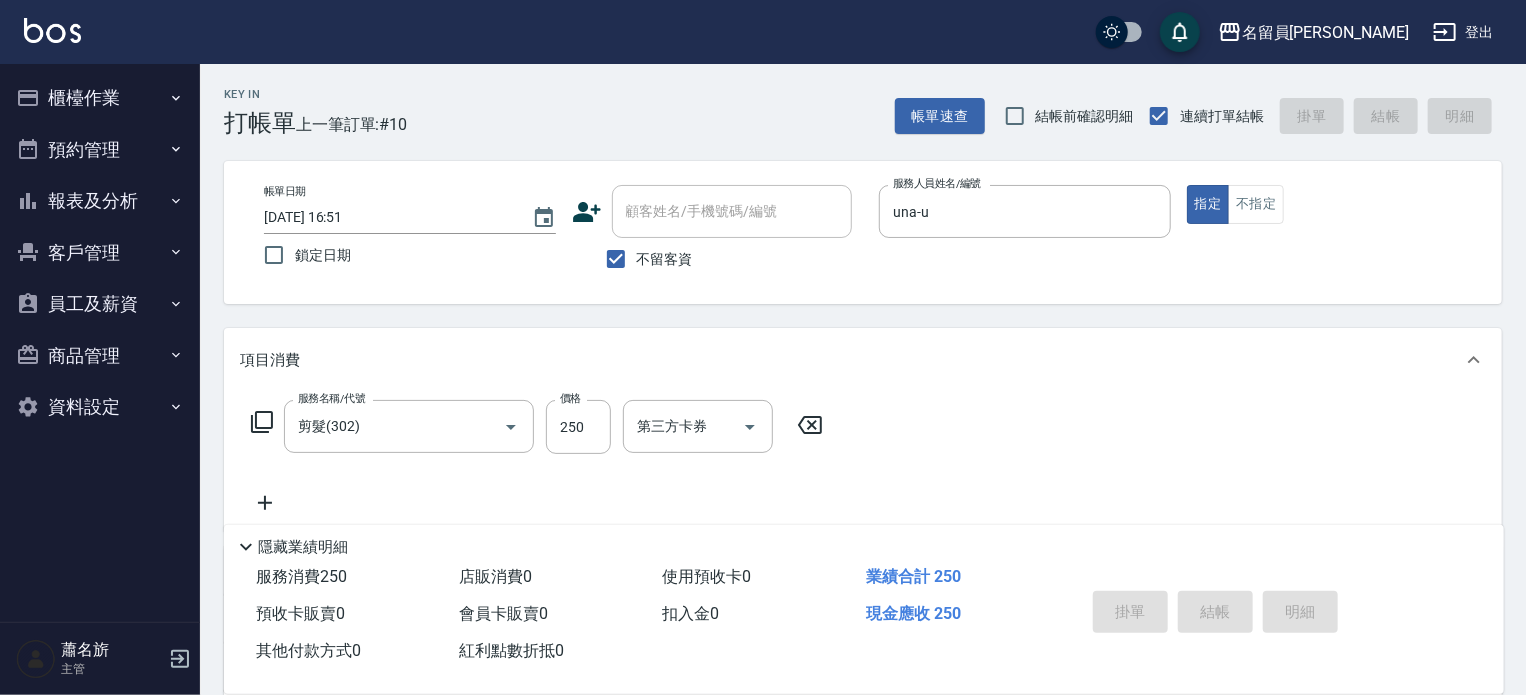 type 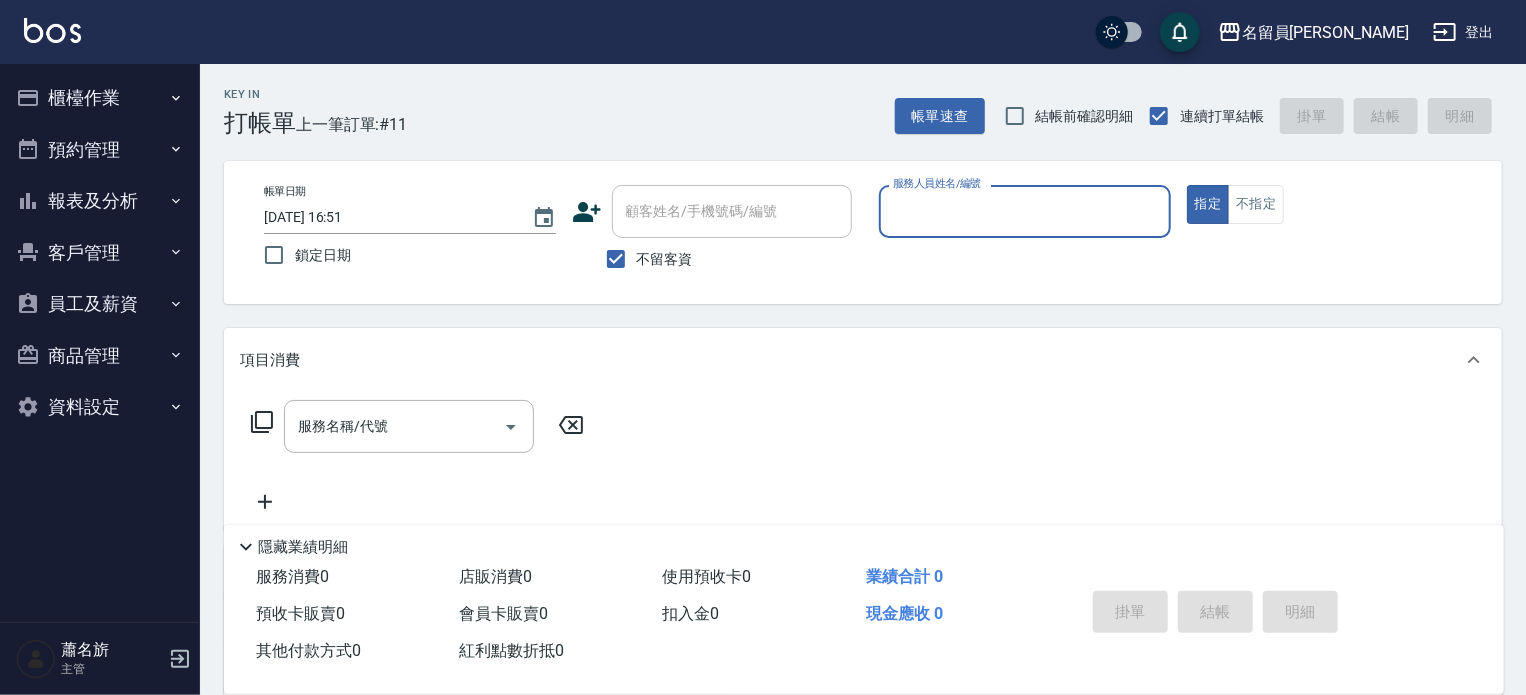 click on "報表及分析" at bounding box center [100, 201] 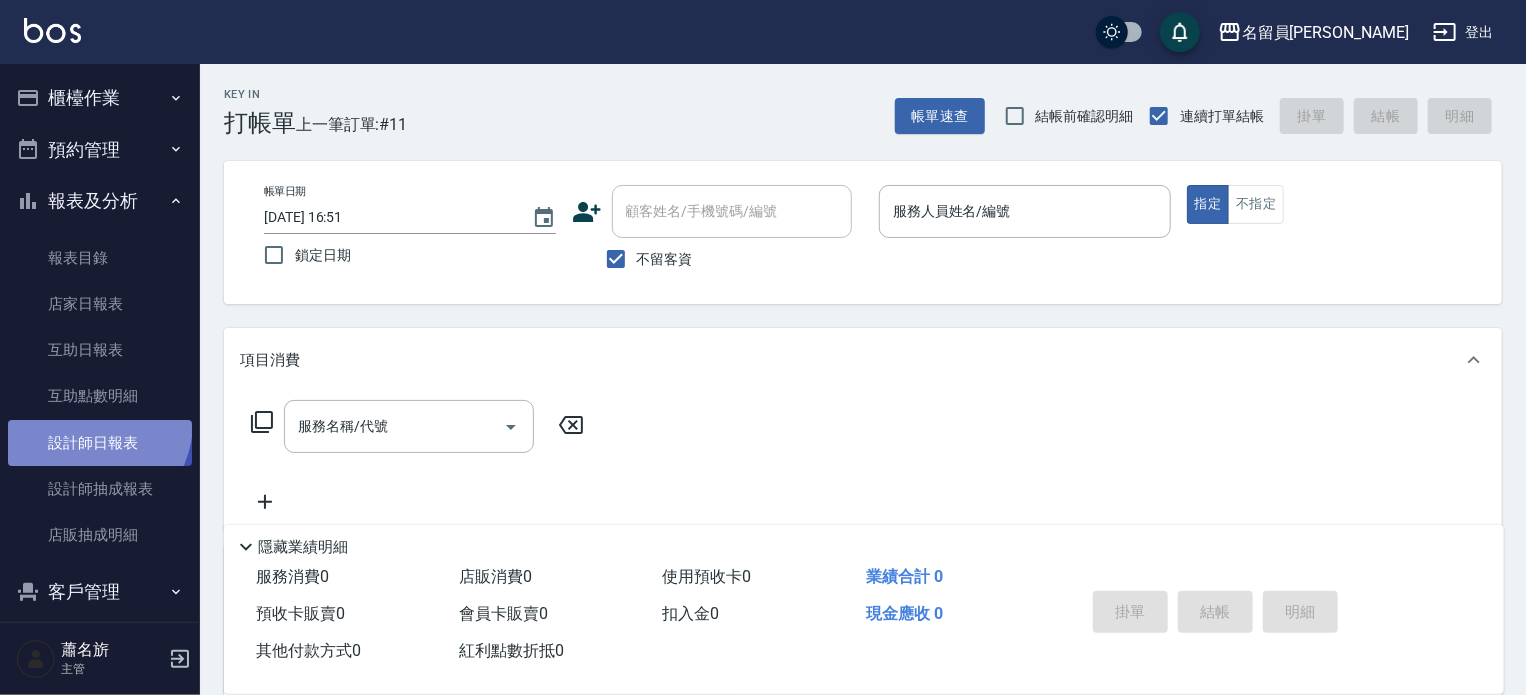 click on "設計師日報表" at bounding box center [100, 443] 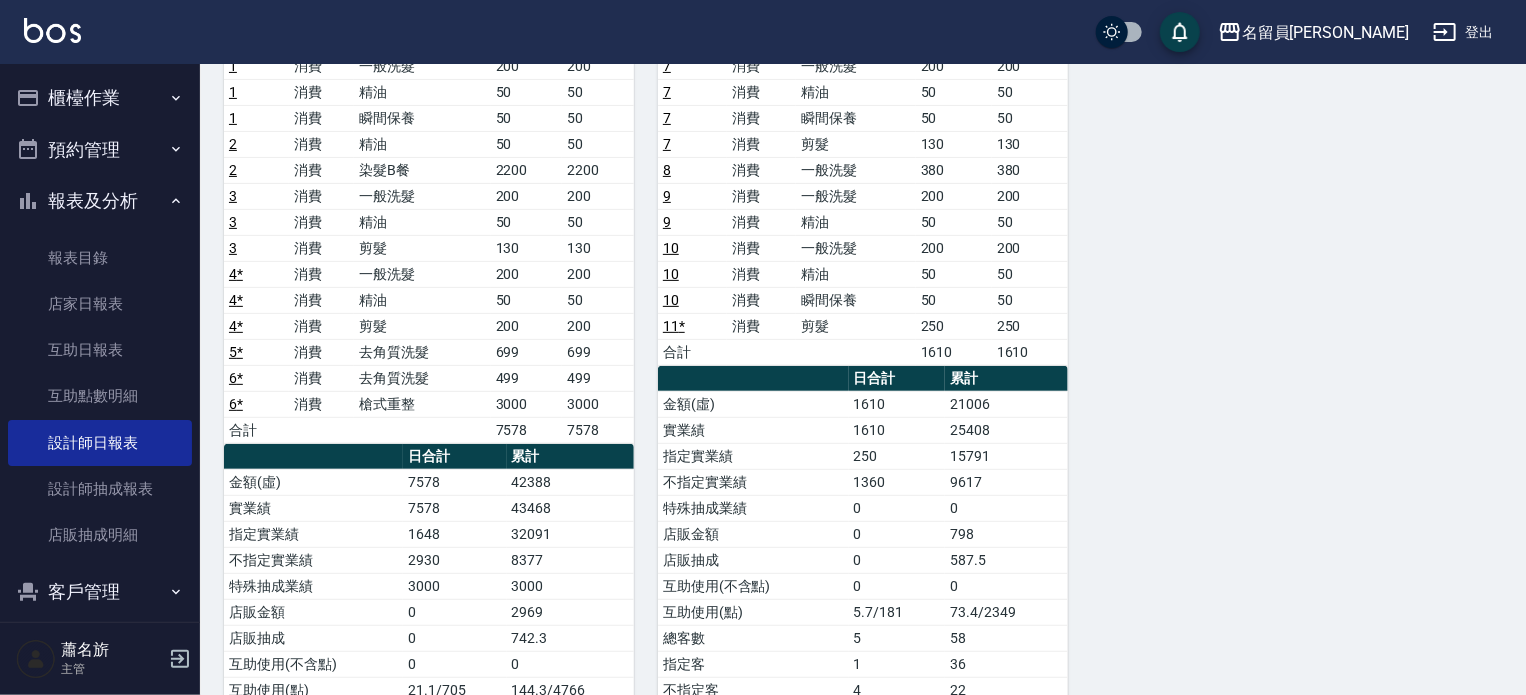scroll, scrollTop: 300, scrollLeft: 0, axis: vertical 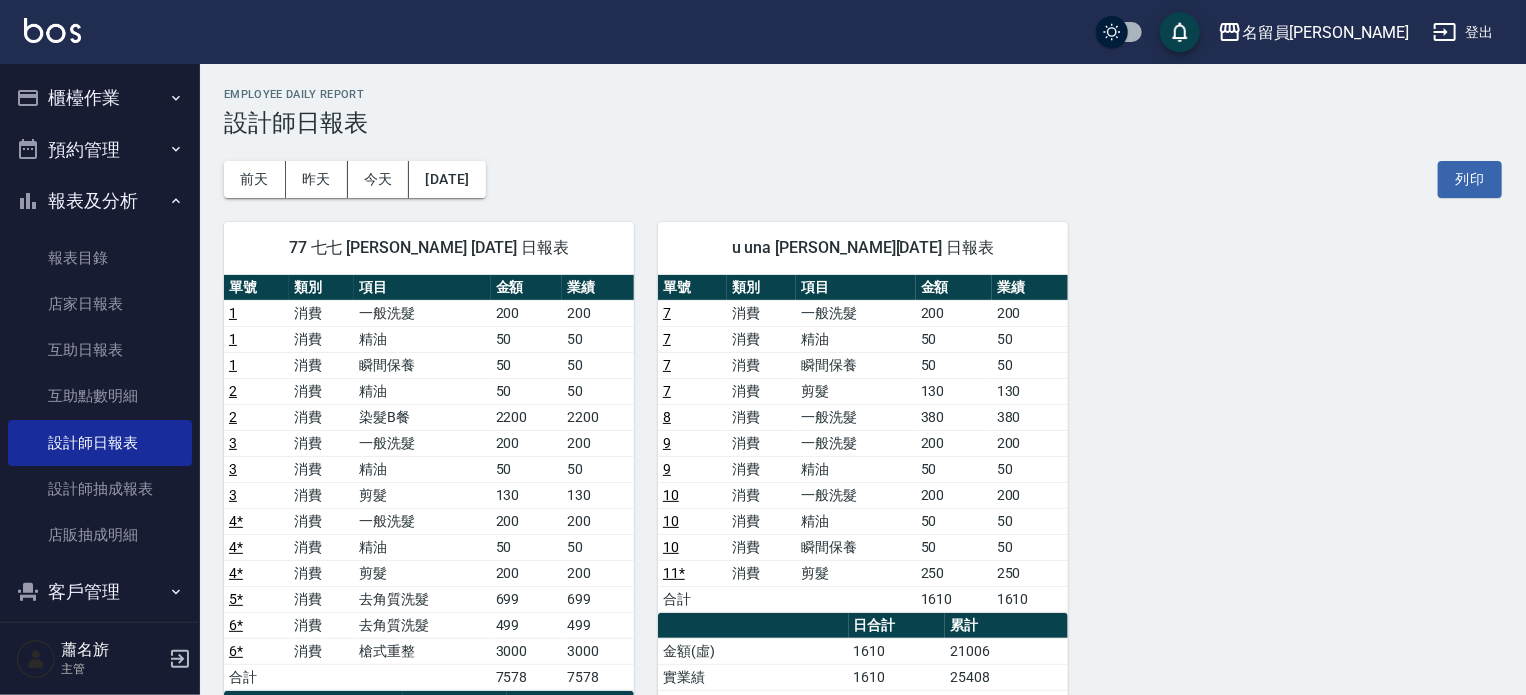 click on "櫃檯作業" at bounding box center (100, 98) 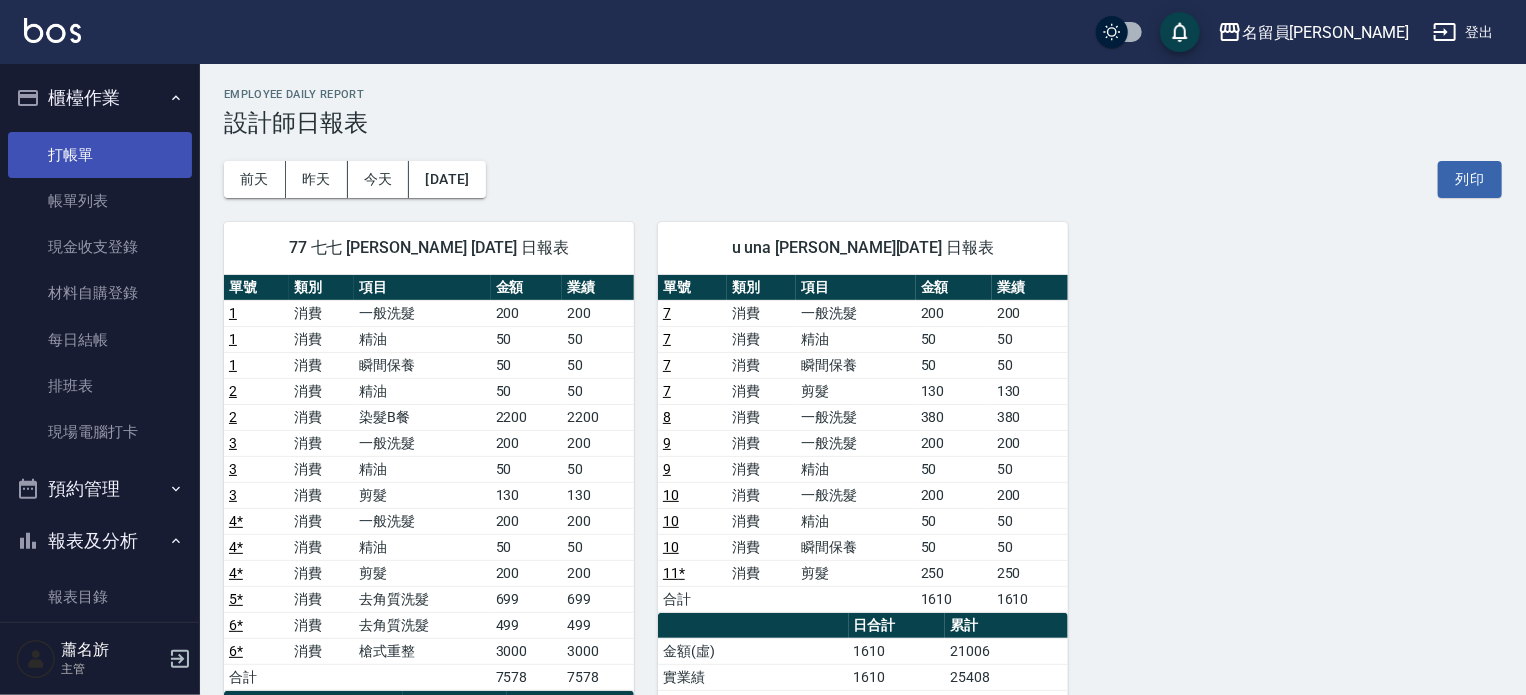 click on "打帳單" at bounding box center (100, 155) 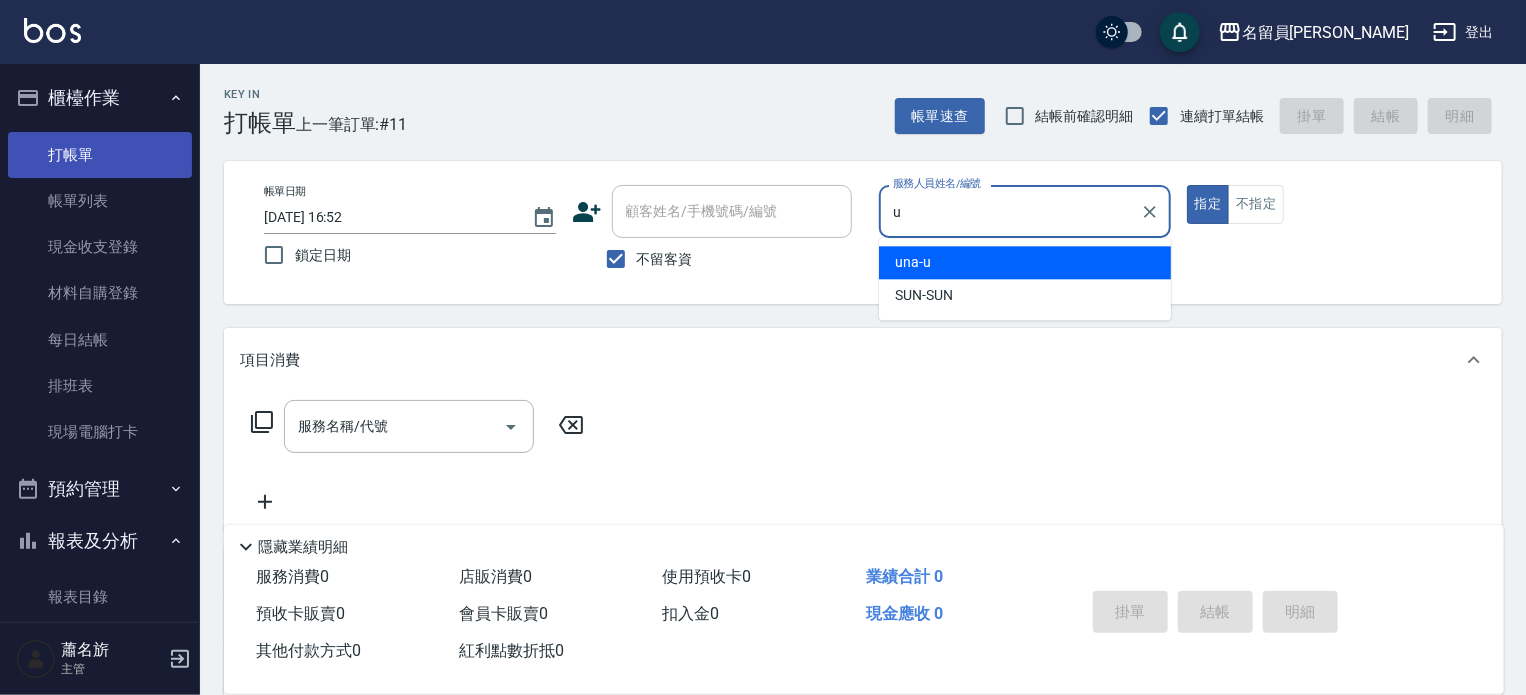 type on "una-u" 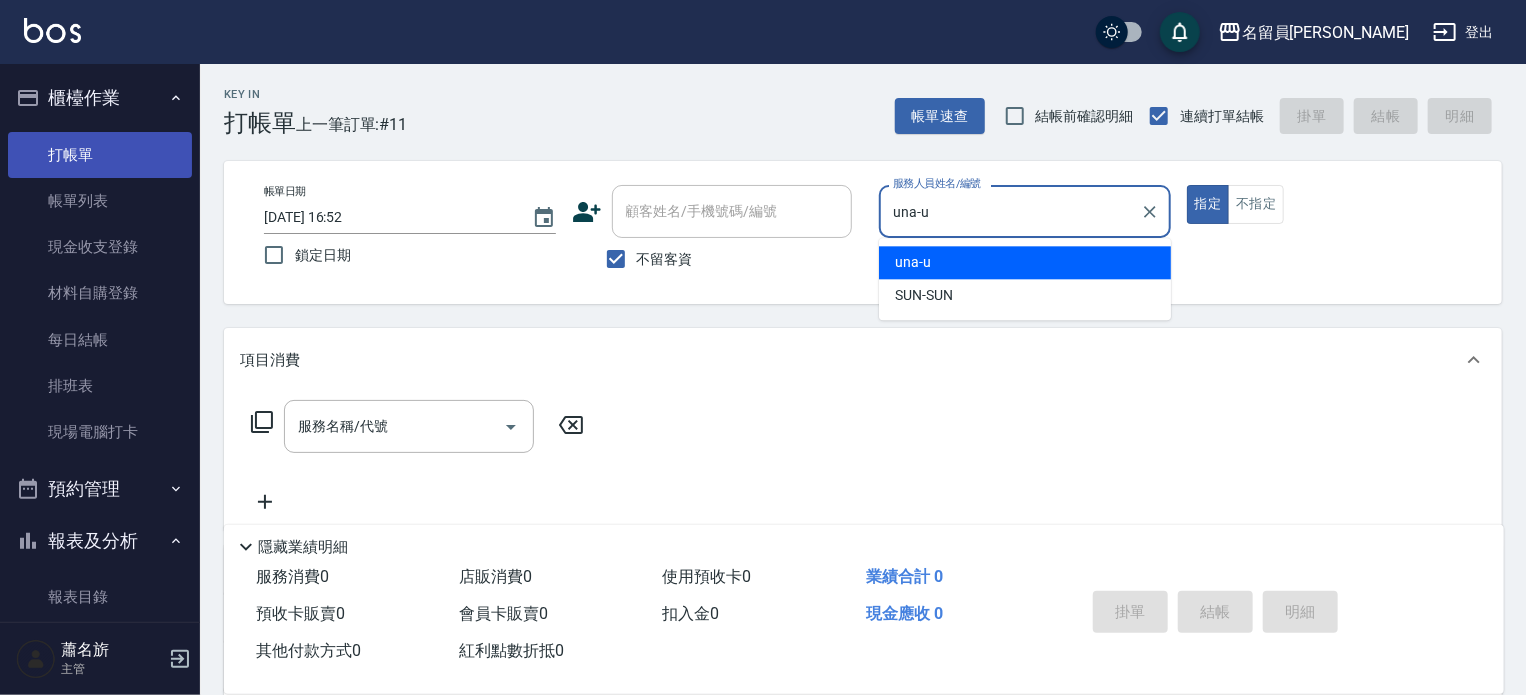 type on "true" 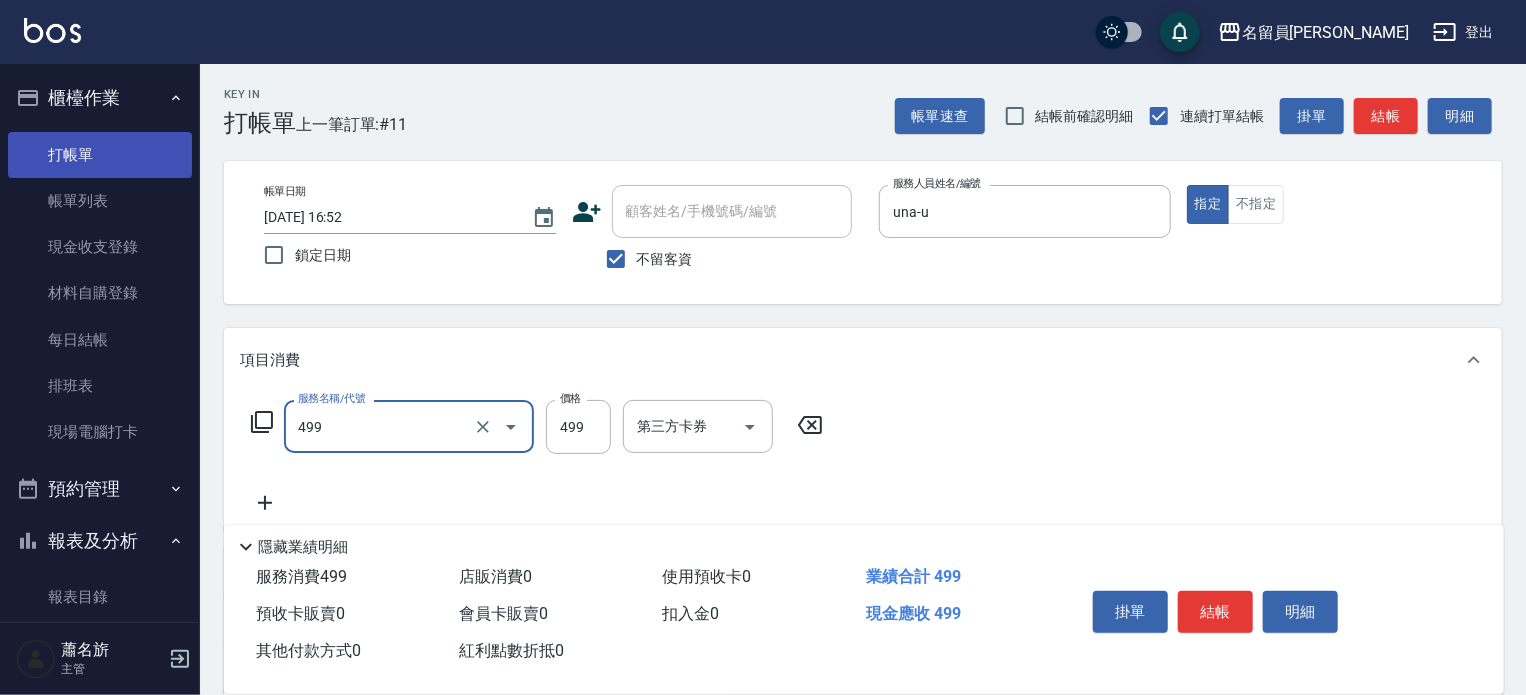 type on "去角質洗髮(499)" 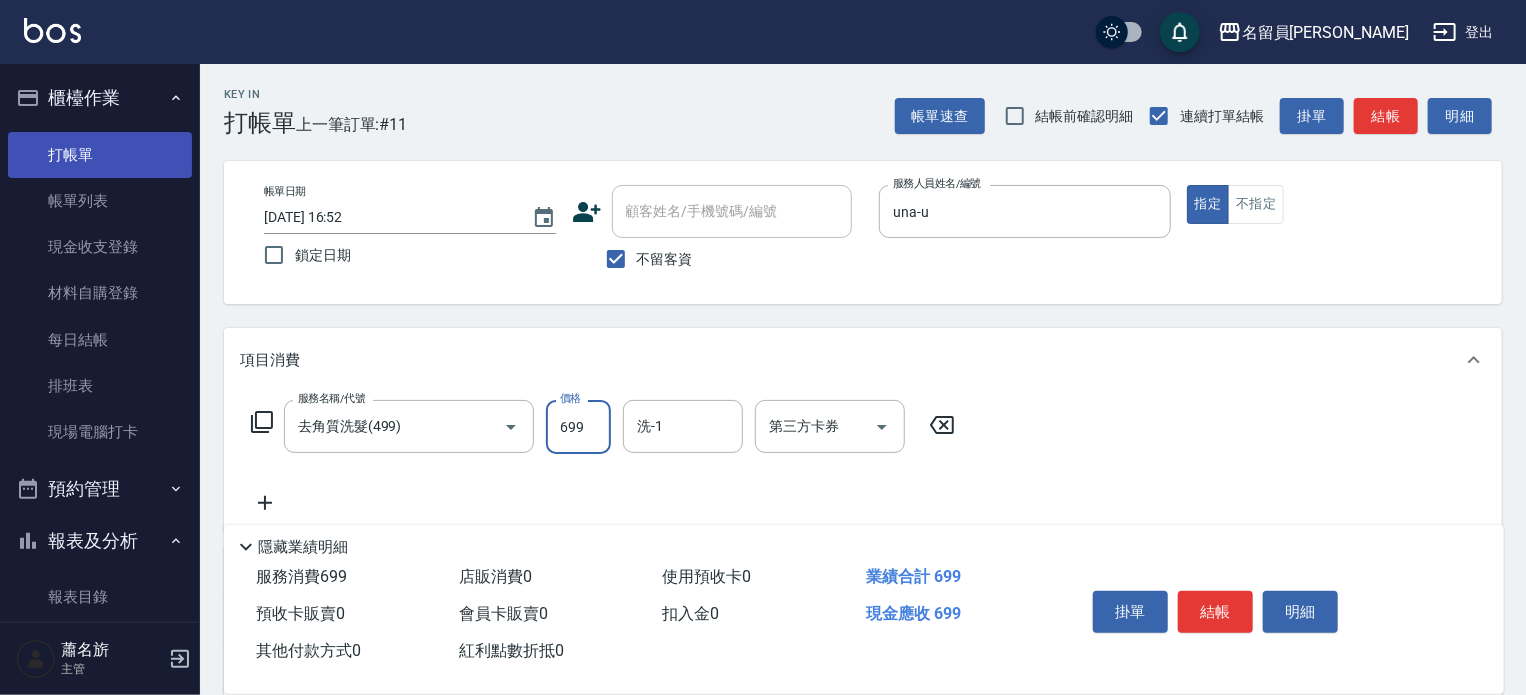 type on "699" 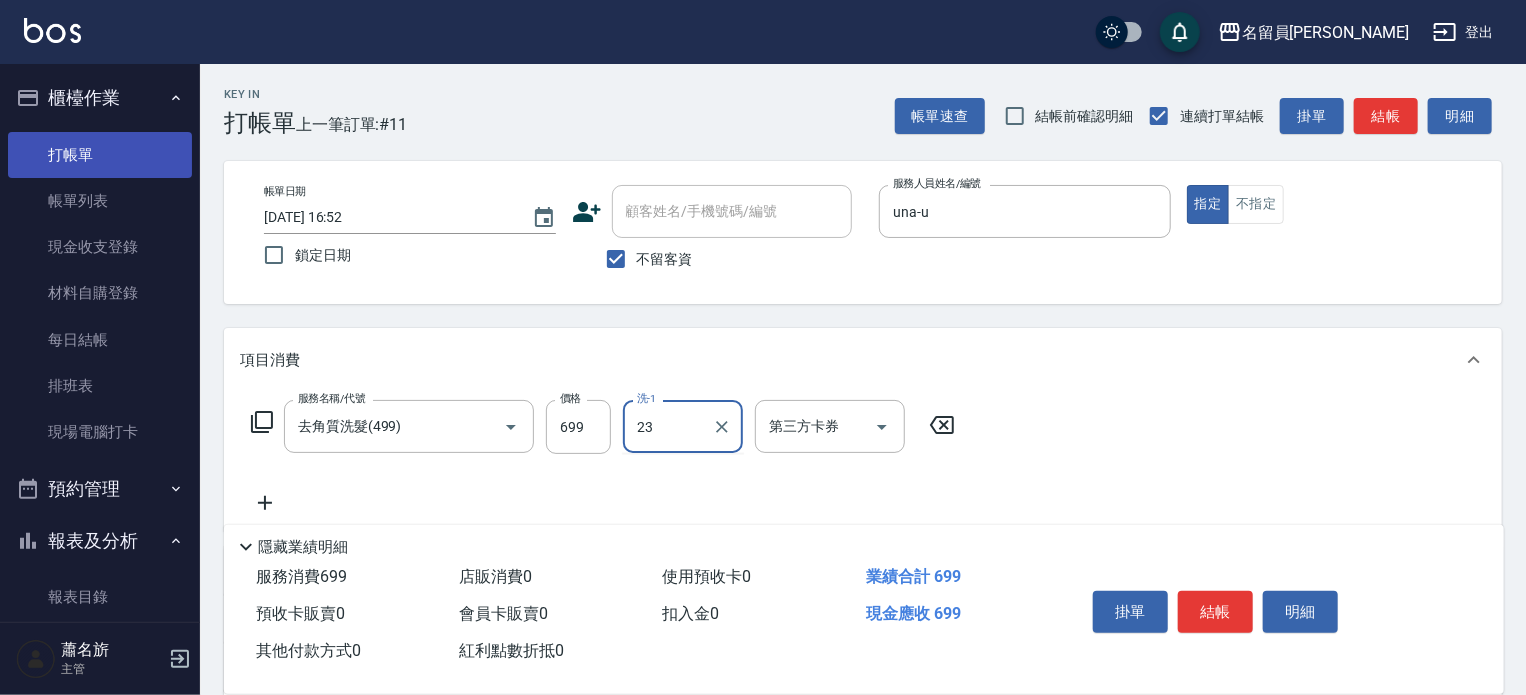 type on "[PERSON_NAME]-23" 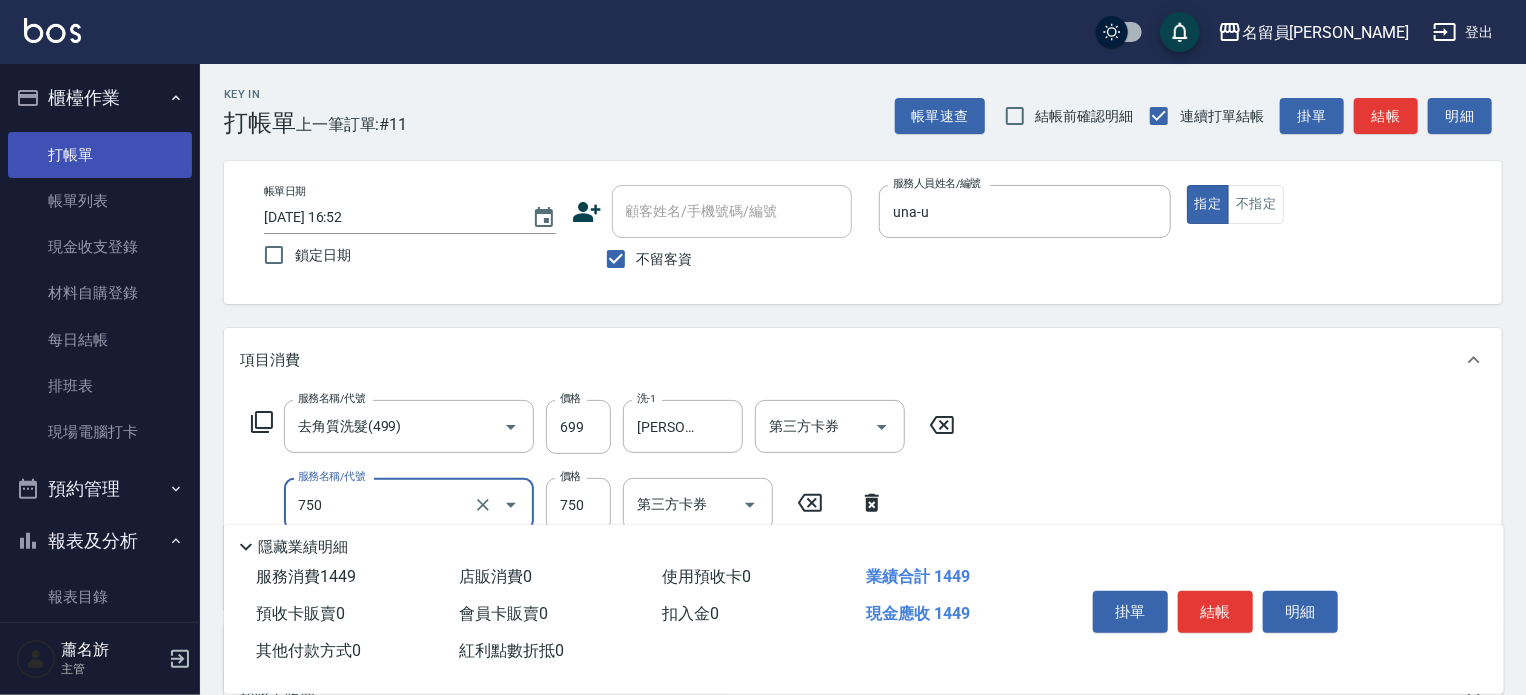 type on "日本精漾護髮(750)" 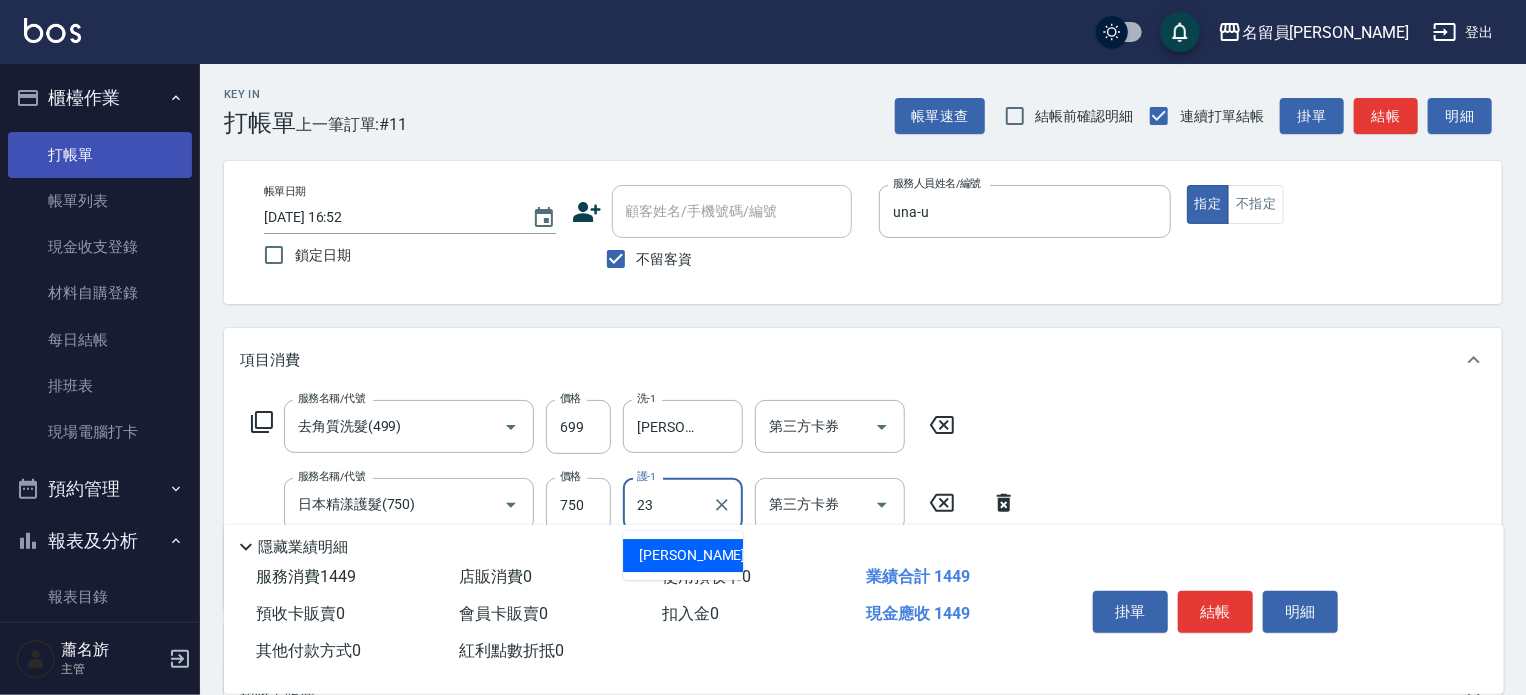 type on "[PERSON_NAME]-23" 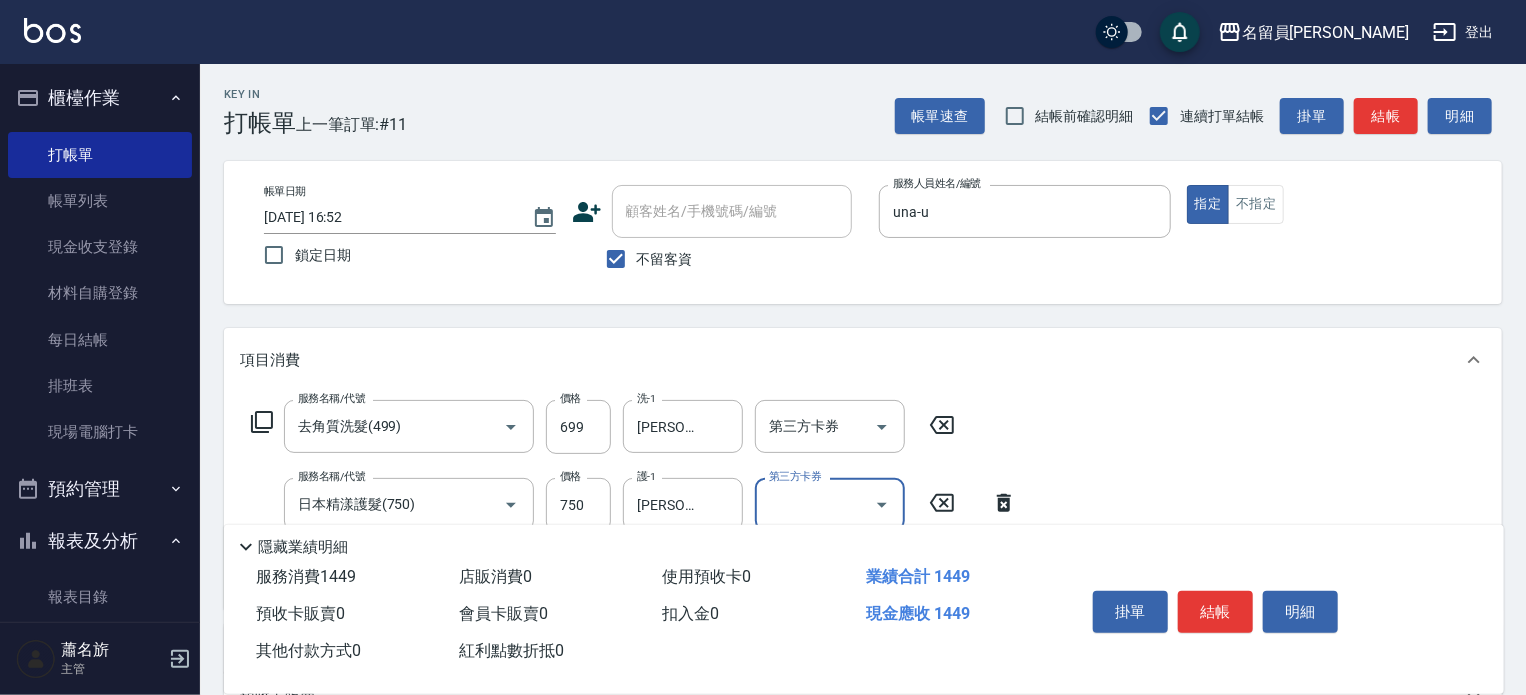 click on "結帳" at bounding box center (1215, 612) 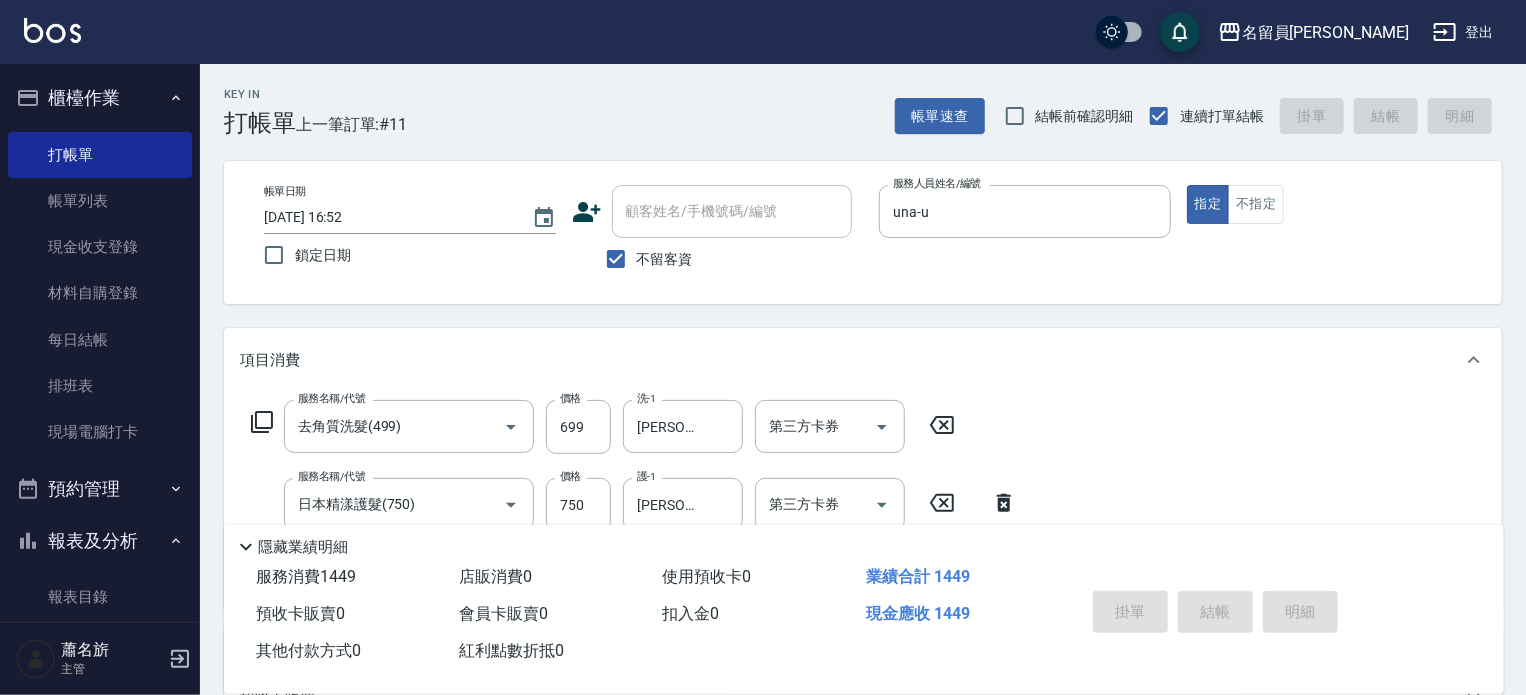 type on "[DATE] 16:57" 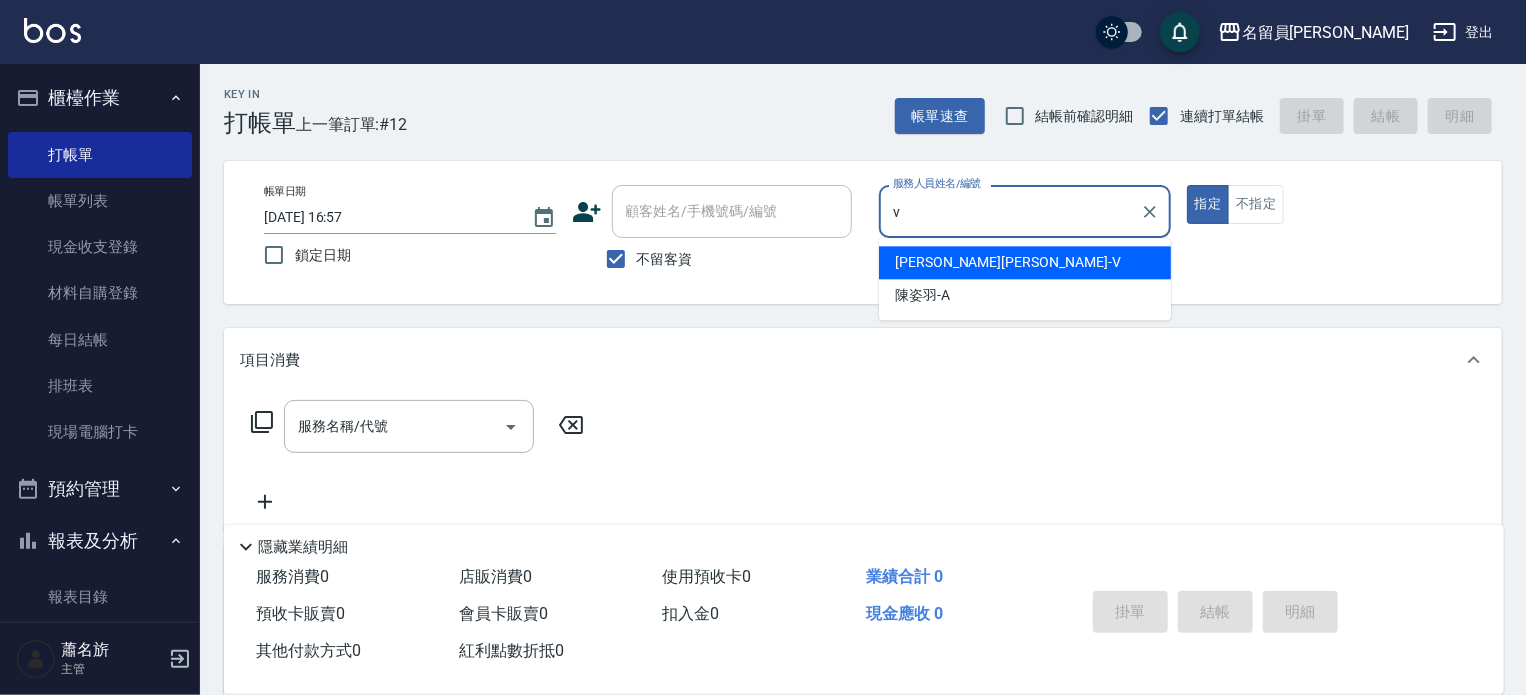 type on "[PERSON_NAME][PERSON_NAME]-V" 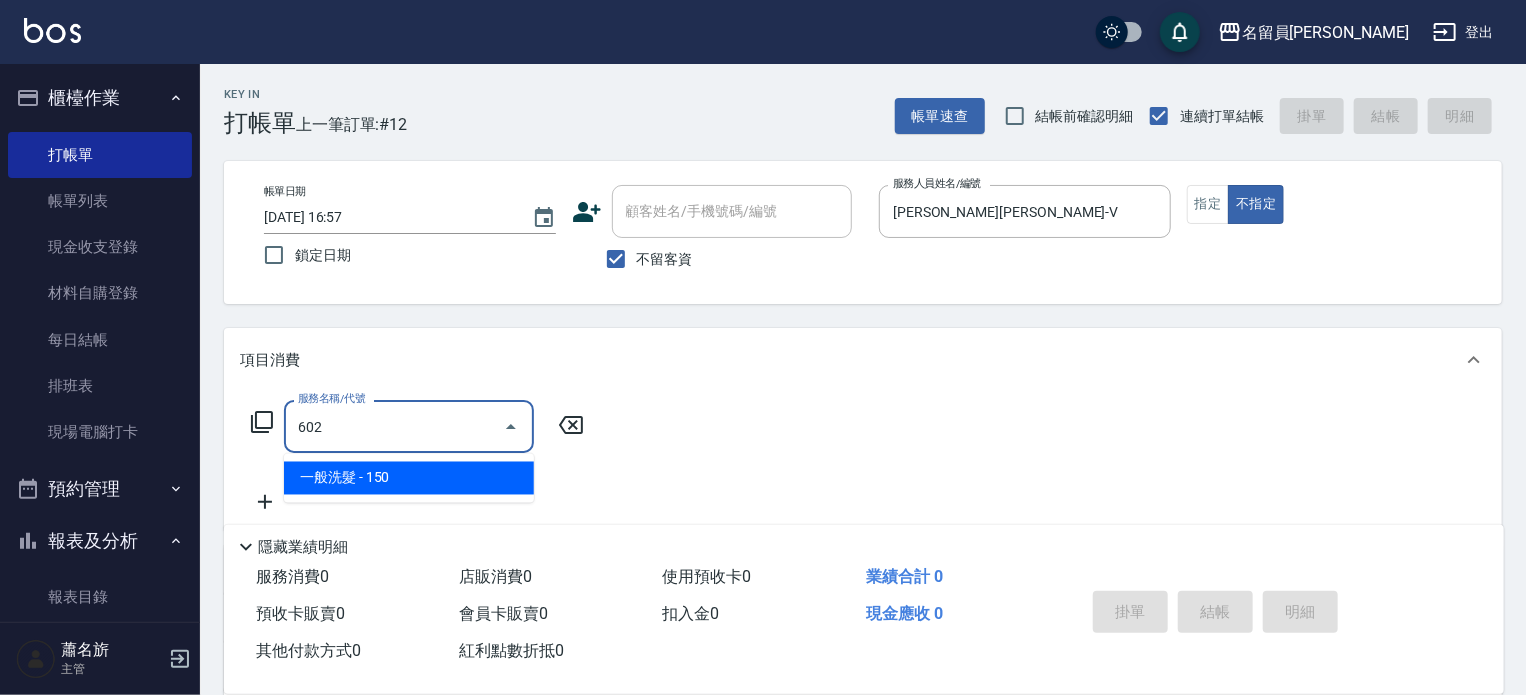 type on "一般洗髮(602)" 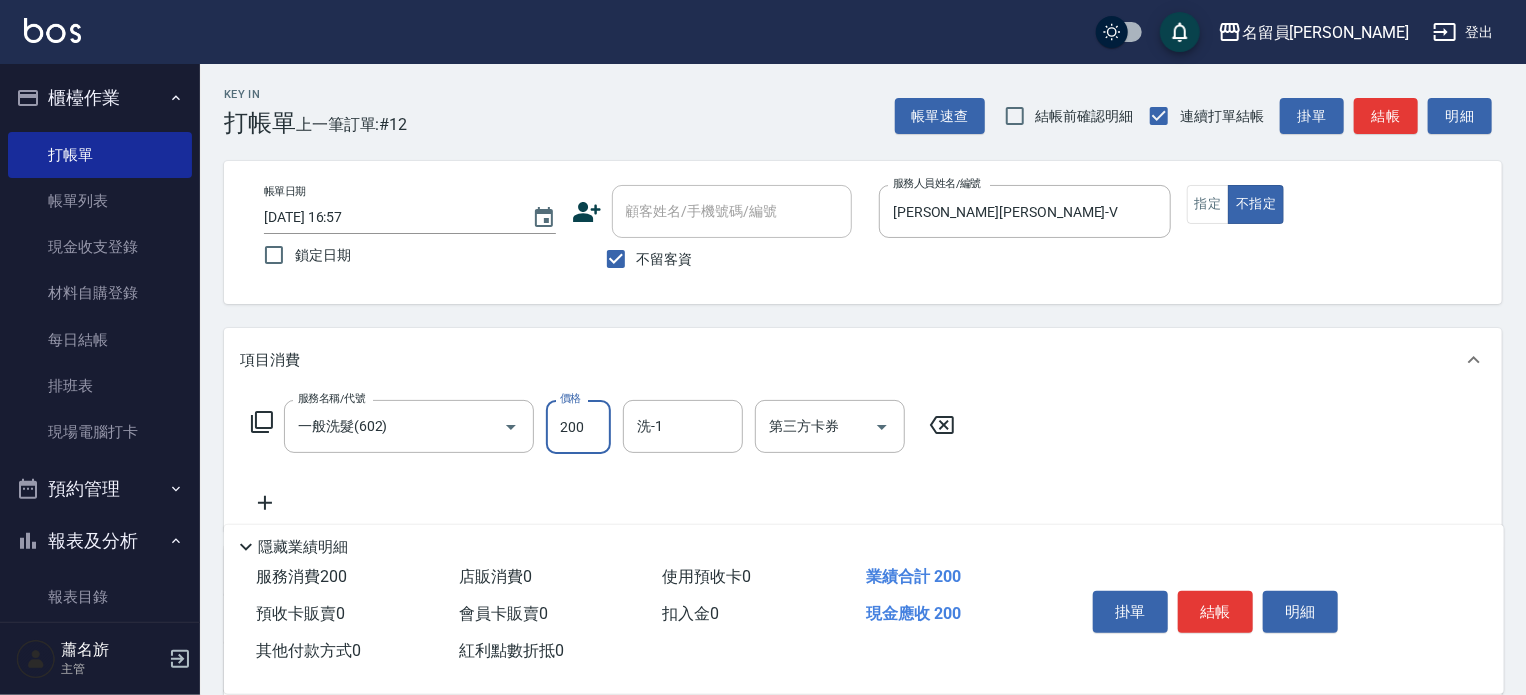 type on "200" 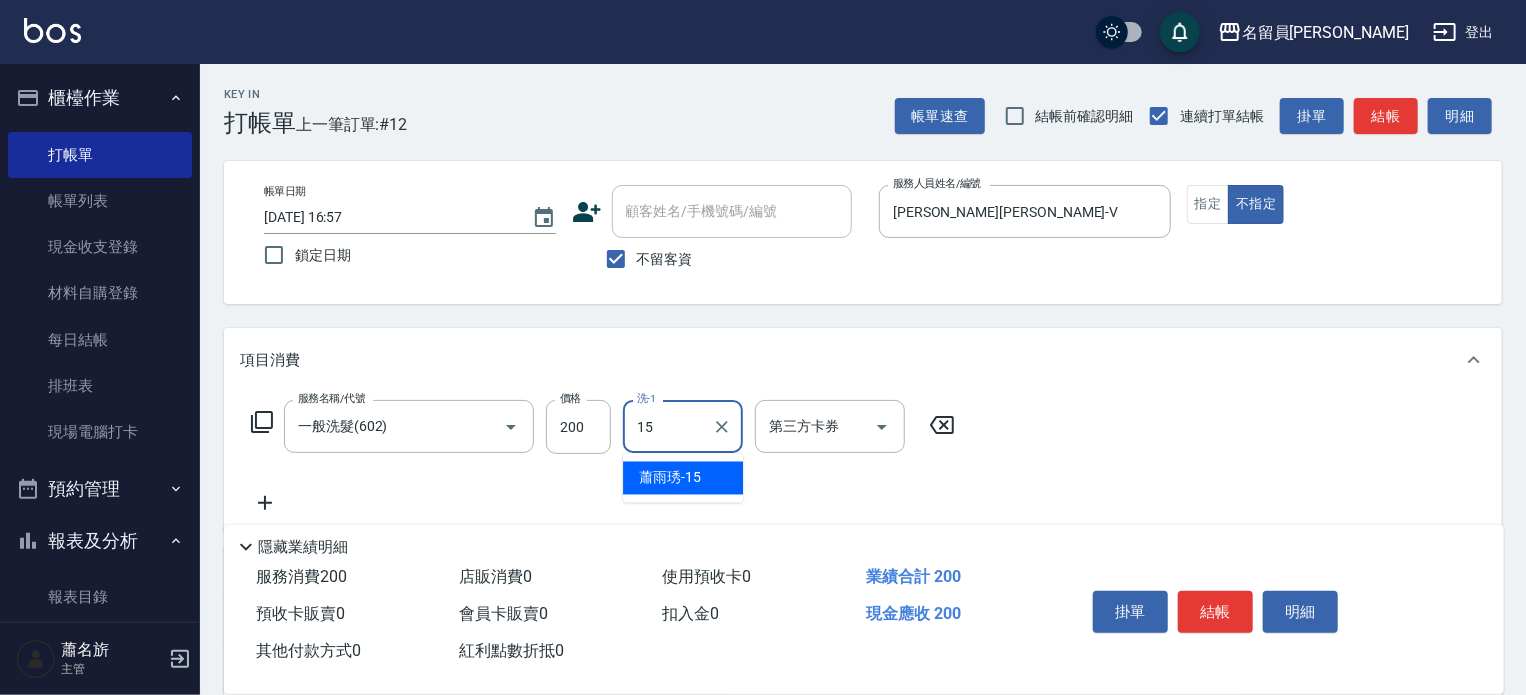 type on "[PERSON_NAME]-15" 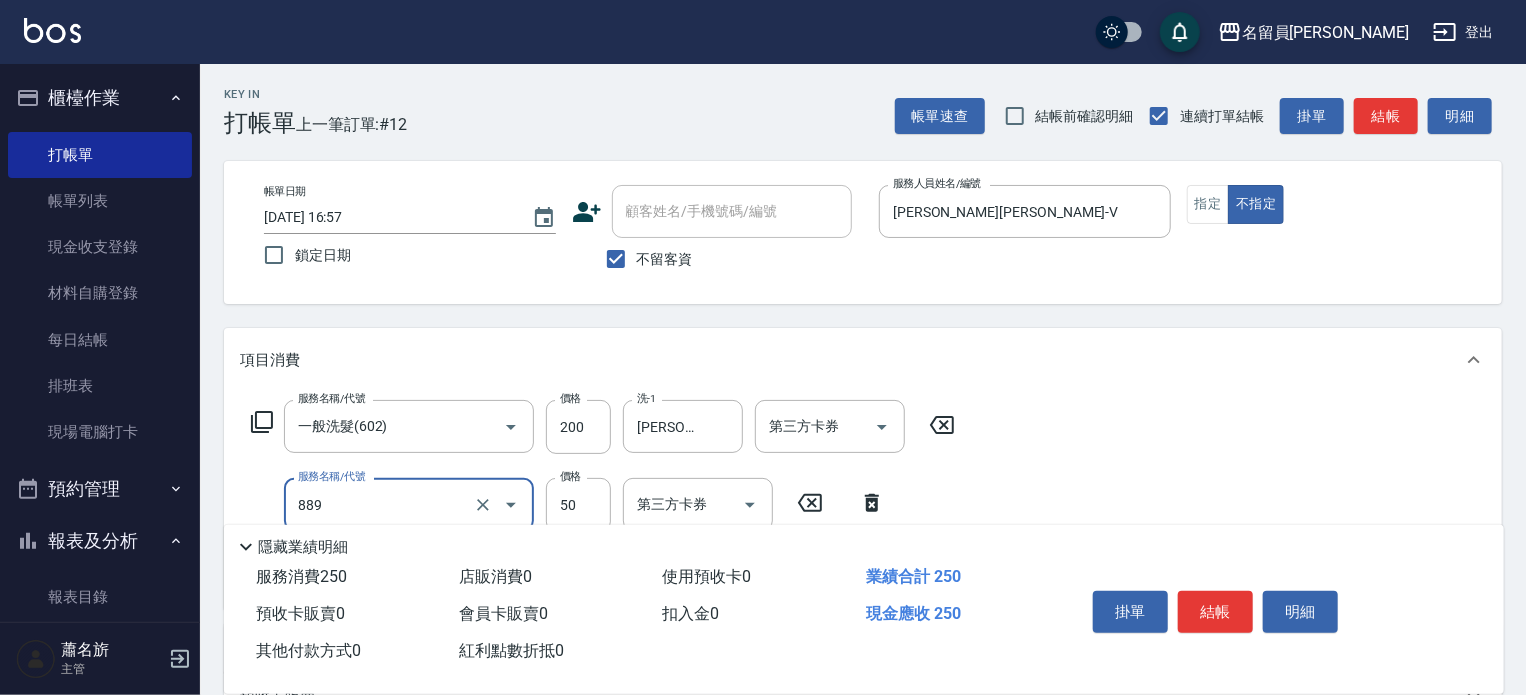 type on "精油(889)" 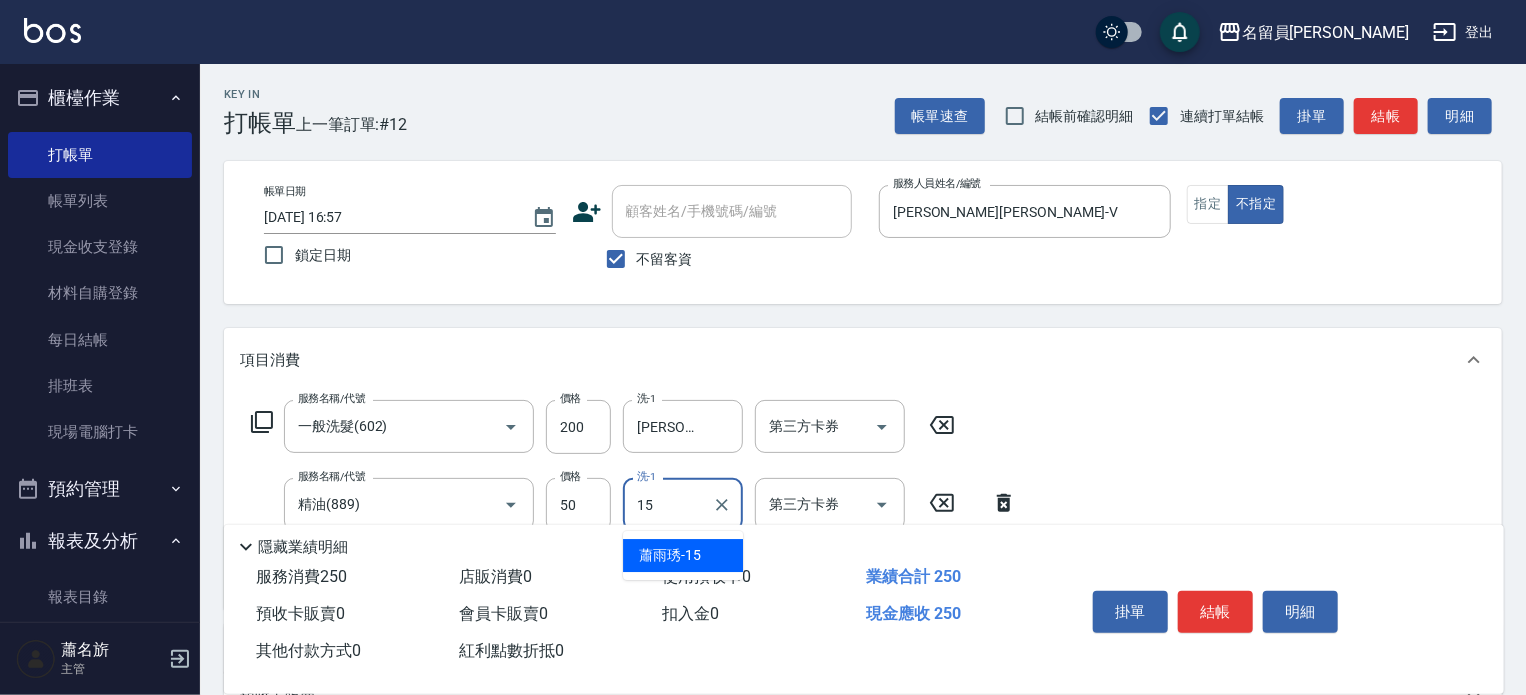 type on "[PERSON_NAME]-15" 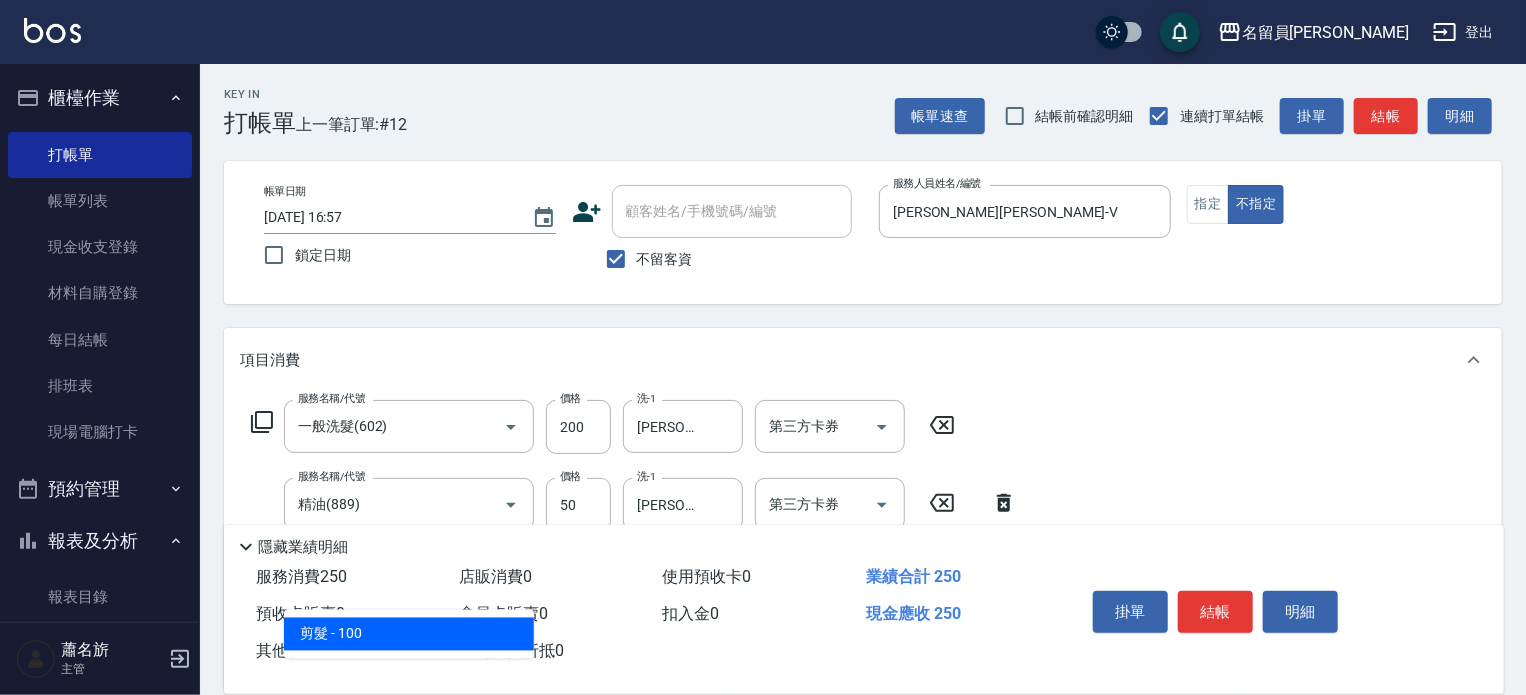 type on "剪髮(302)" 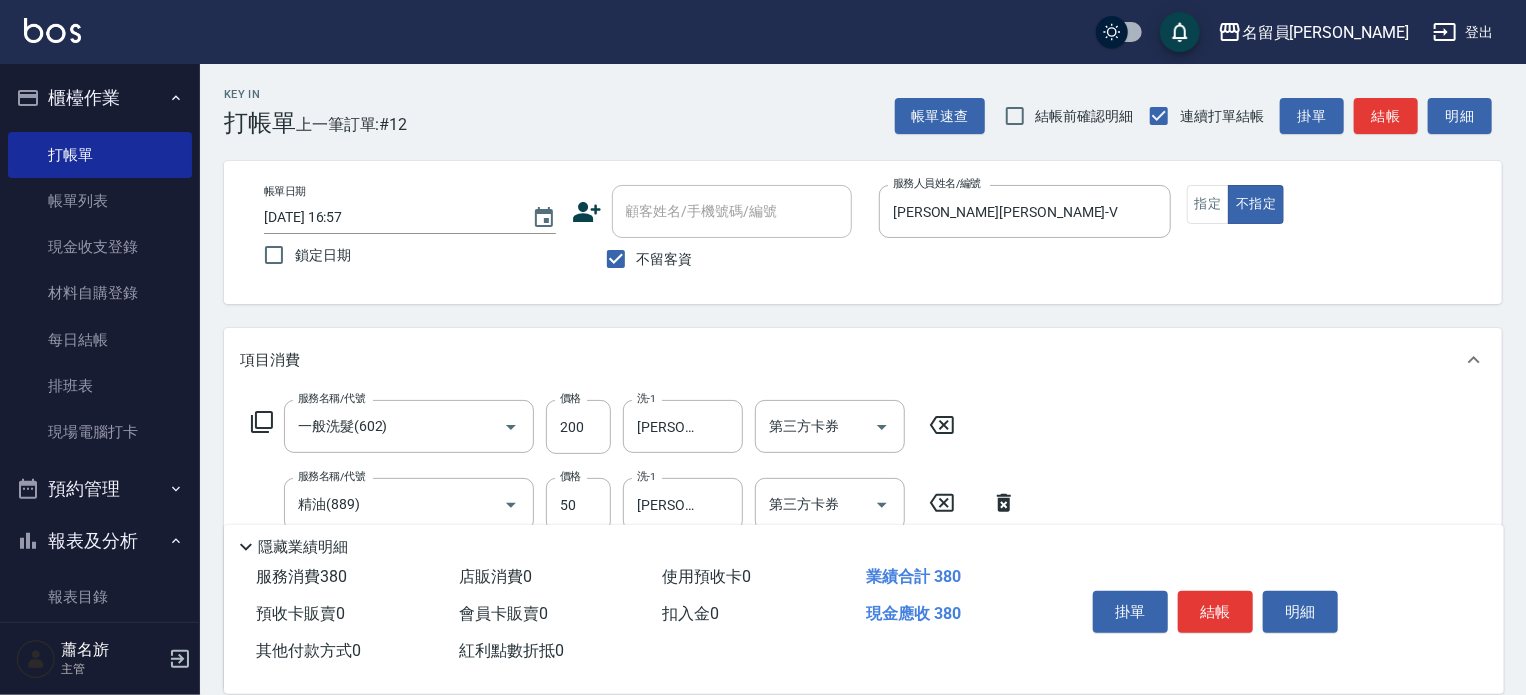 type on "130" 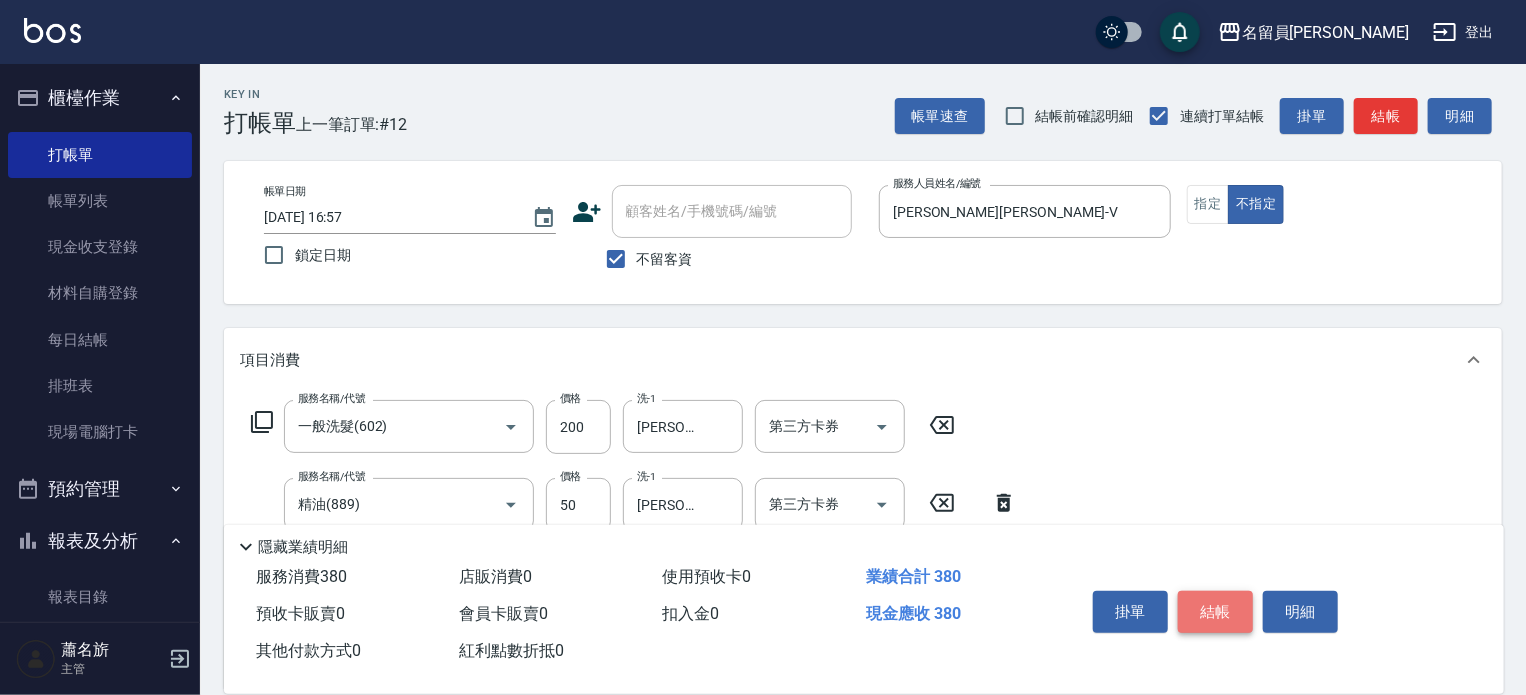 click on "結帳" at bounding box center (1215, 612) 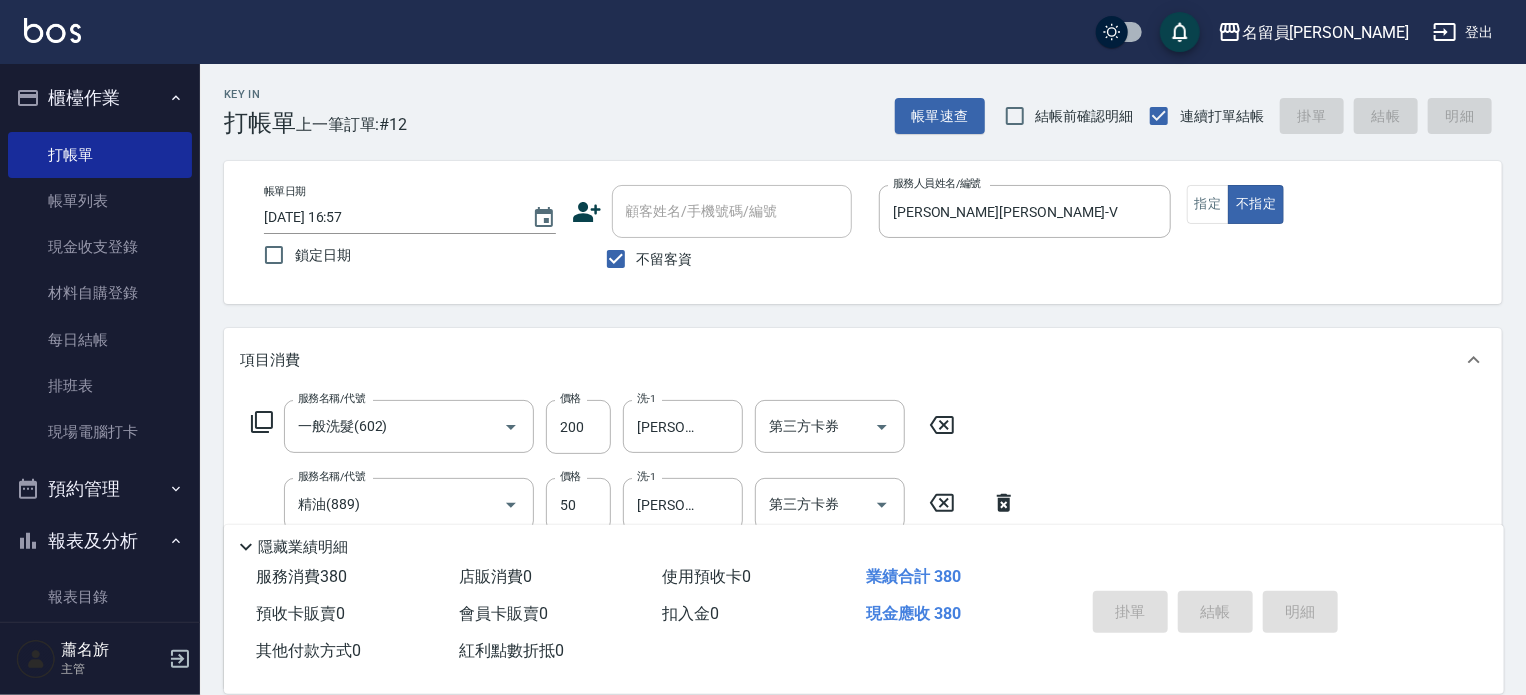 type 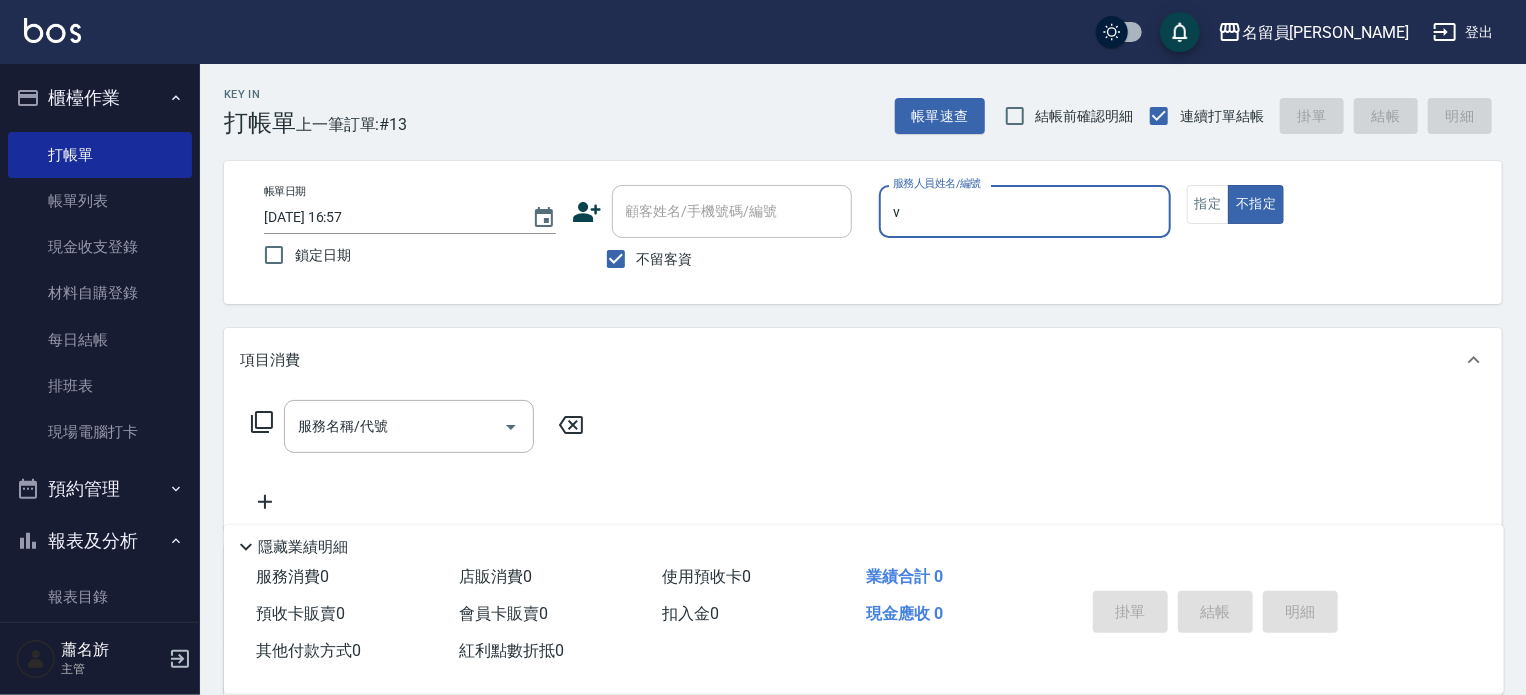 type on "[PERSON_NAME][PERSON_NAME]-V" 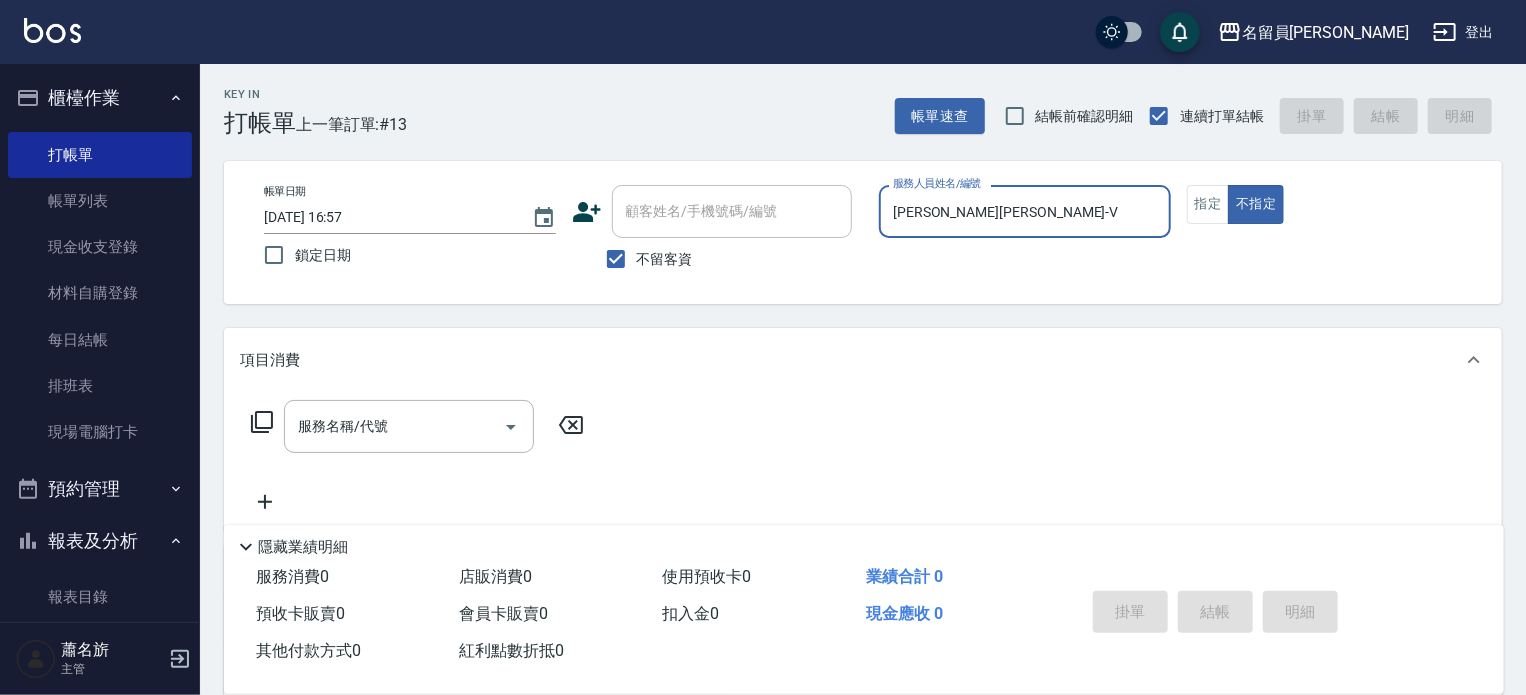 type on "false" 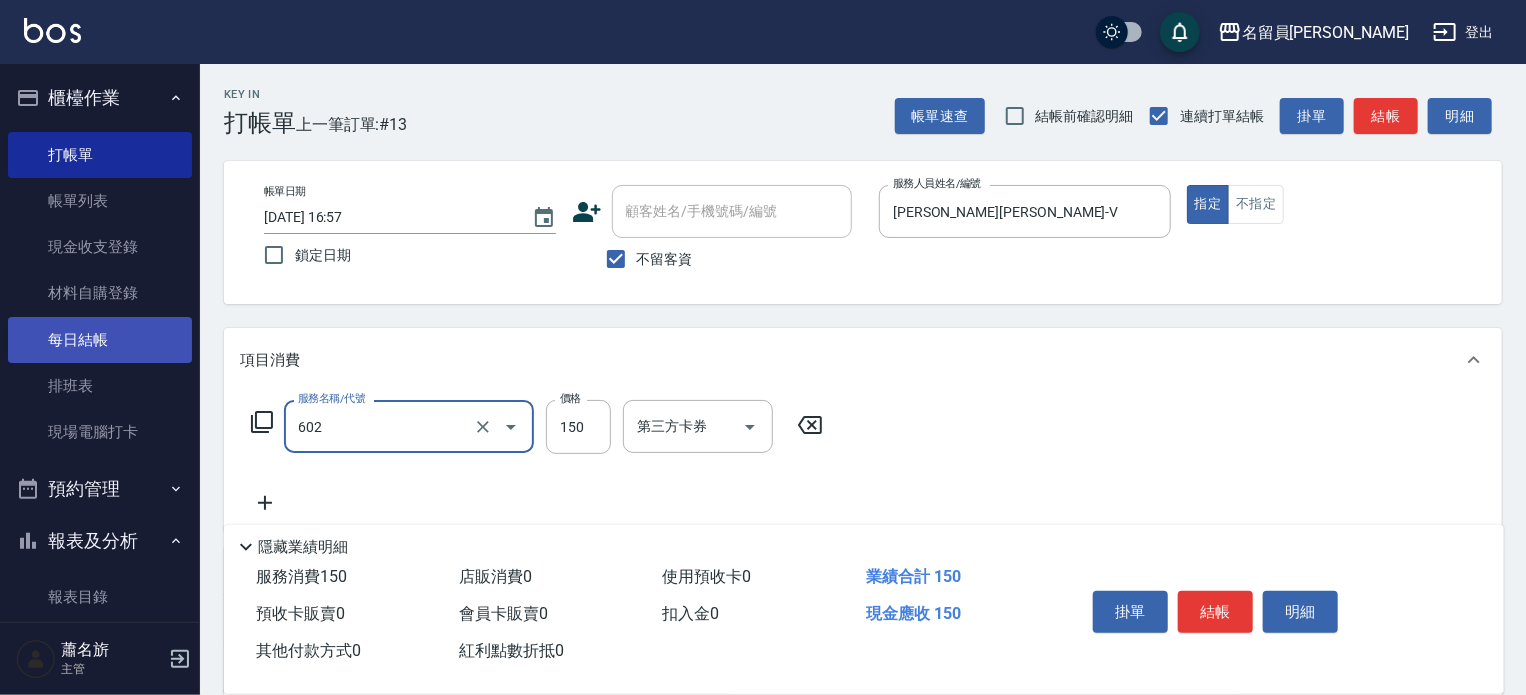 type on "一般洗髮(602)" 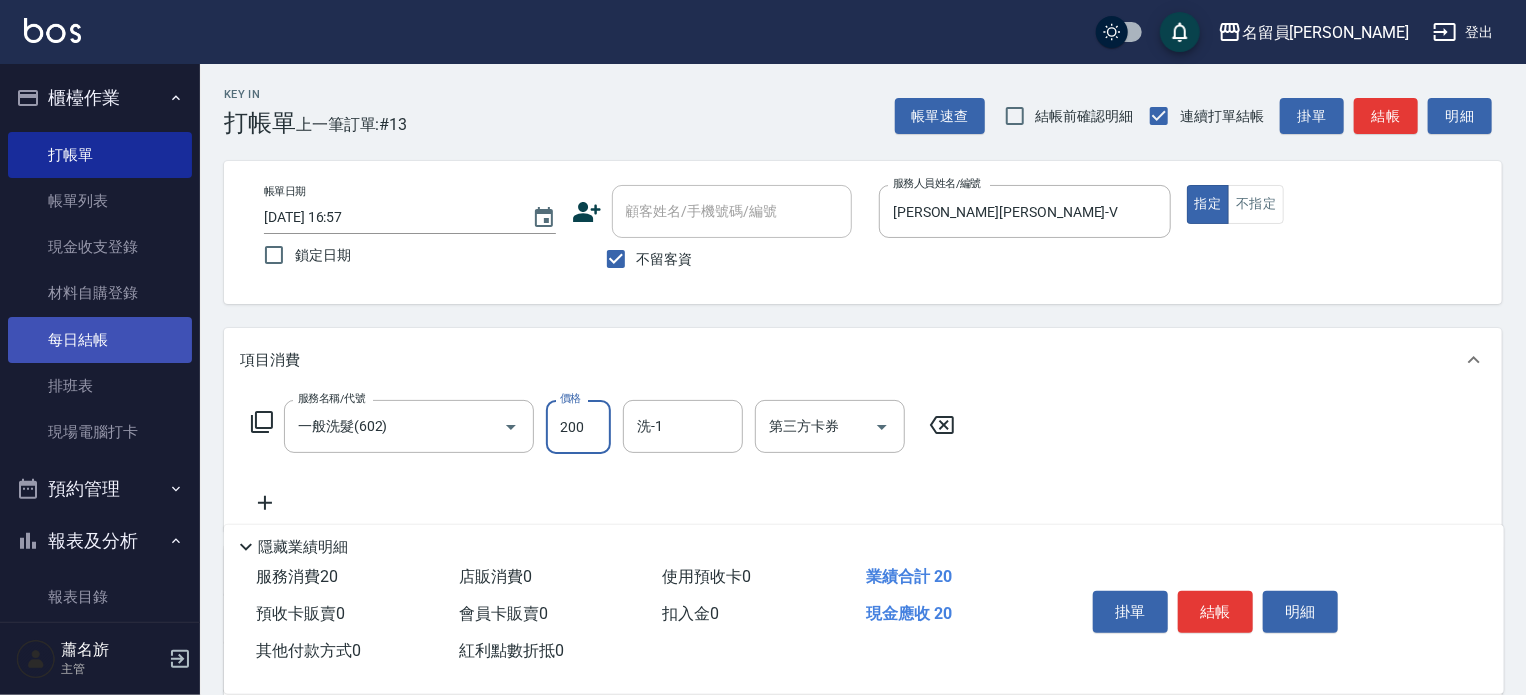 type on "200" 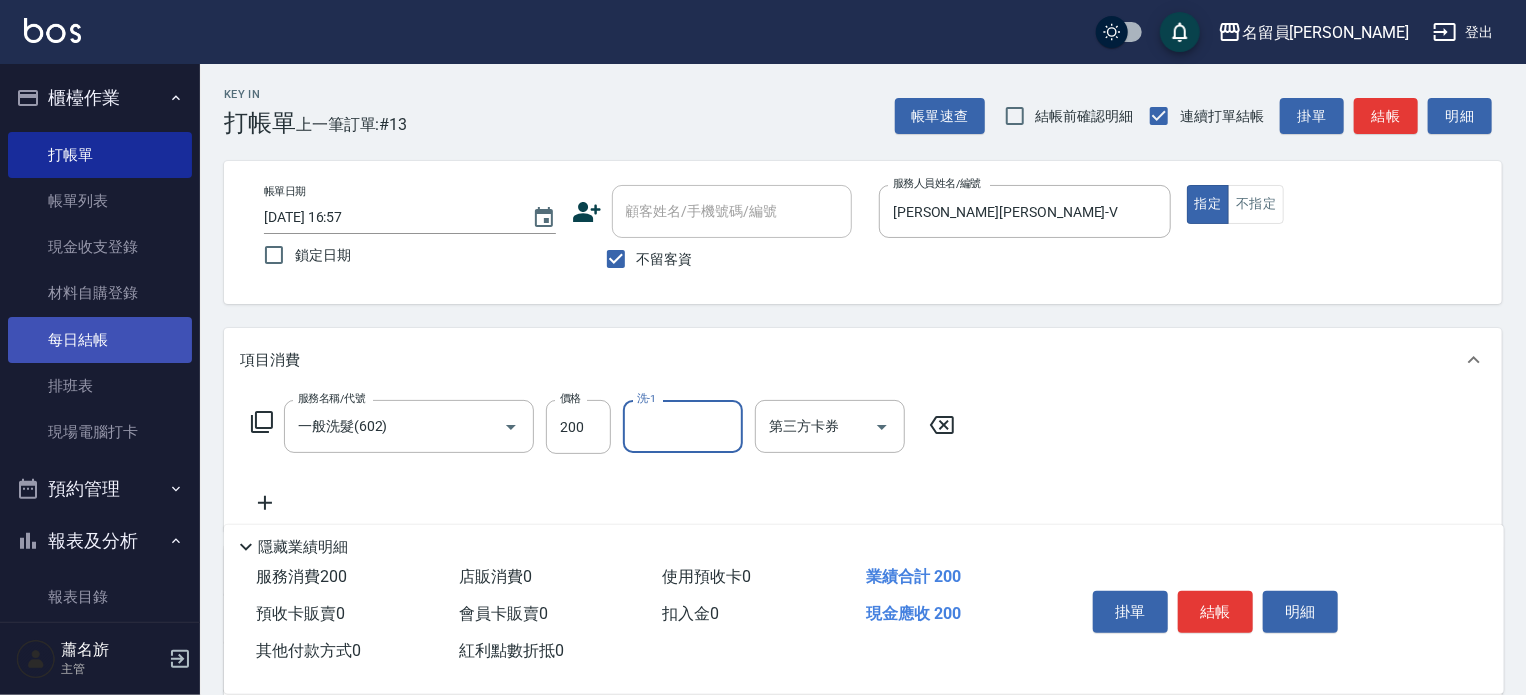 type on "2" 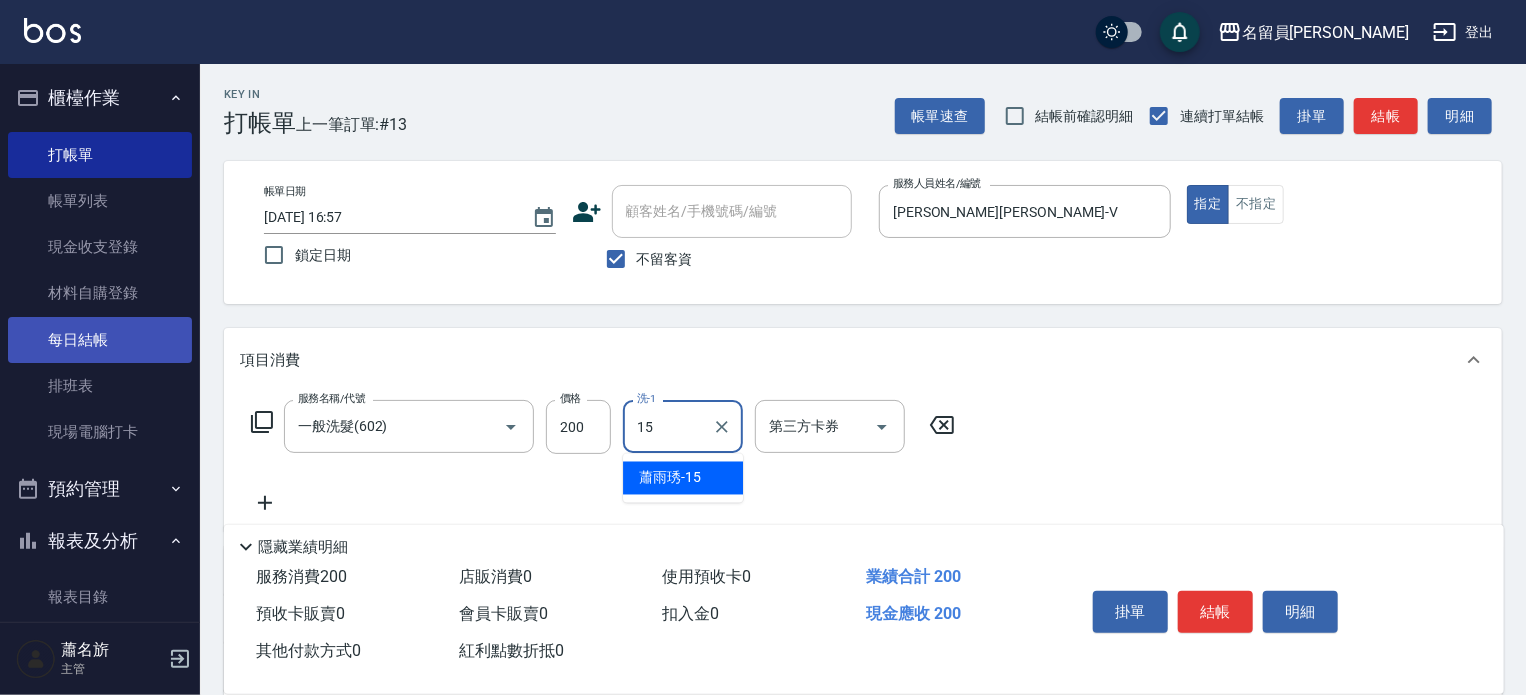 type on "[PERSON_NAME]-15" 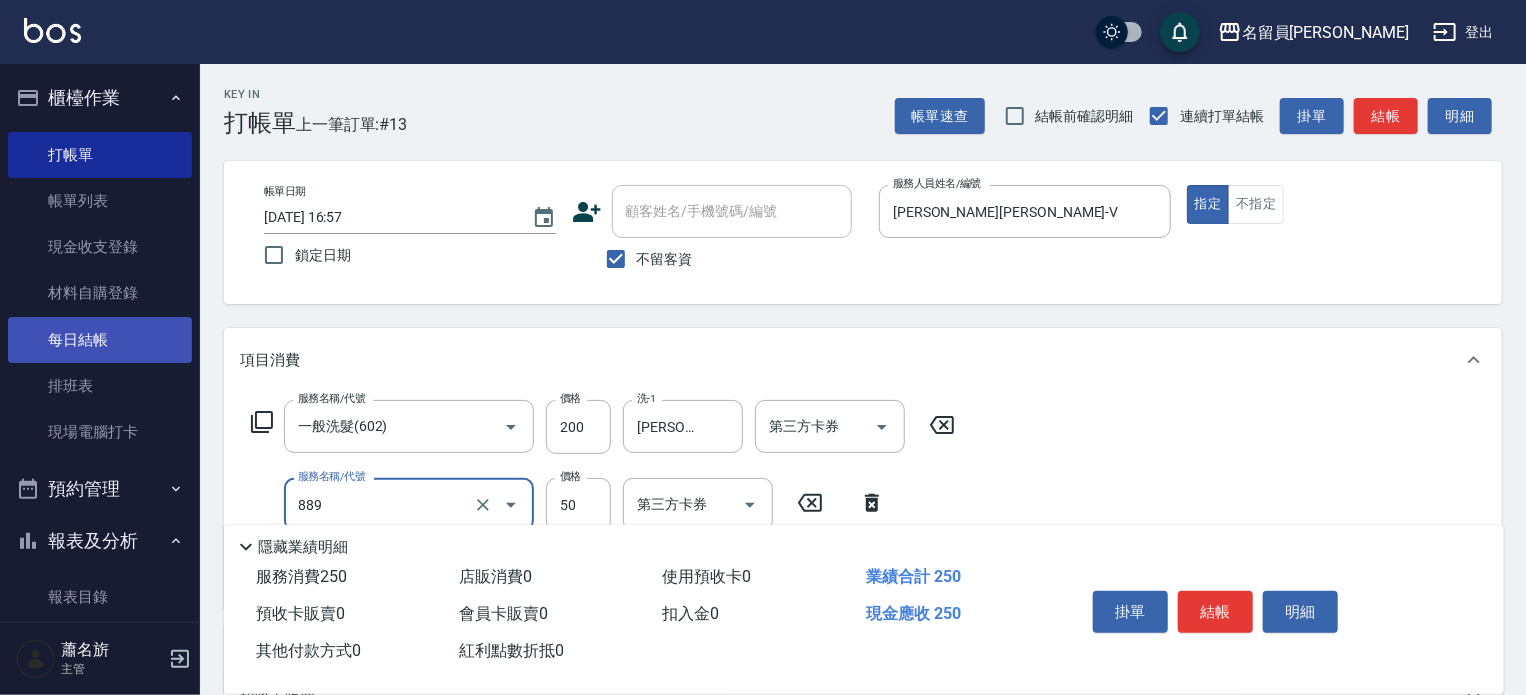 type on "精油(889)" 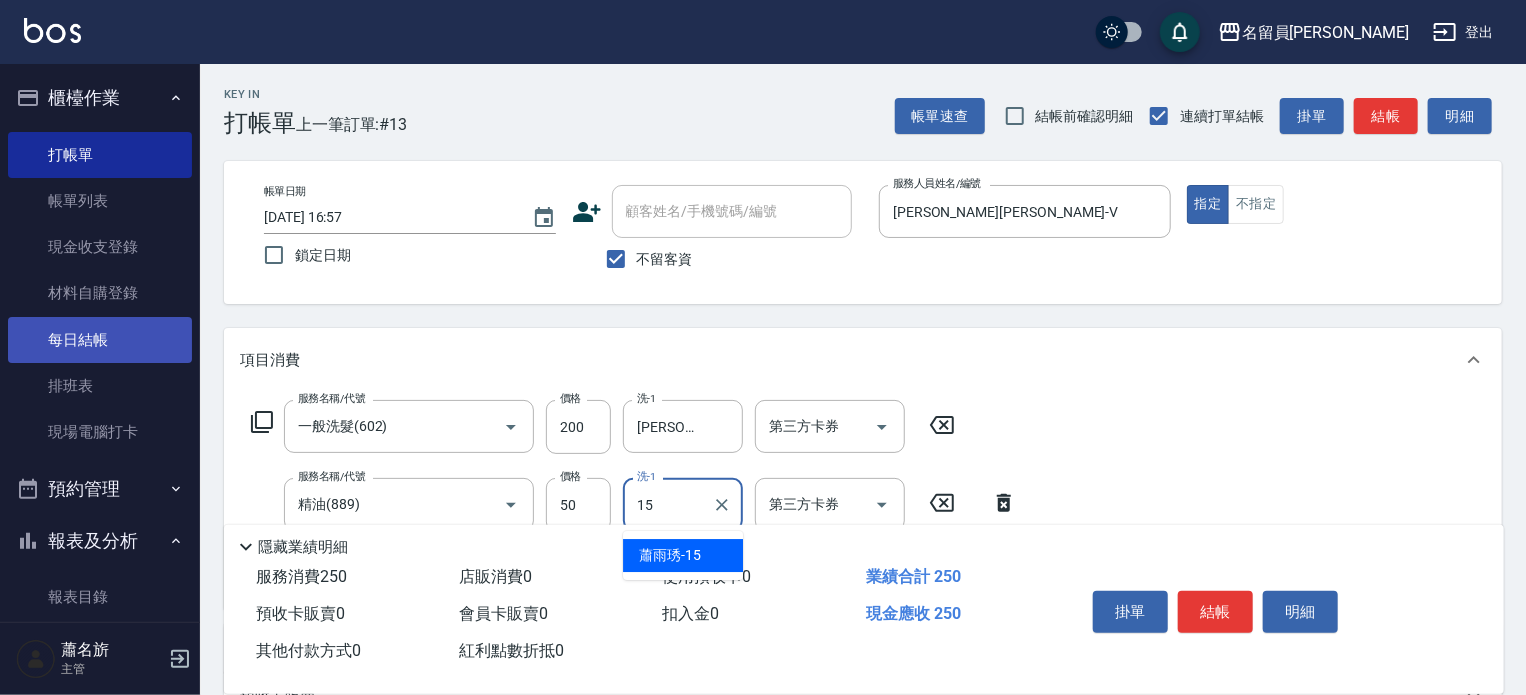 type on "[PERSON_NAME]-15" 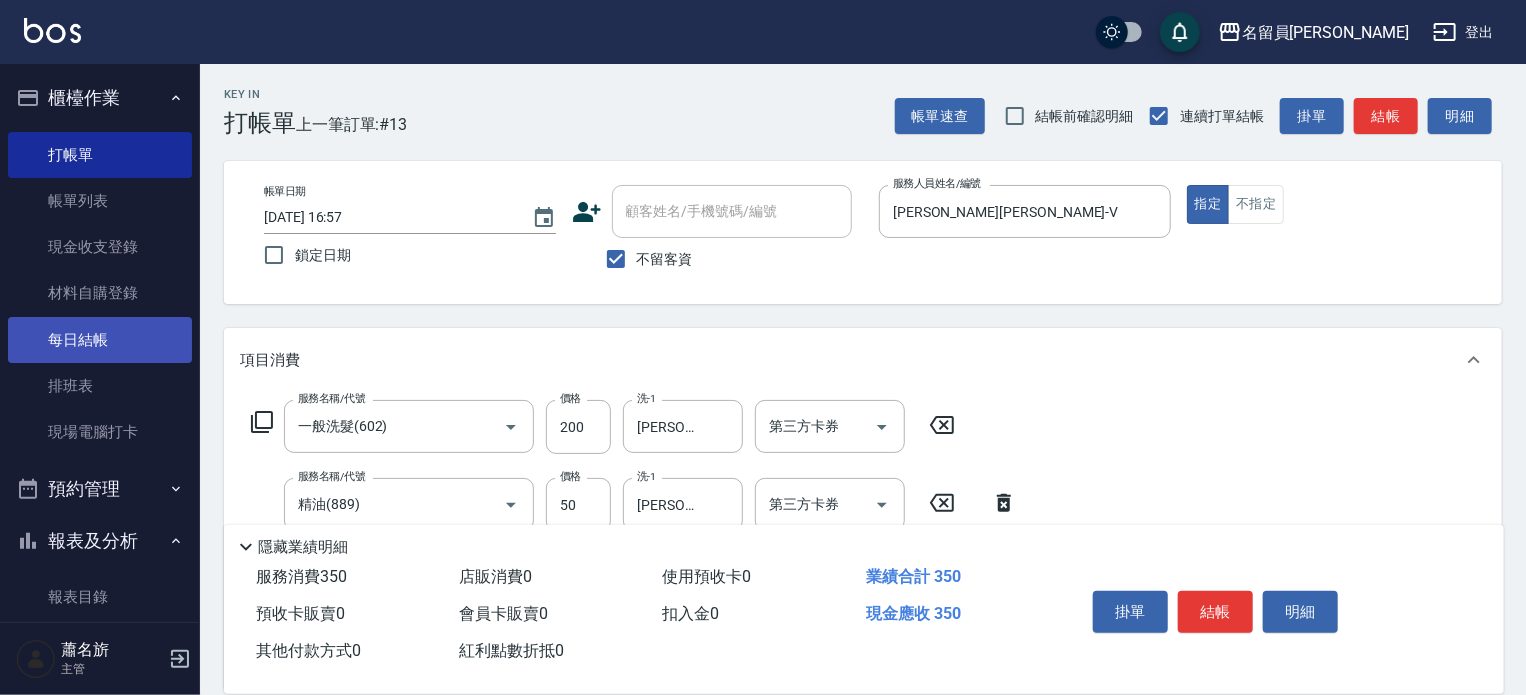 type on "剪髮(302)" 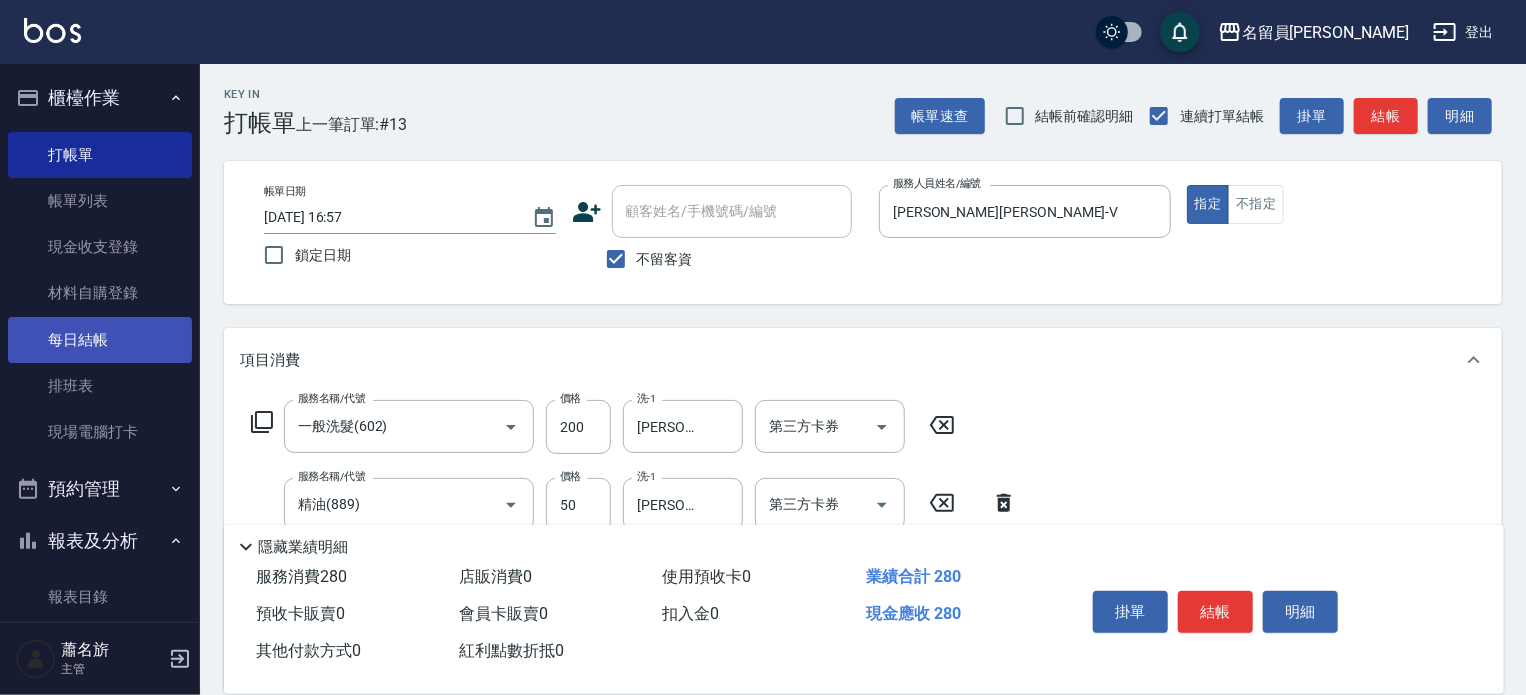type on "300" 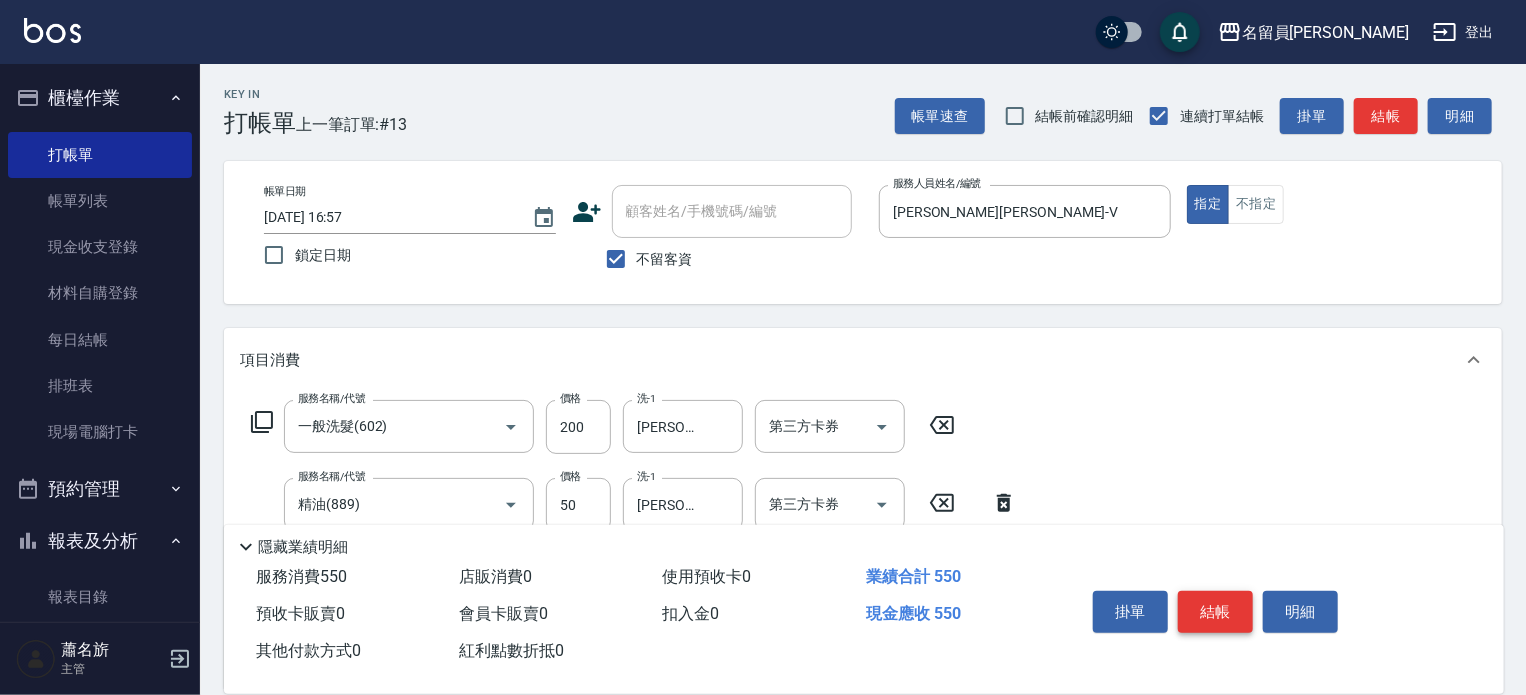 click on "結帳" at bounding box center (1215, 612) 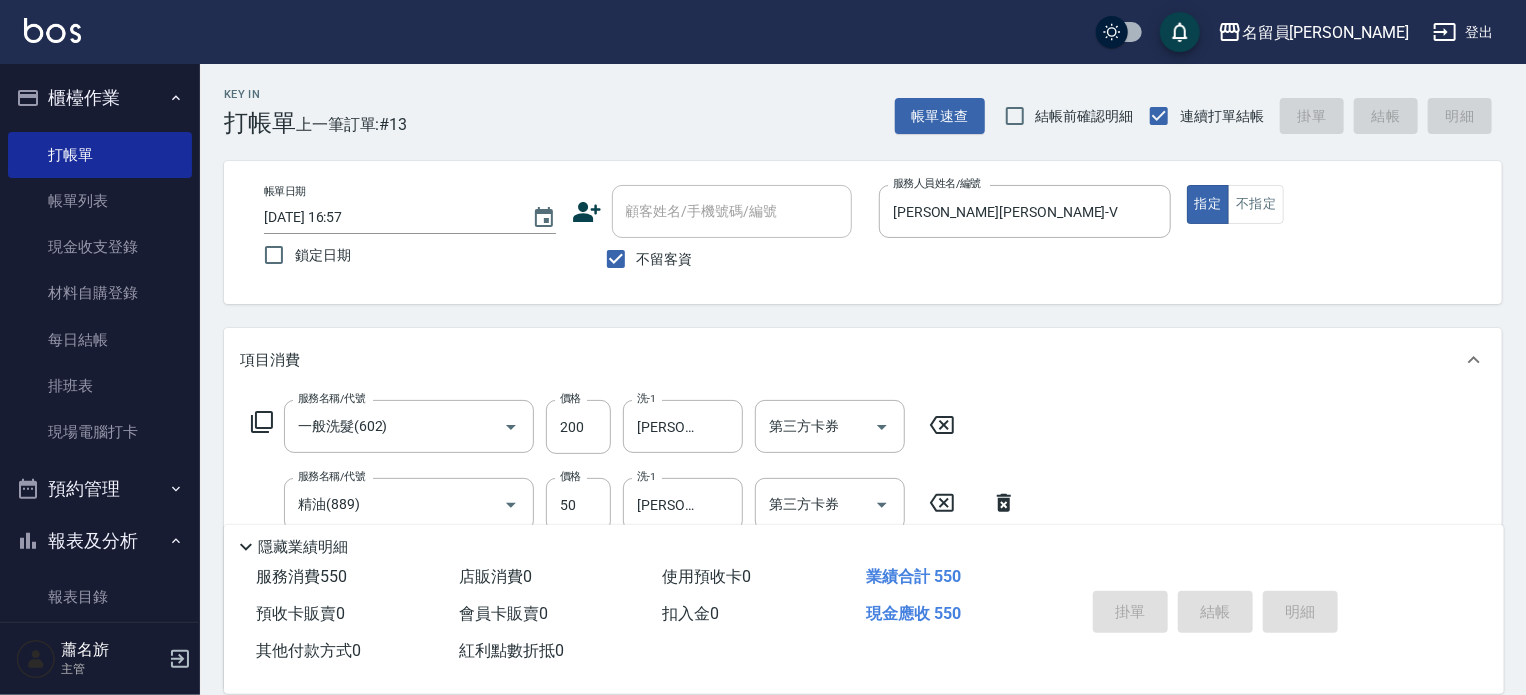 type on "[DATE] 16:58" 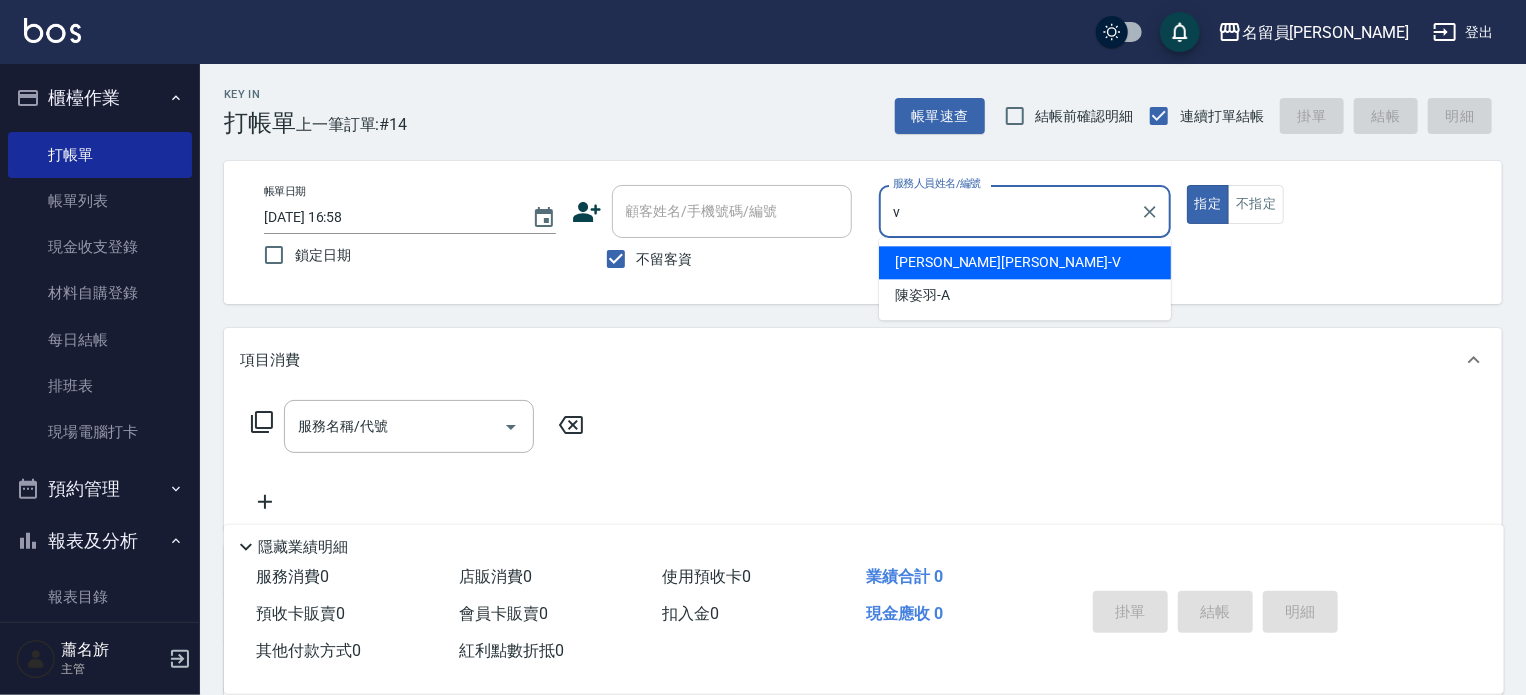 type on "[PERSON_NAME][PERSON_NAME]-V" 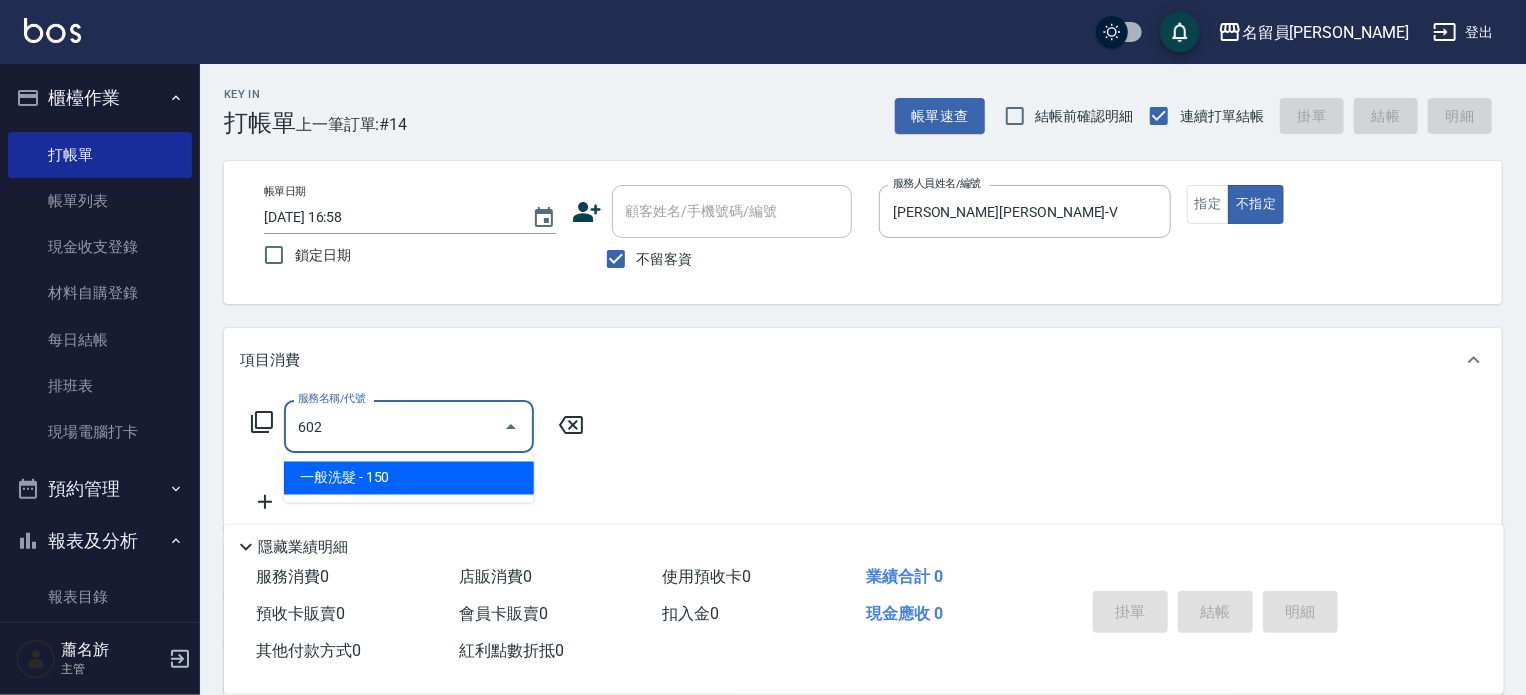 type on "一般洗髮(602)" 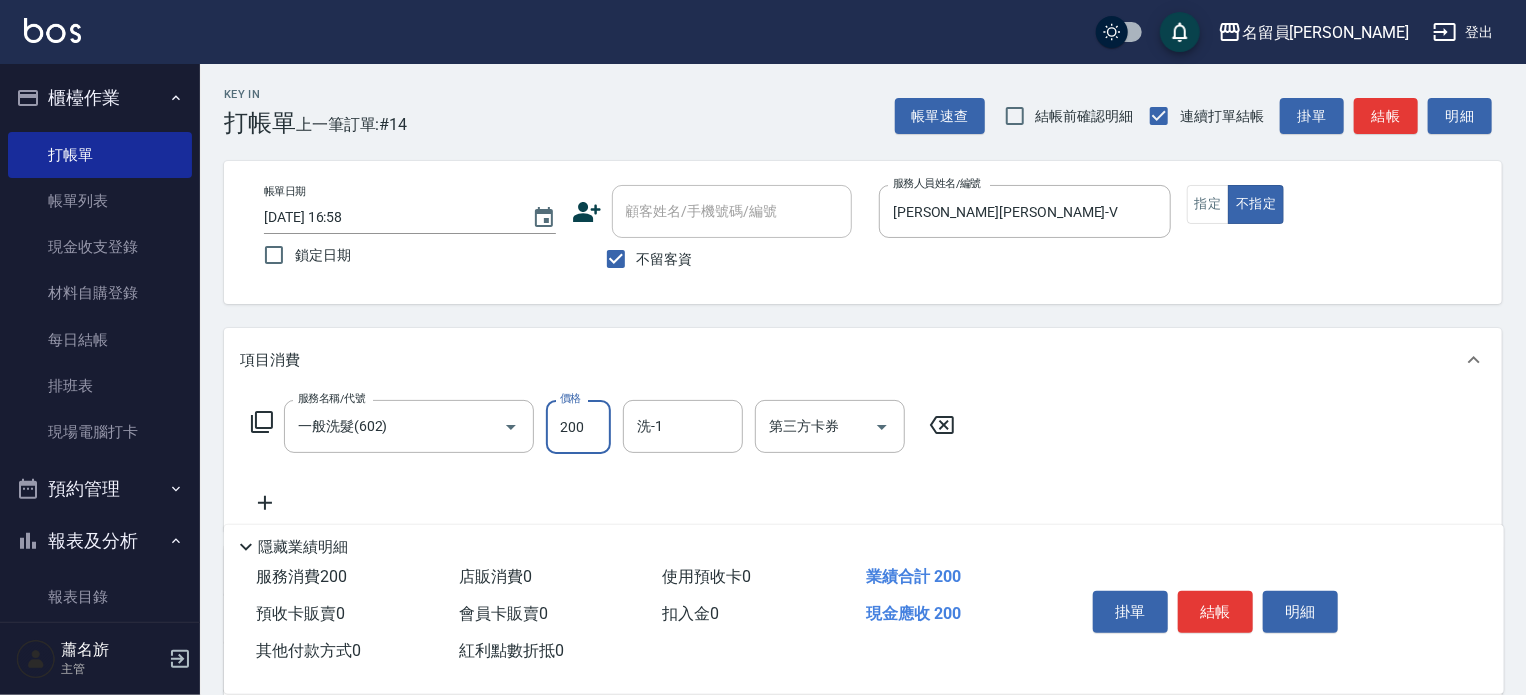 type on "200" 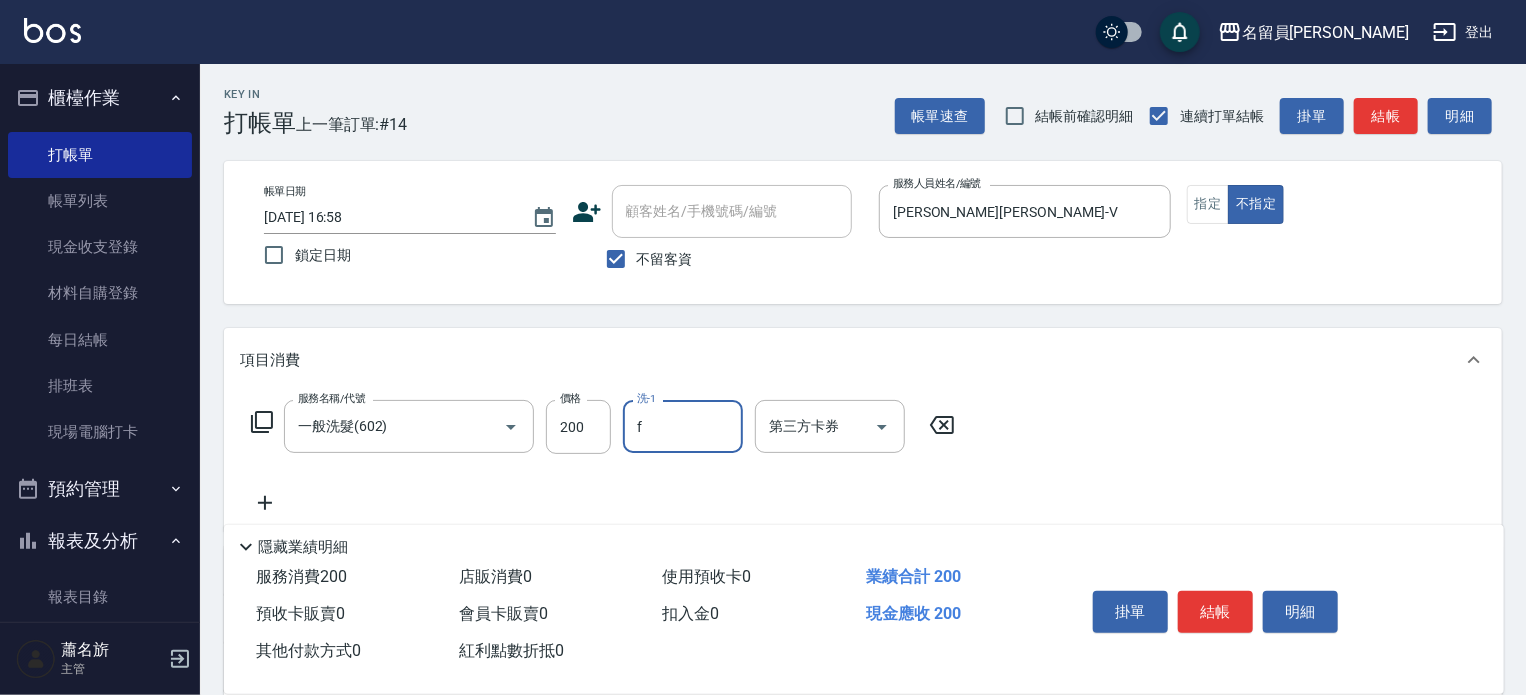 type on "[PERSON_NAME]-F" 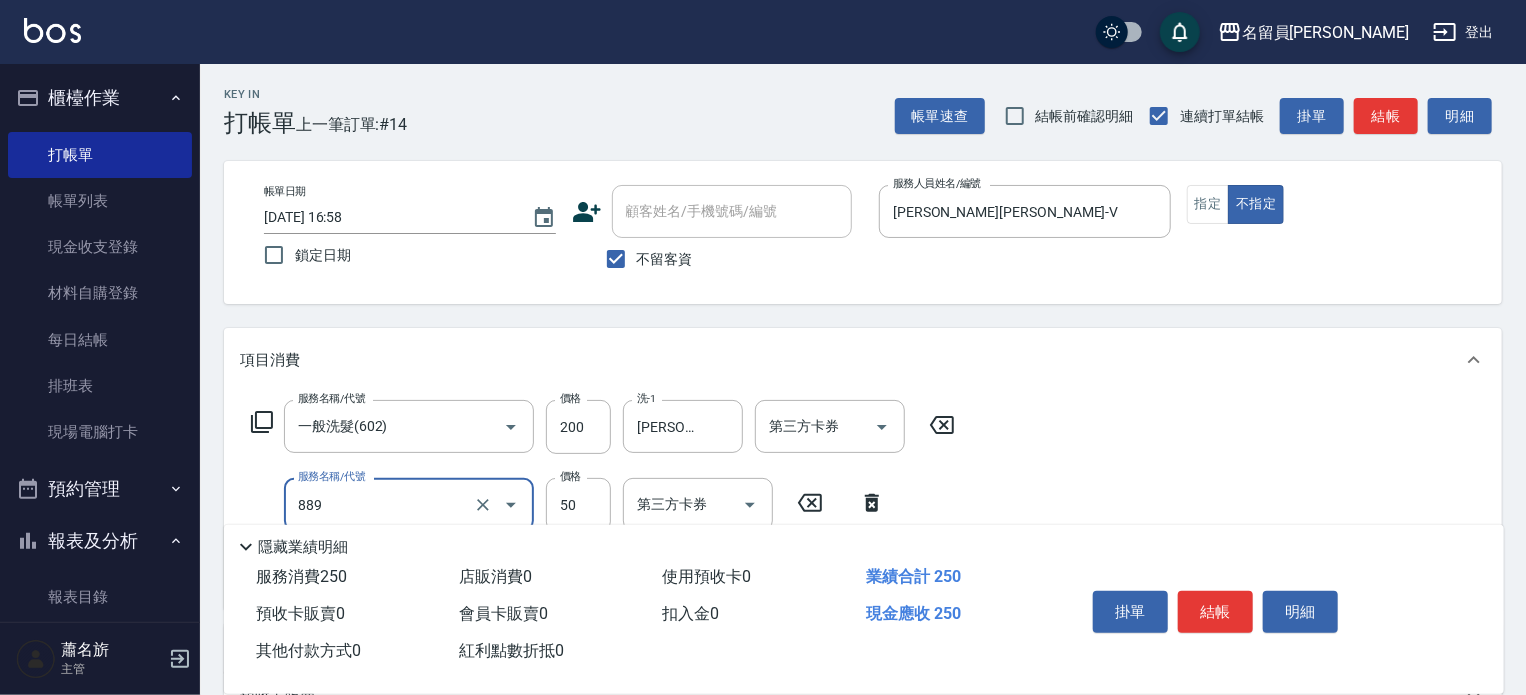 type on "精油(889)" 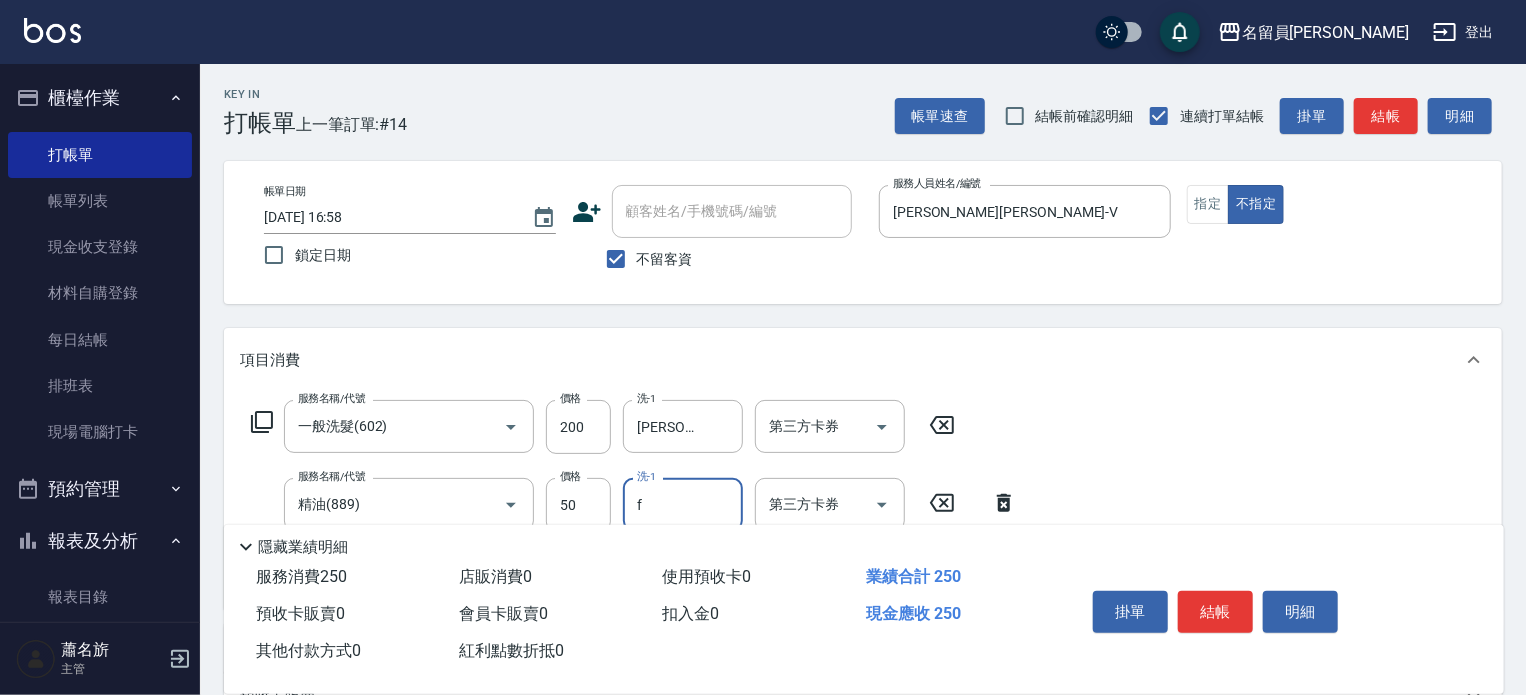 type on "[PERSON_NAME]-F" 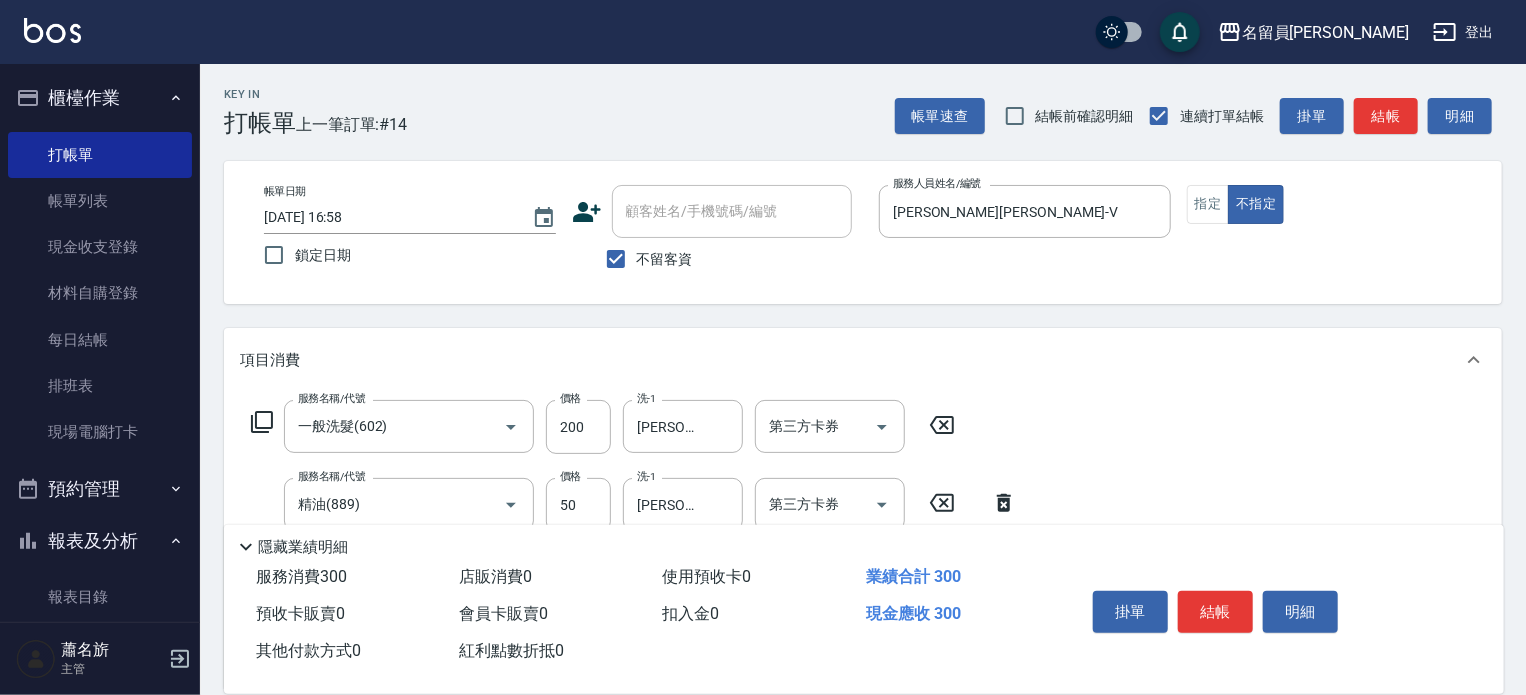 type on "瞬間保養(415)" 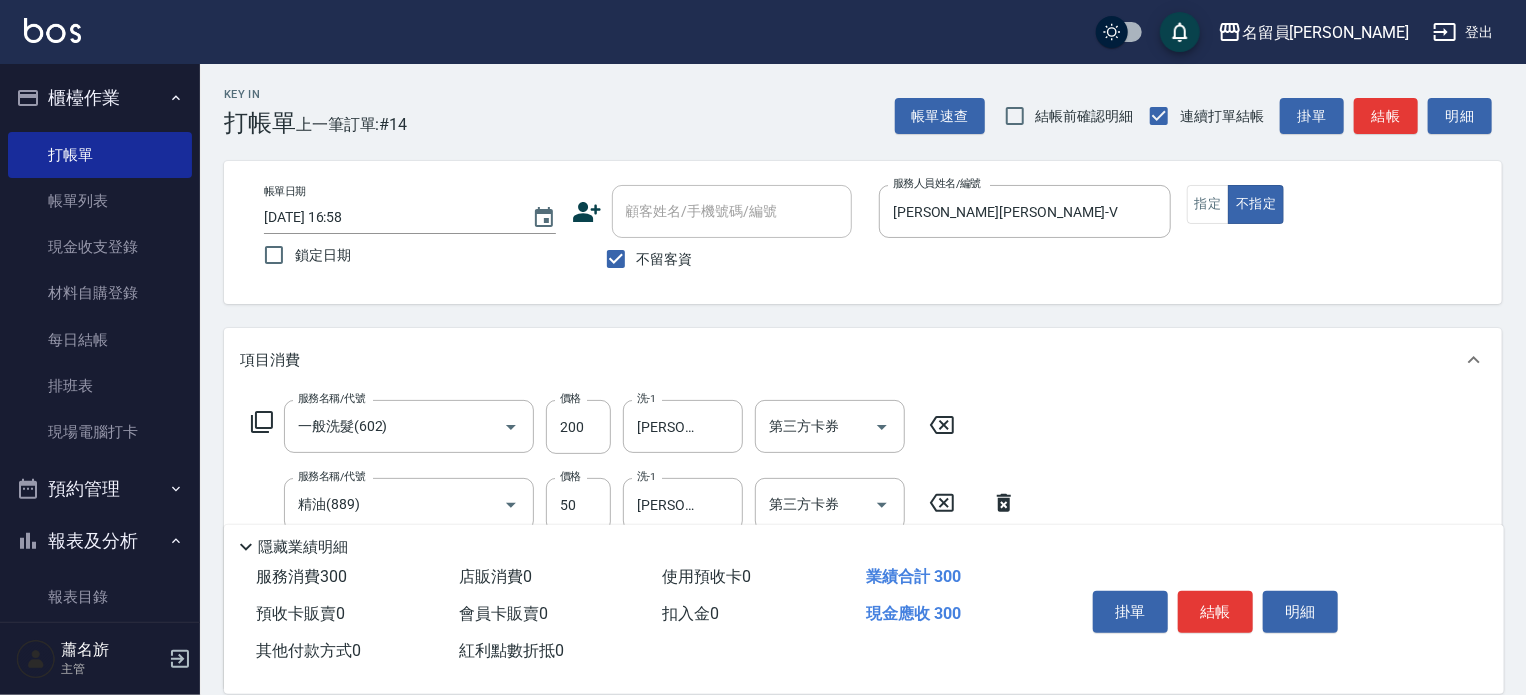 type on "[PERSON_NAME]-F" 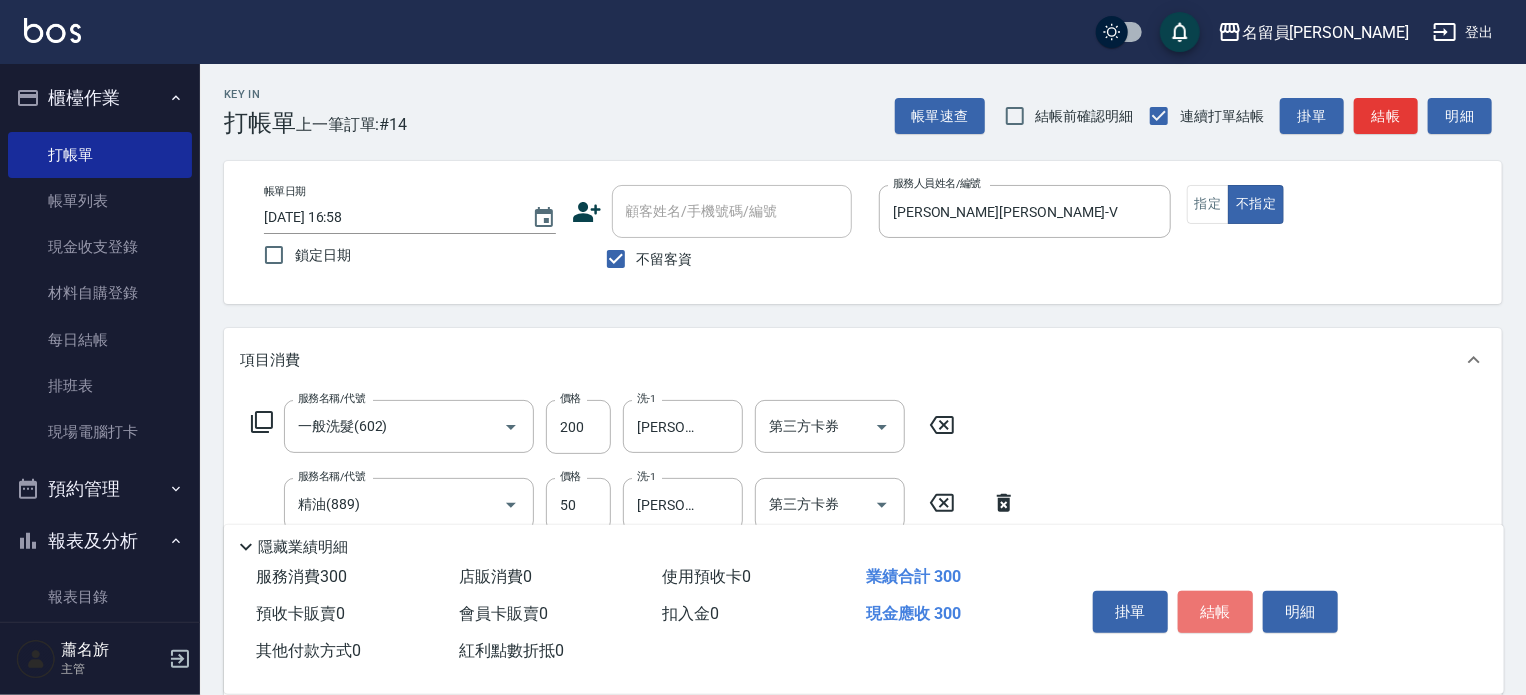 click on "結帳" at bounding box center (1215, 612) 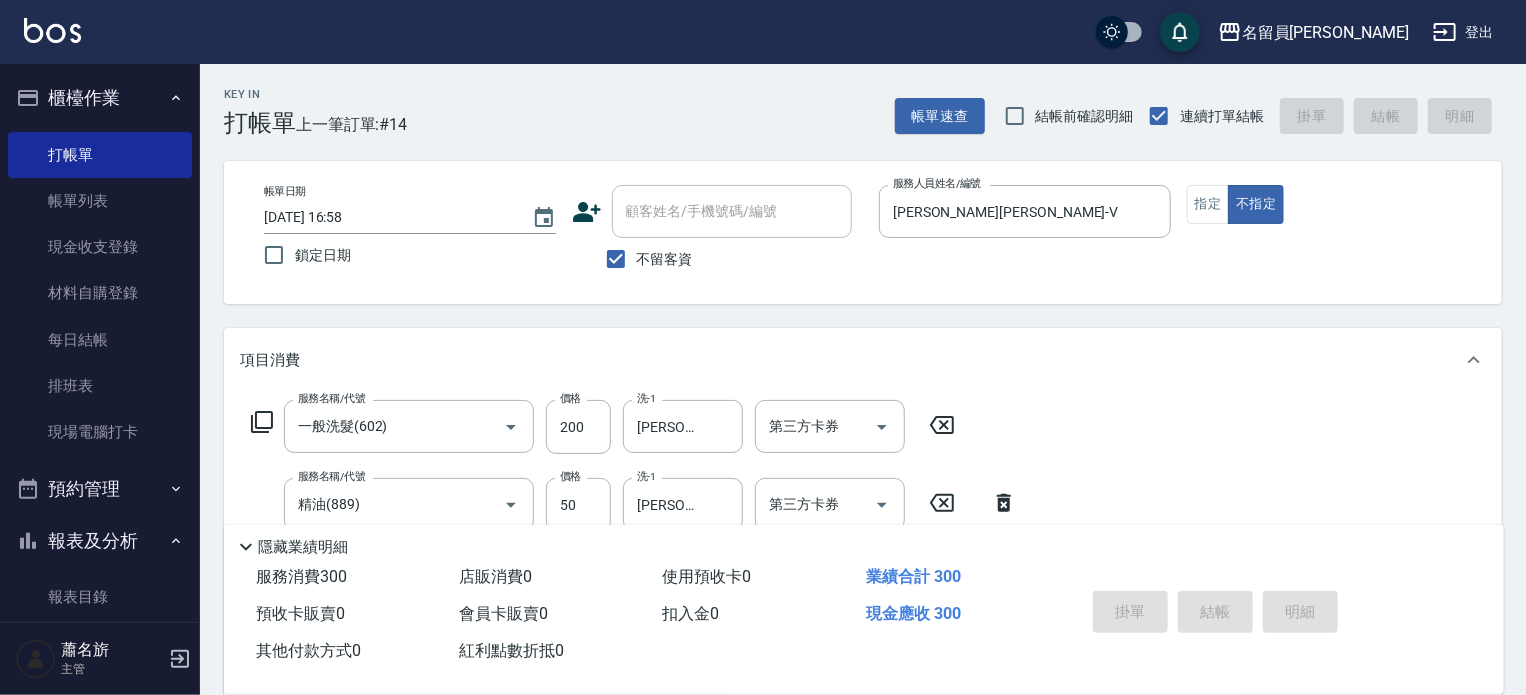 type 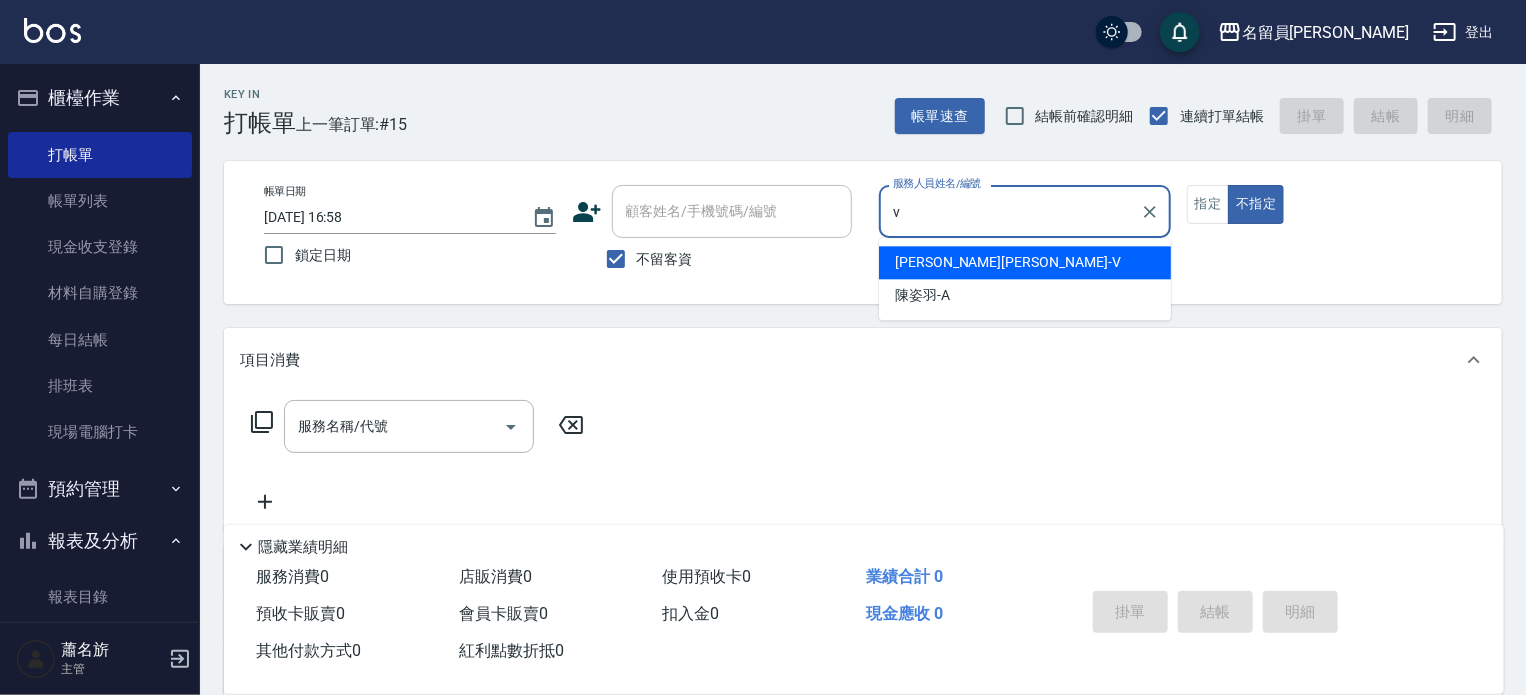 type on "[PERSON_NAME][PERSON_NAME]-V" 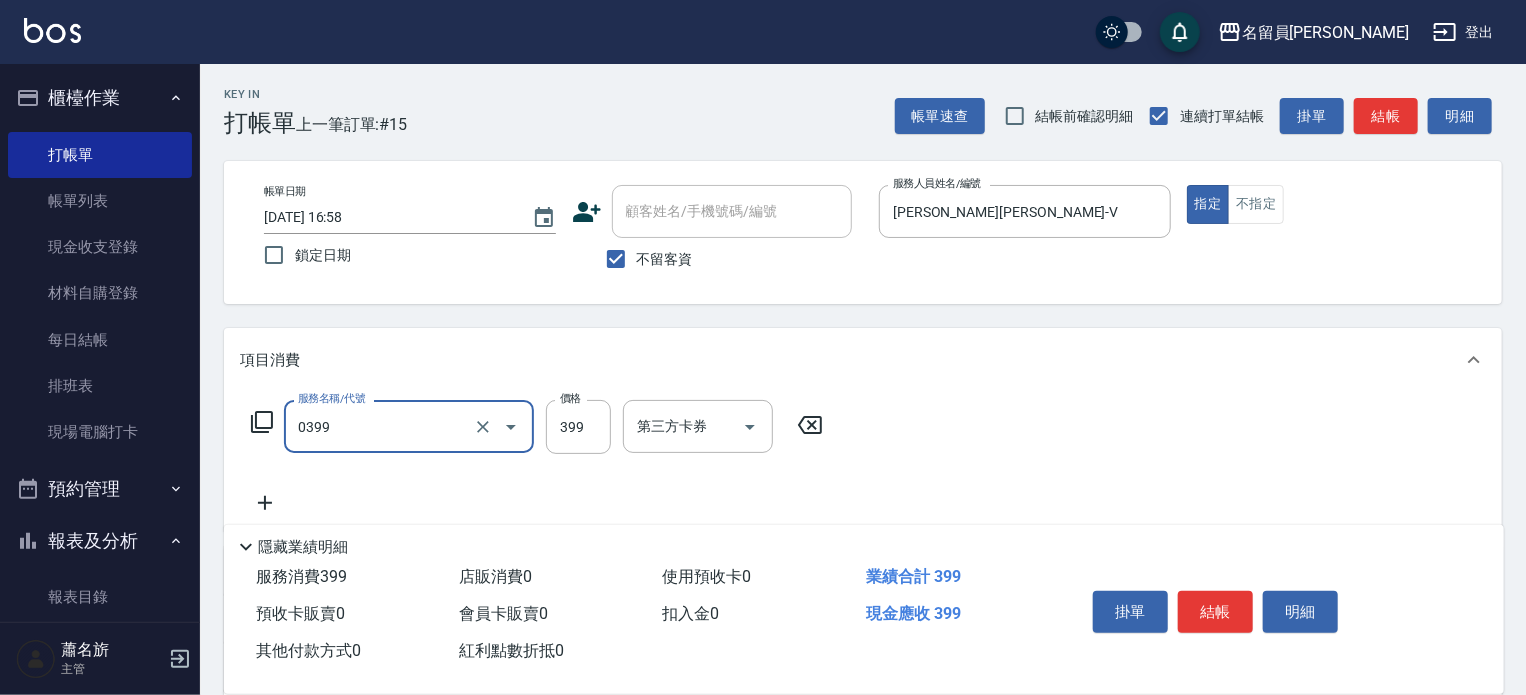 type on "海鹽SPA(0399)" 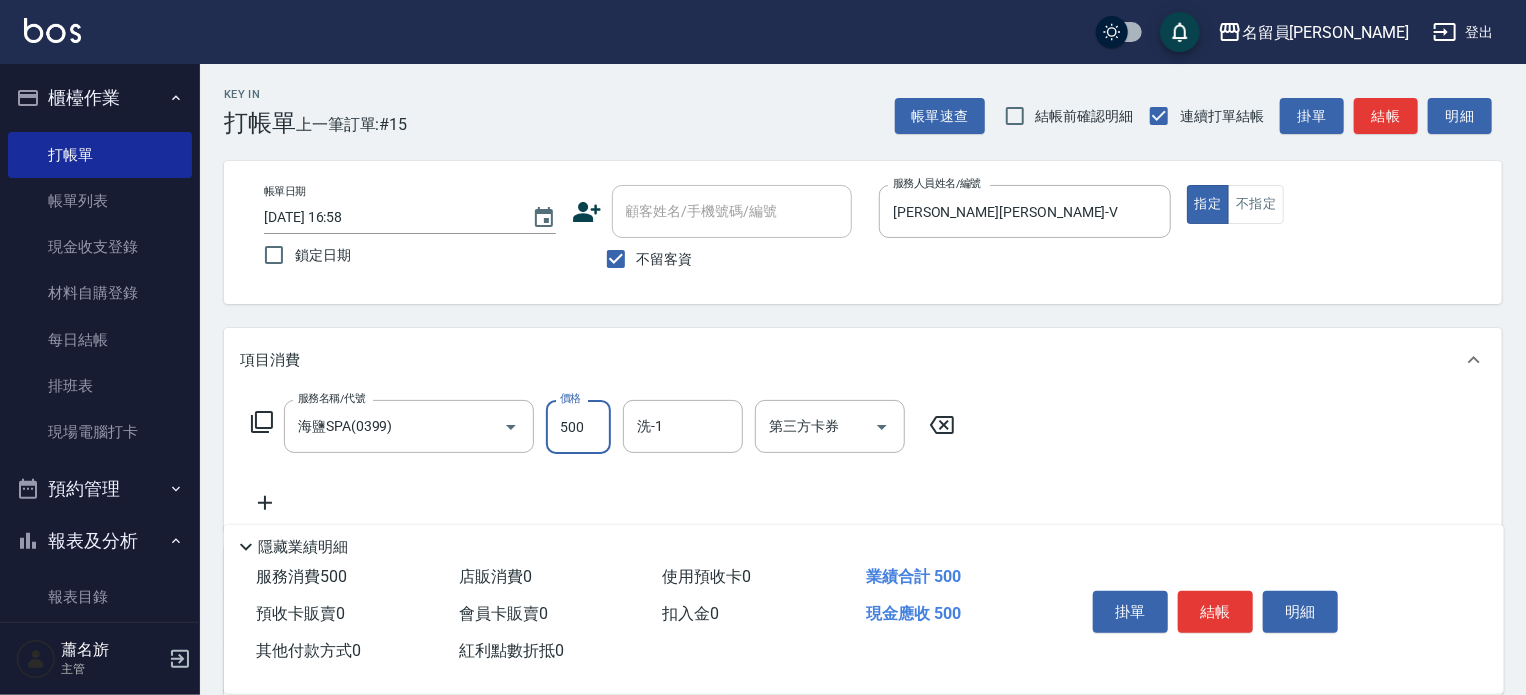 type on "500" 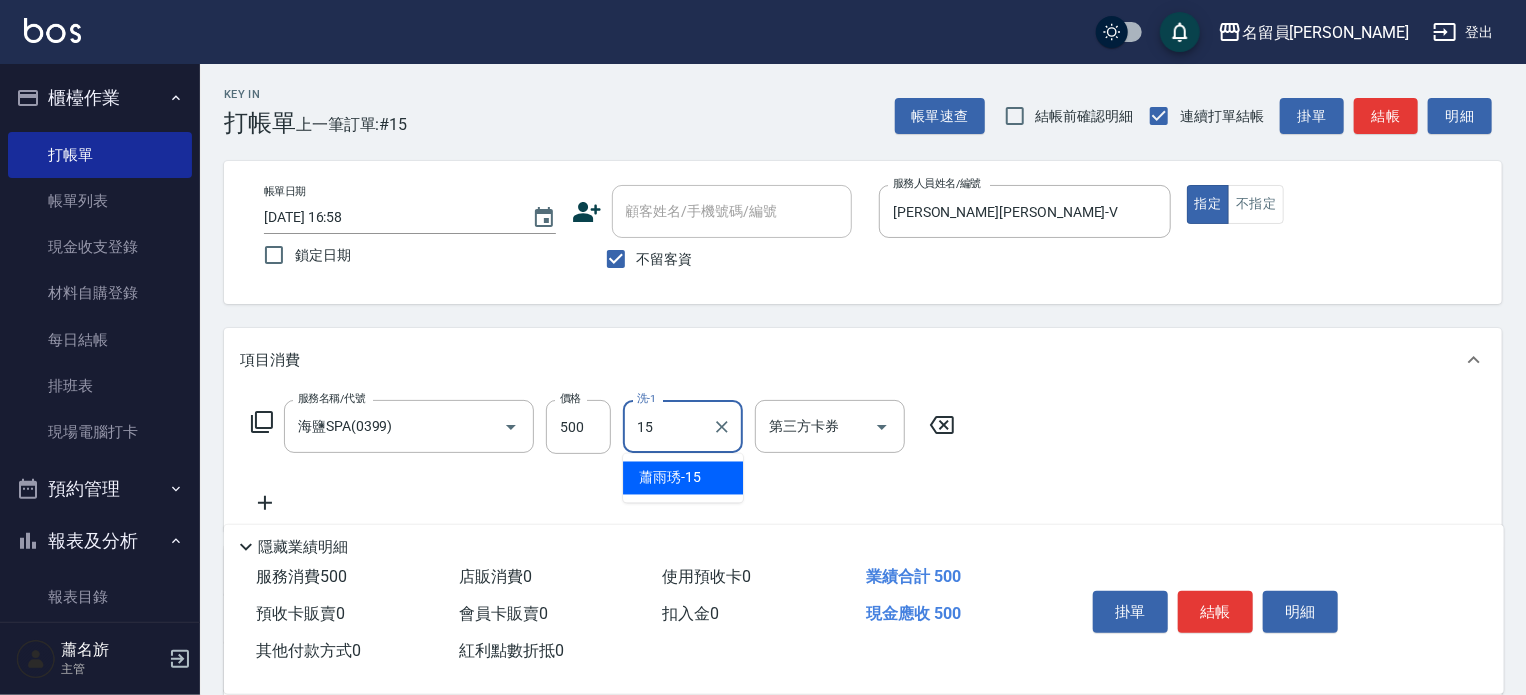 type on "[PERSON_NAME]-15" 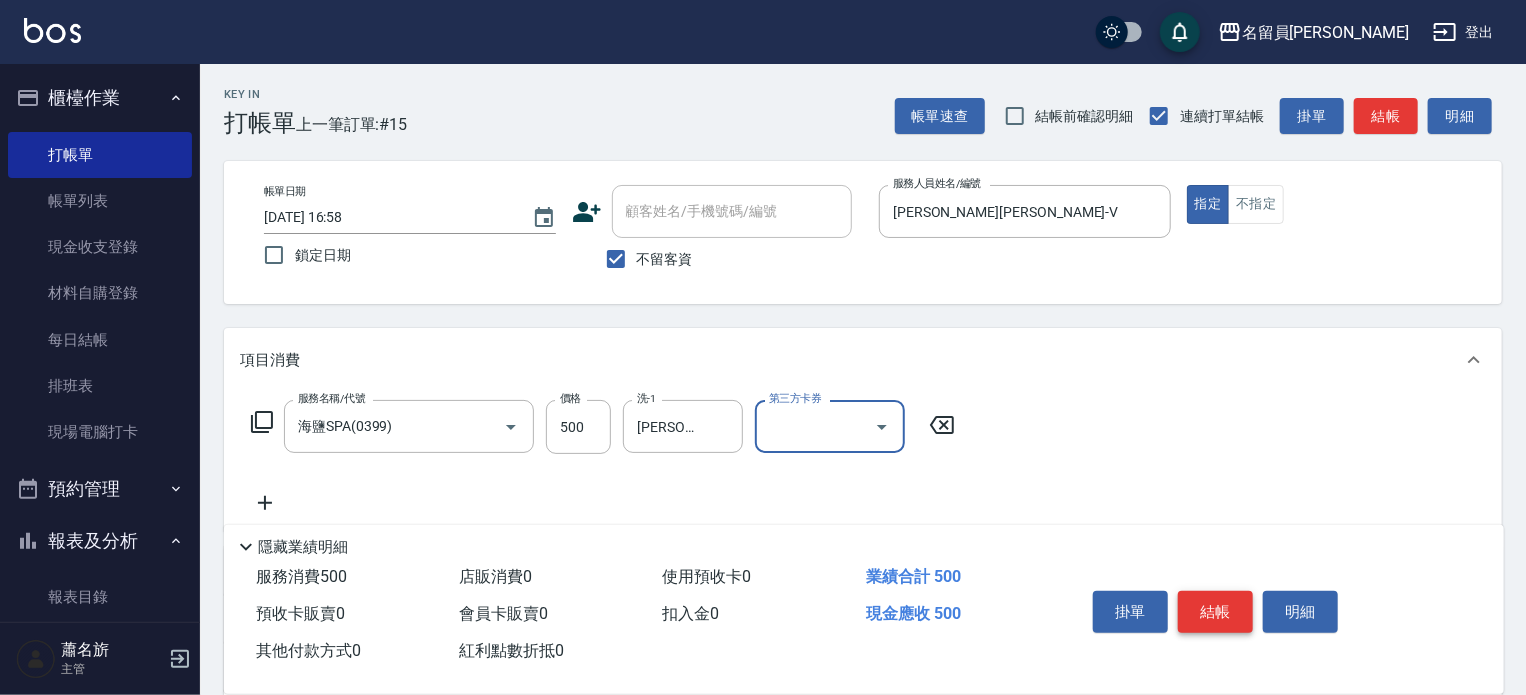 click on "結帳" at bounding box center [1215, 612] 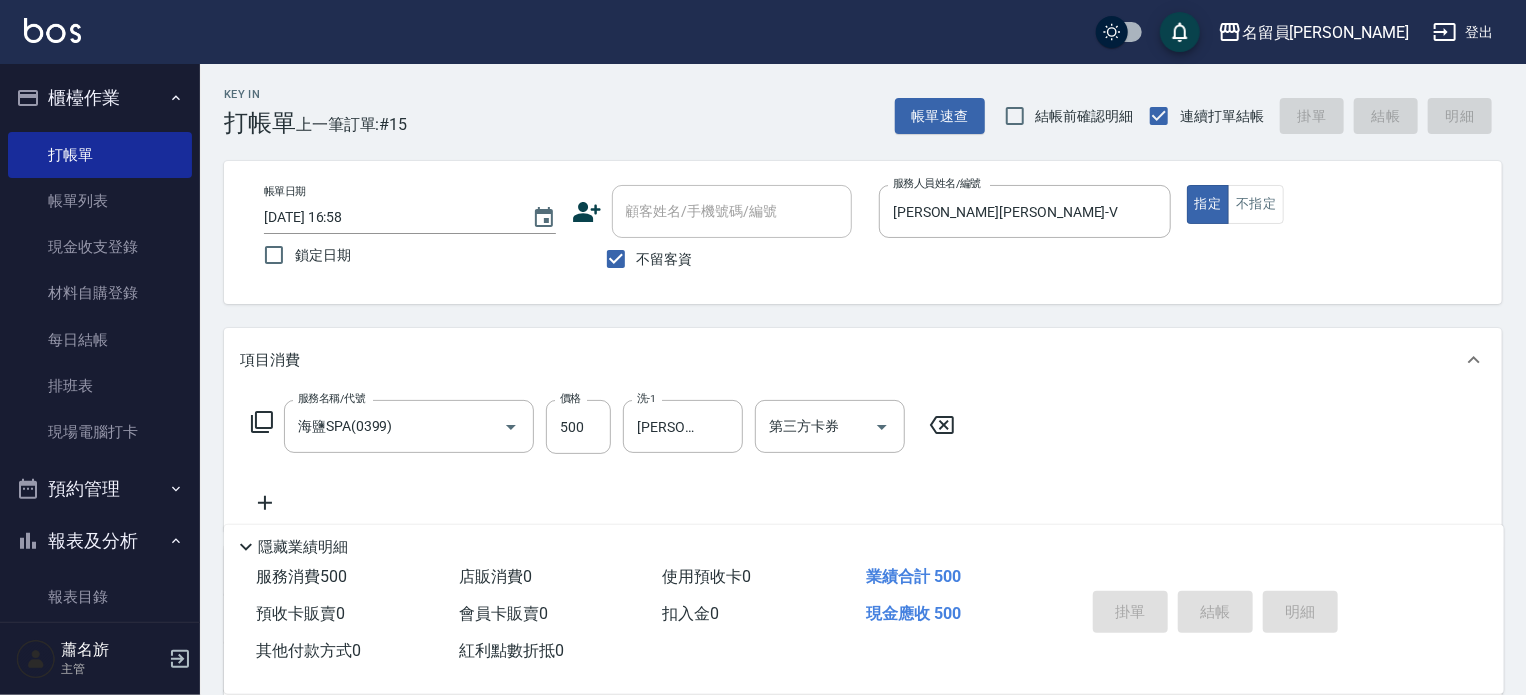 type 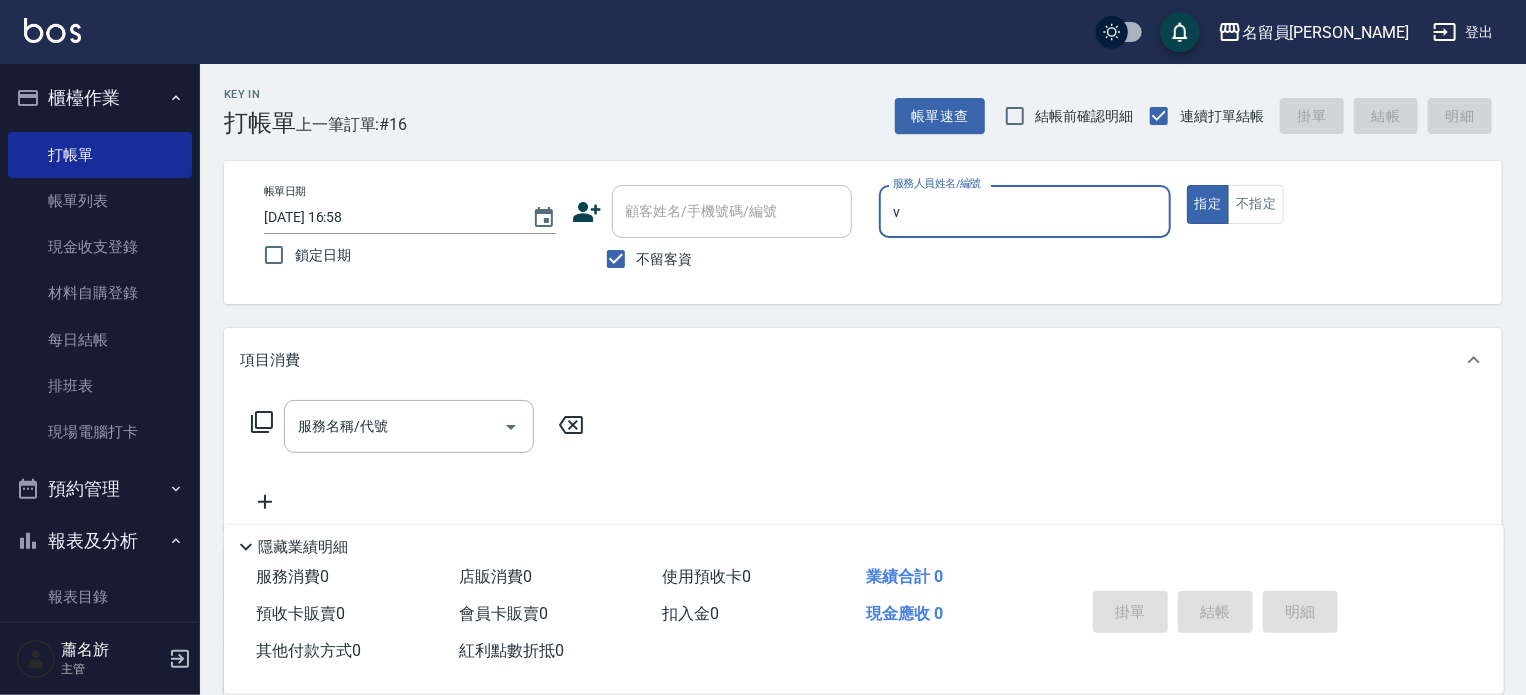 type on "[PERSON_NAME][PERSON_NAME]-V" 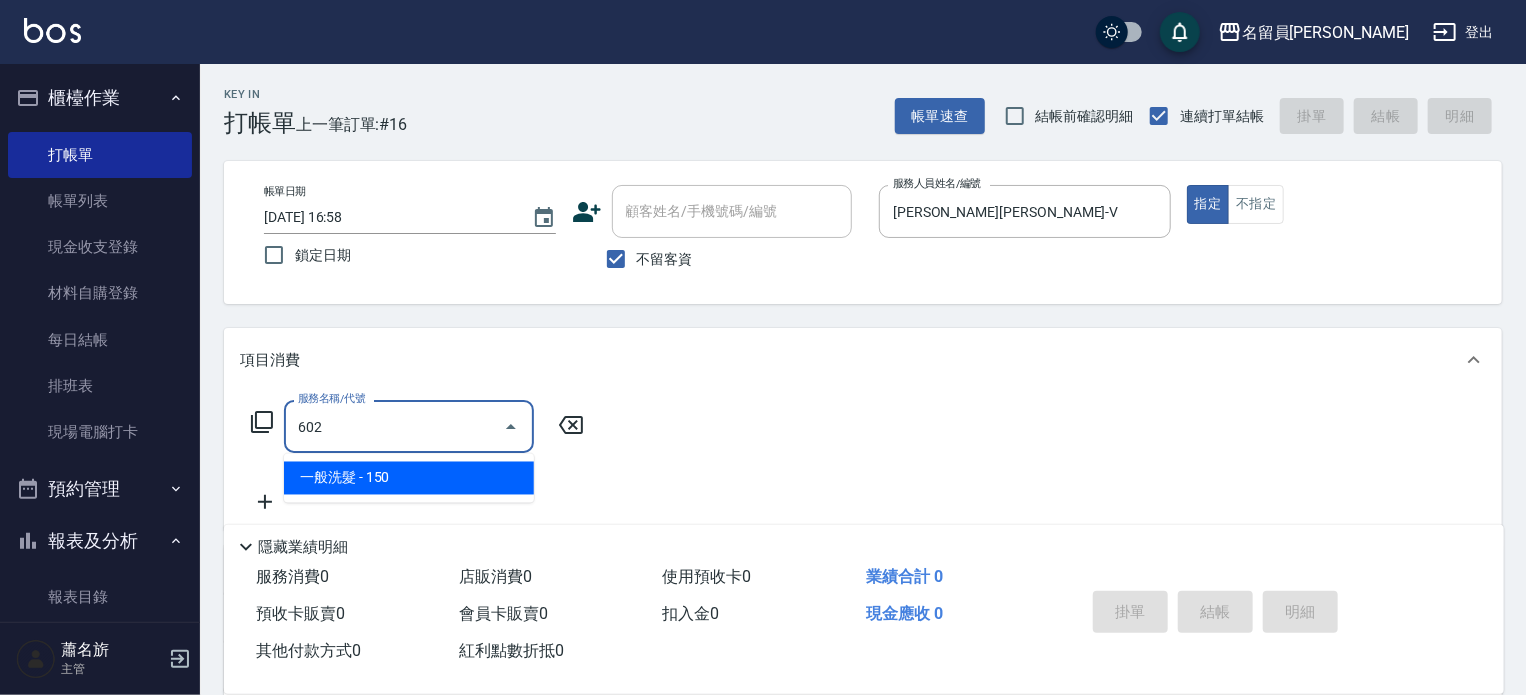 type on "一般洗髮(602)" 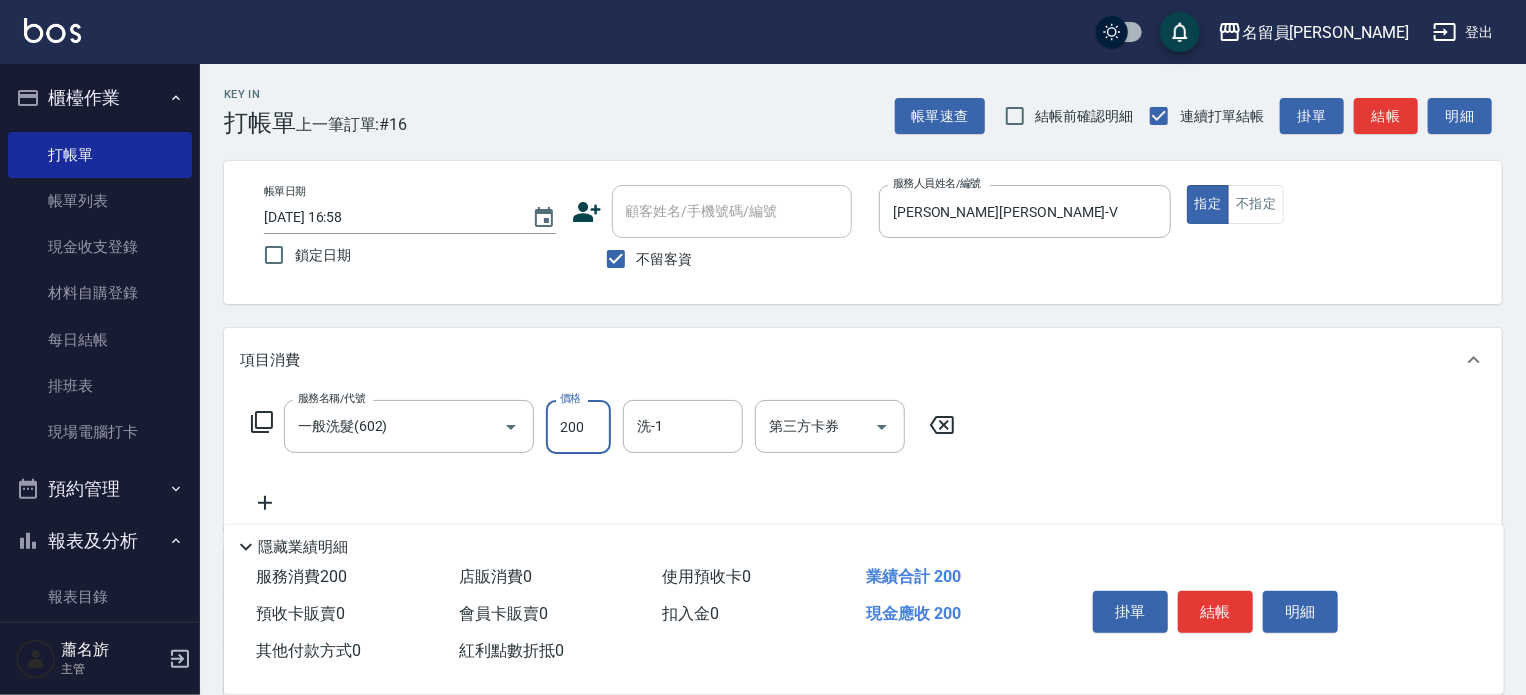 type on "200" 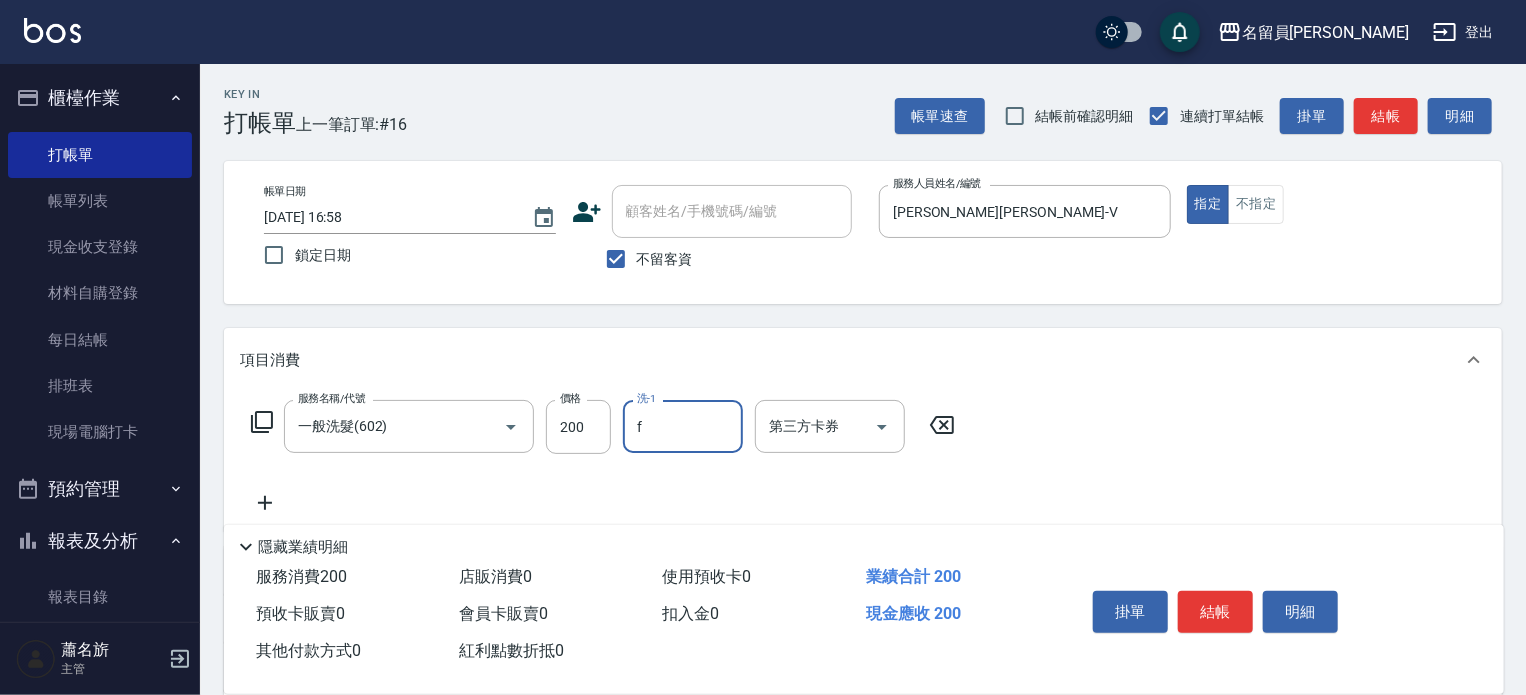 type on "[PERSON_NAME]-F" 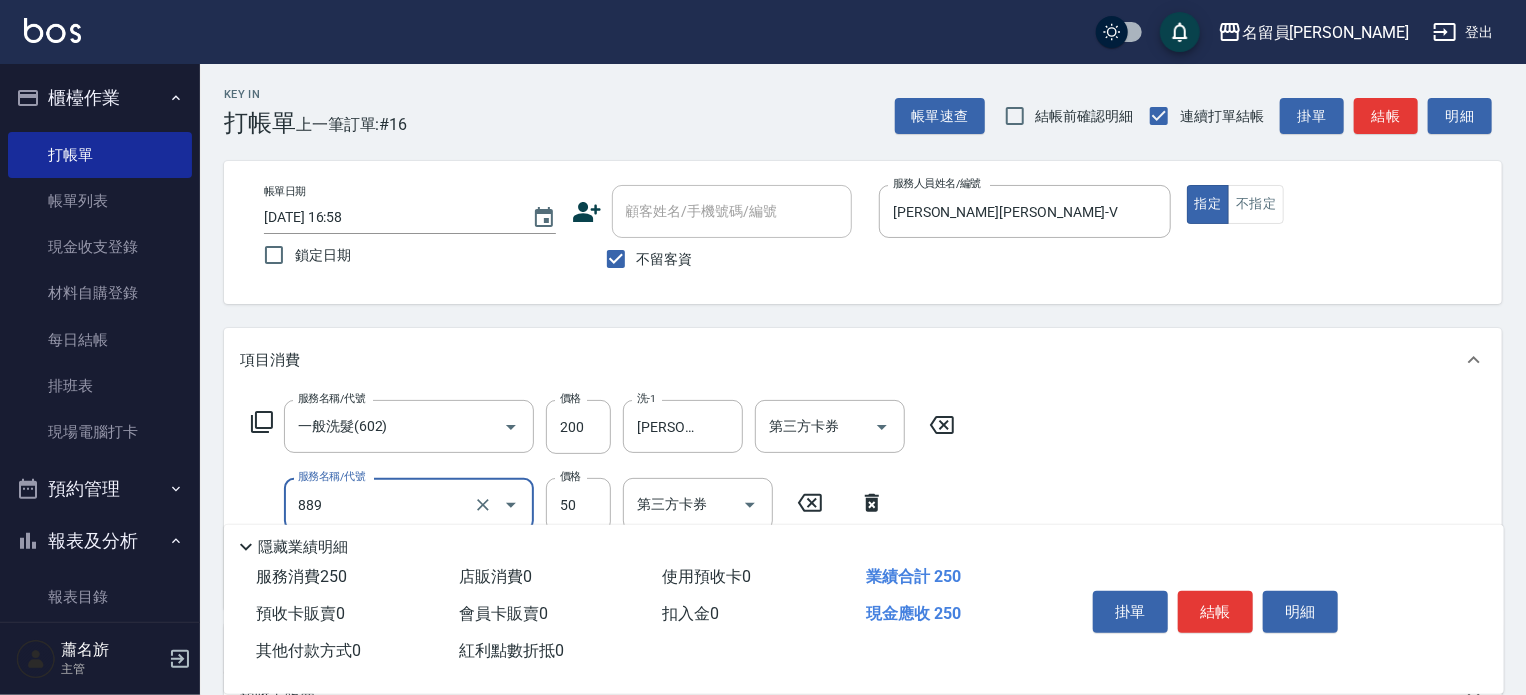 type on "精油(889)" 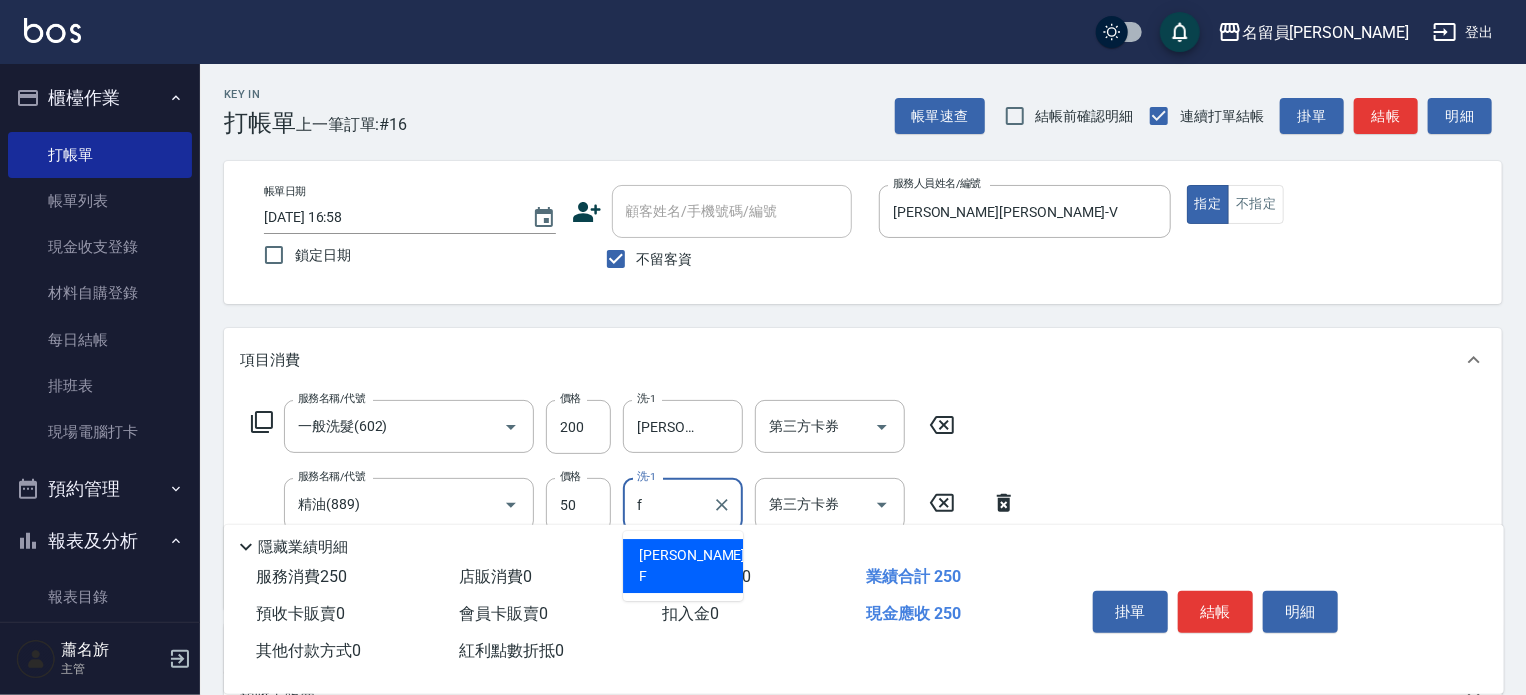 type on "[PERSON_NAME]-F" 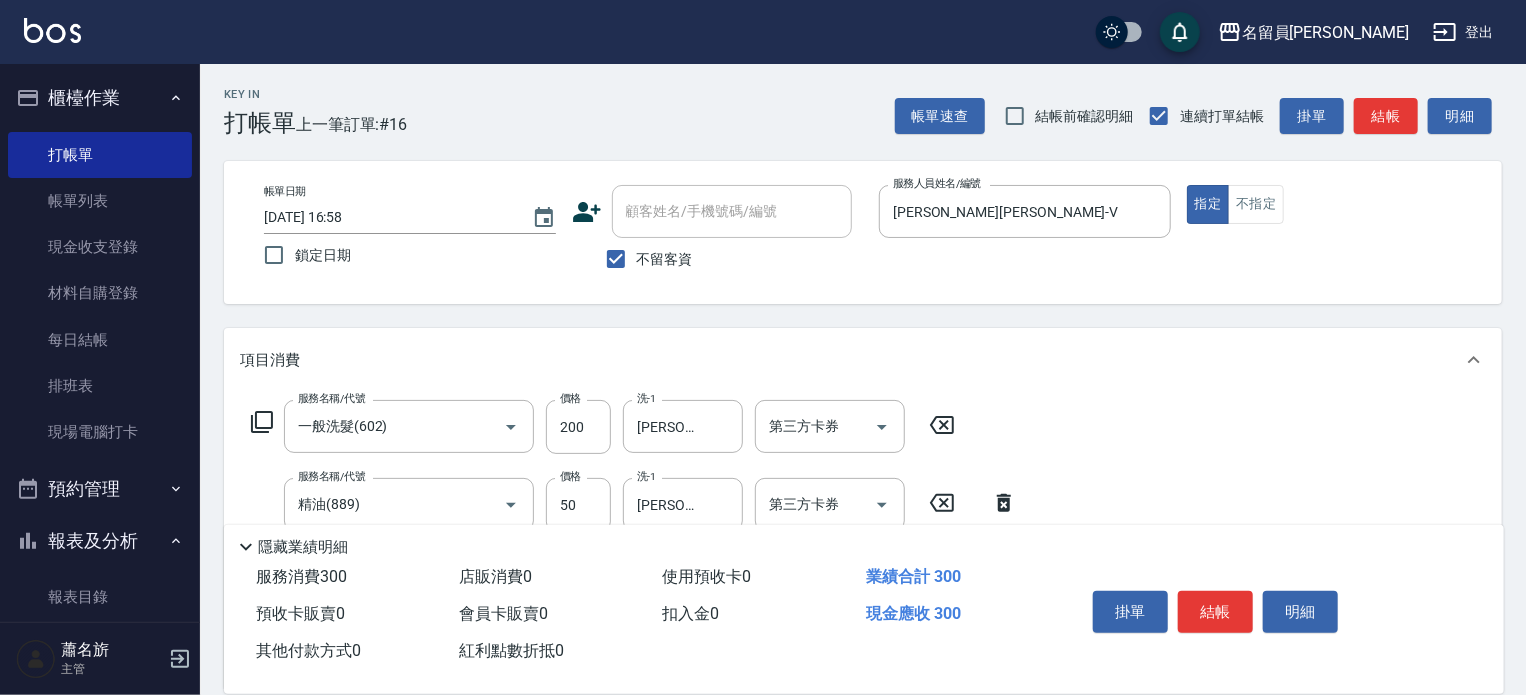 type on "瞬間保養(415)" 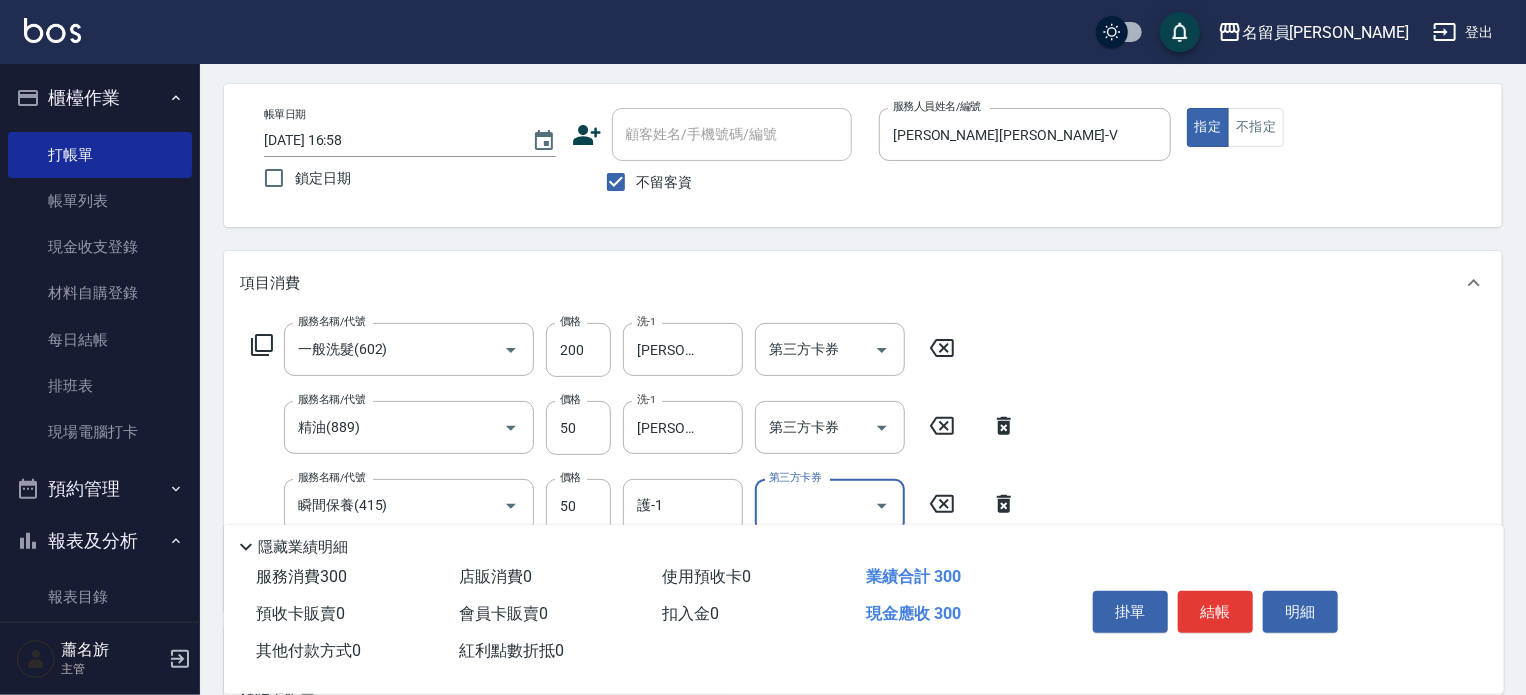 scroll, scrollTop: 200, scrollLeft: 0, axis: vertical 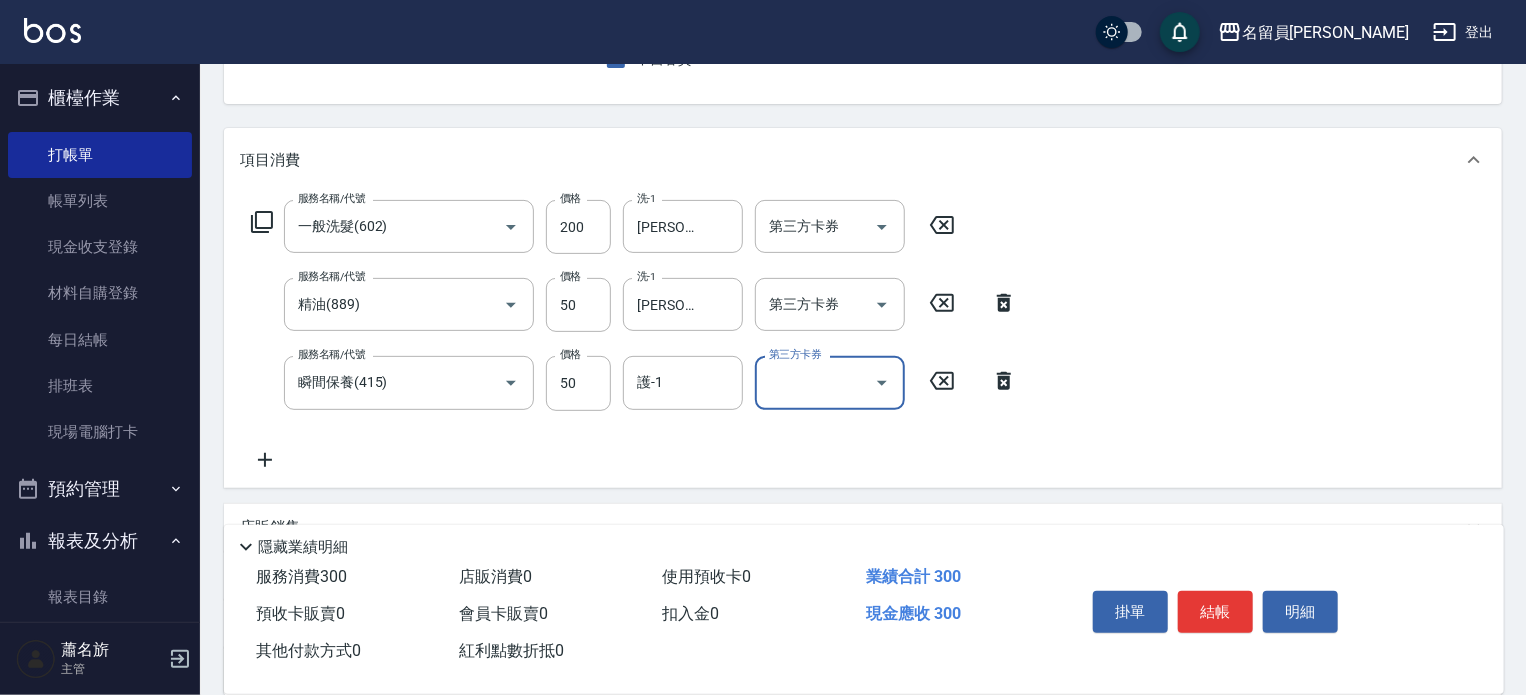 drag, startPoint x: 644, startPoint y: 357, endPoint x: 635, endPoint y: 352, distance: 10.29563 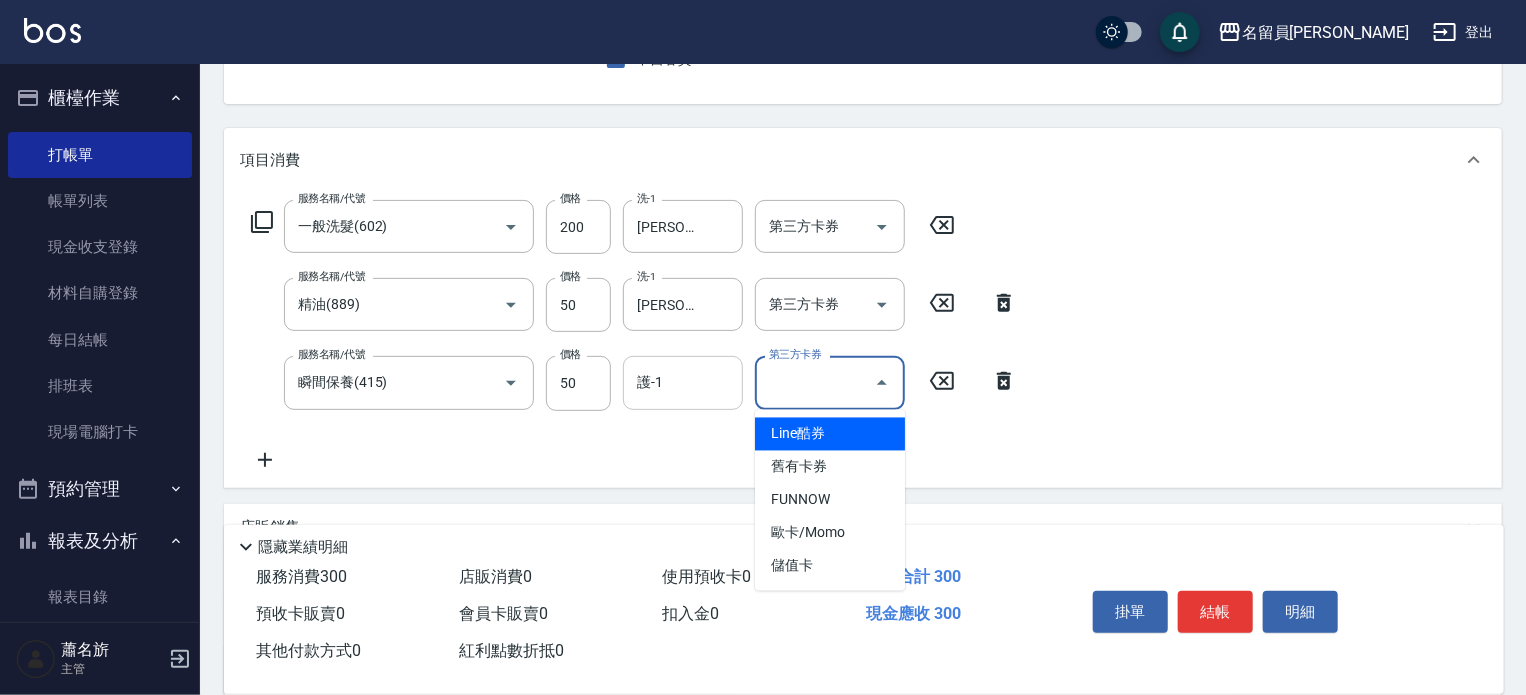 click on "護-1" at bounding box center [683, 382] 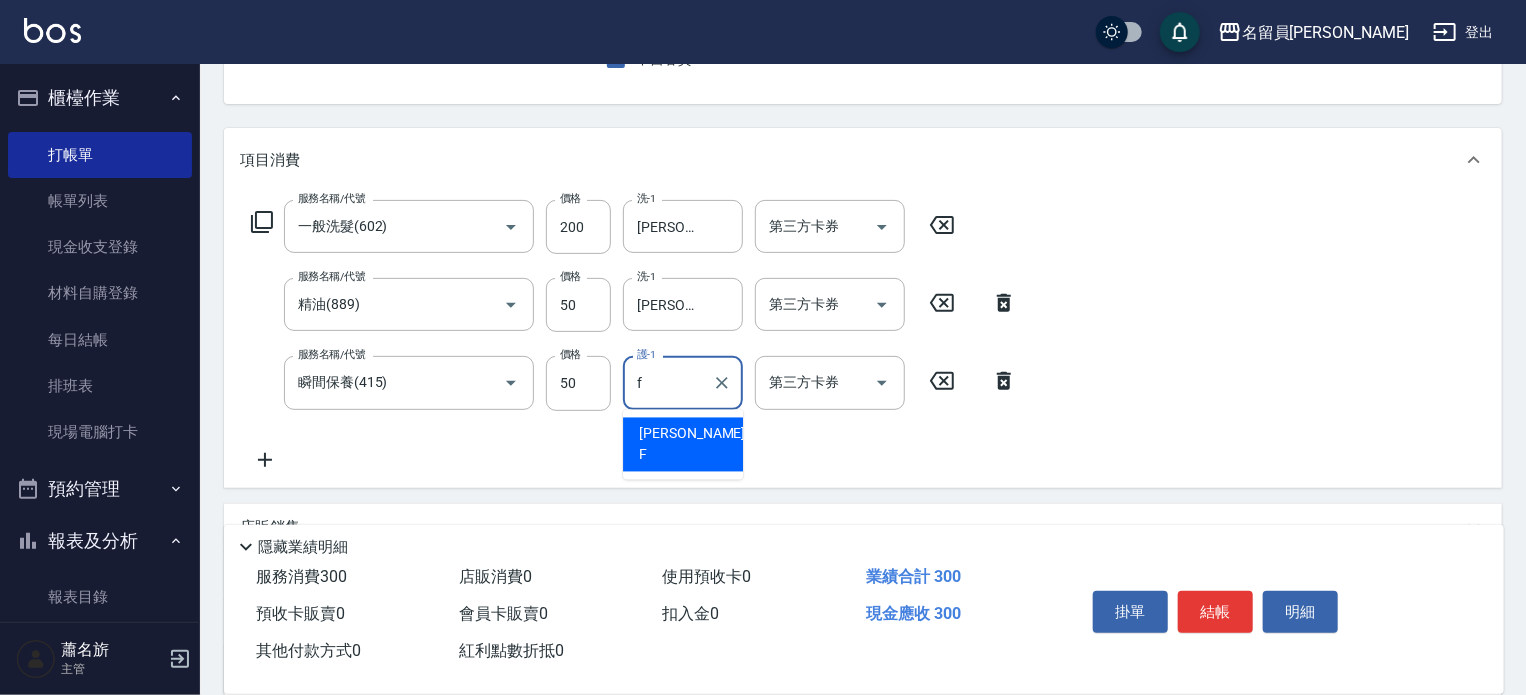 type on "[PERSON_NAME]-F" 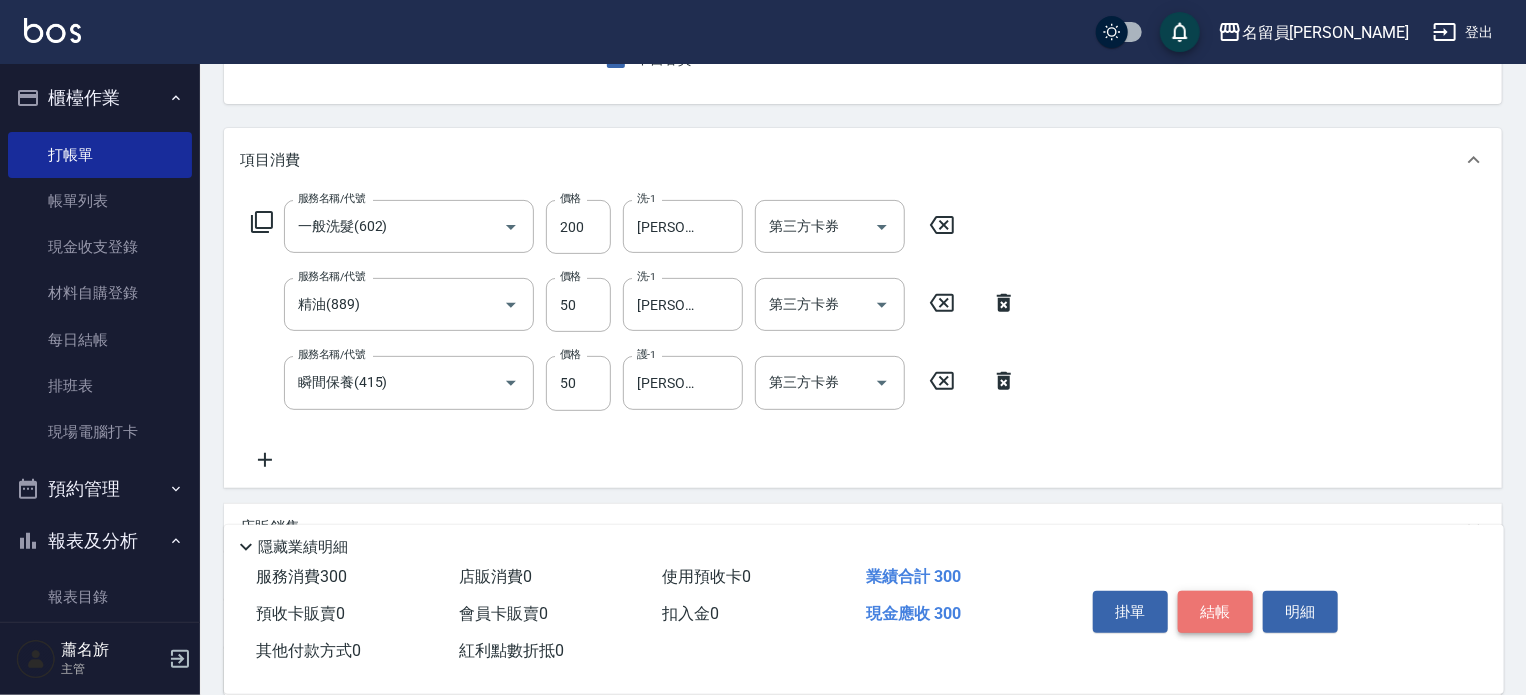 click on "結帳" at bounding box center (1215, 612) 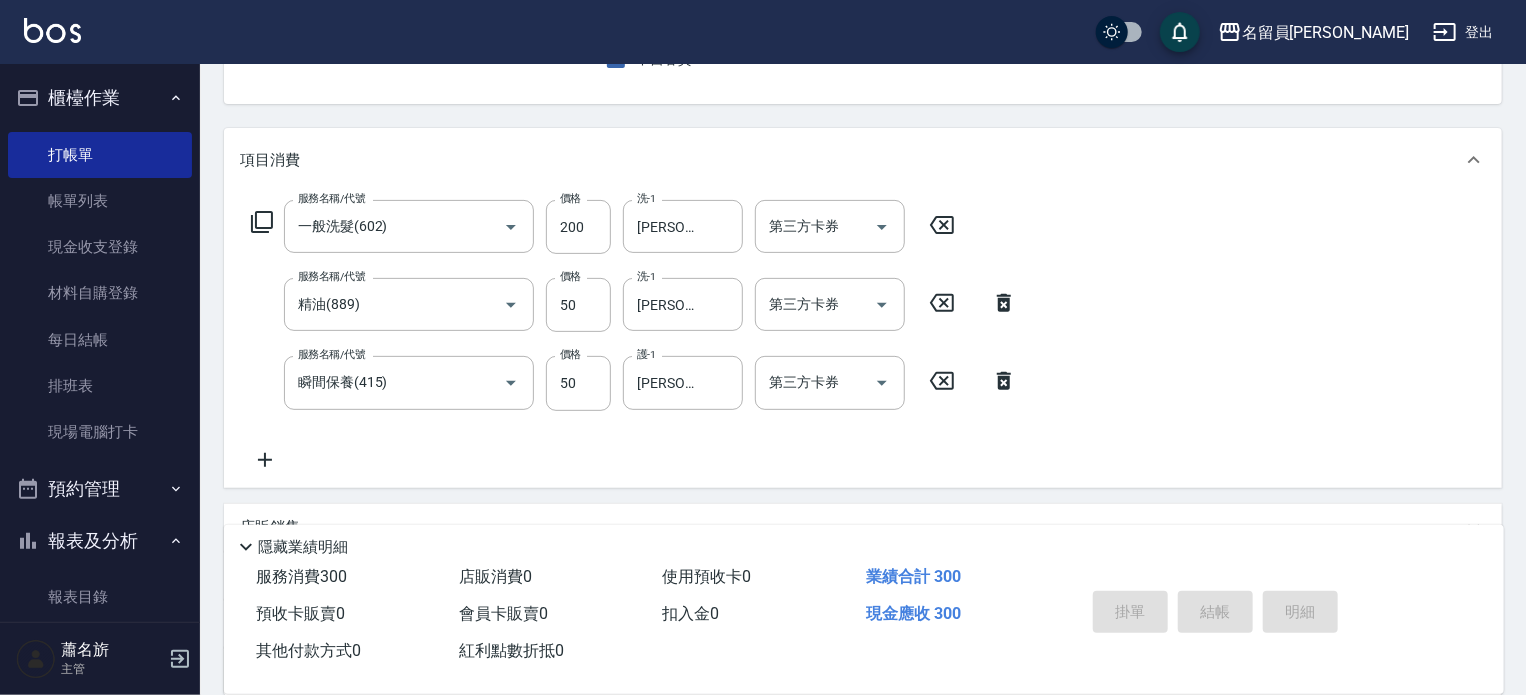type 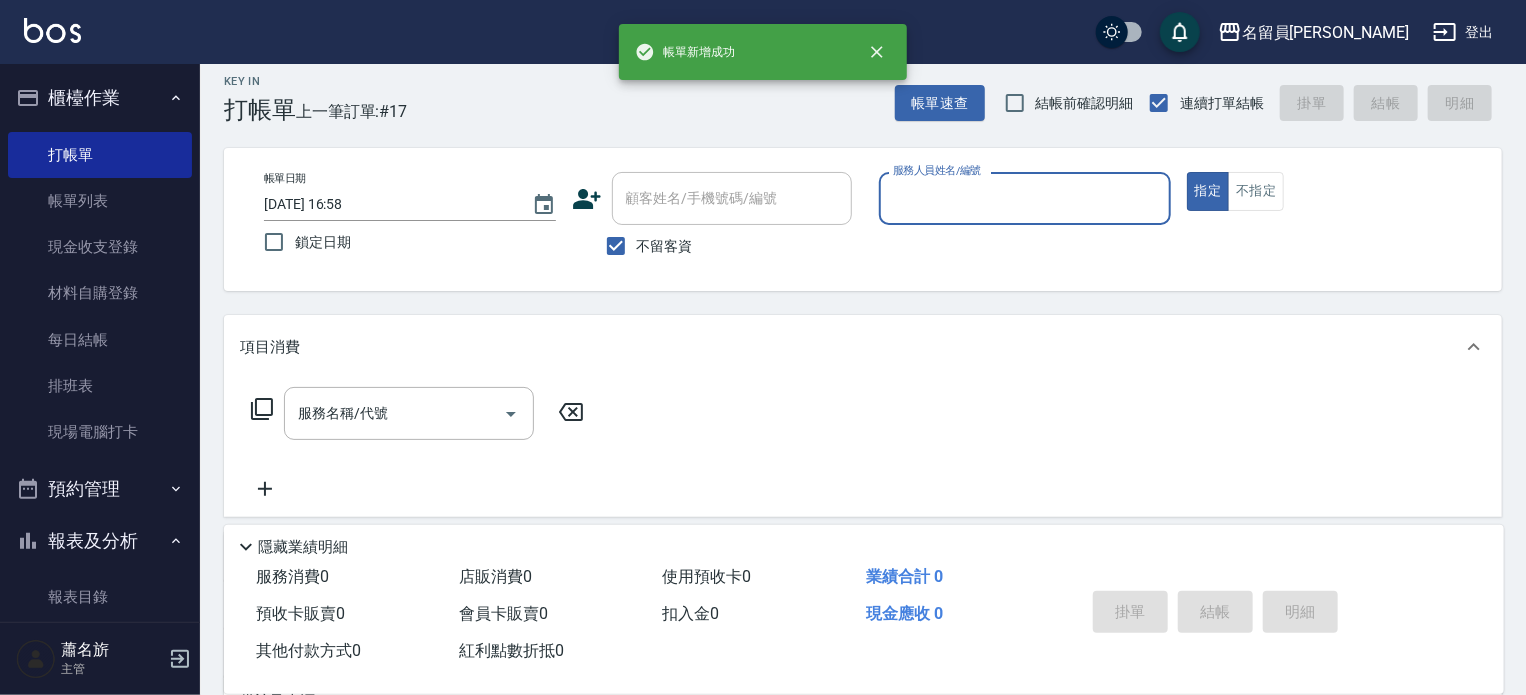 scroll, scrollTop: 0, scrollLeft: 0, axis: both 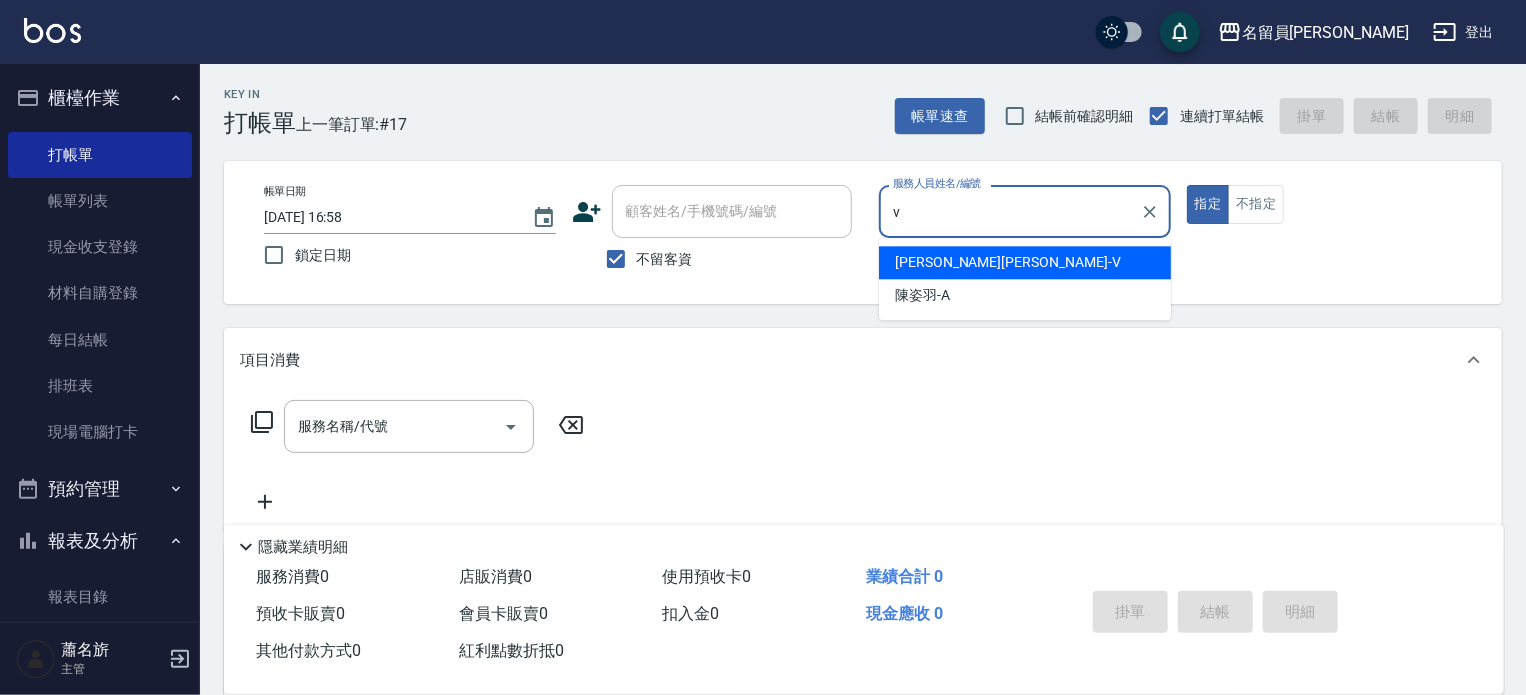 type on "[PERSON_NAME][PERSON_NAME]-V" 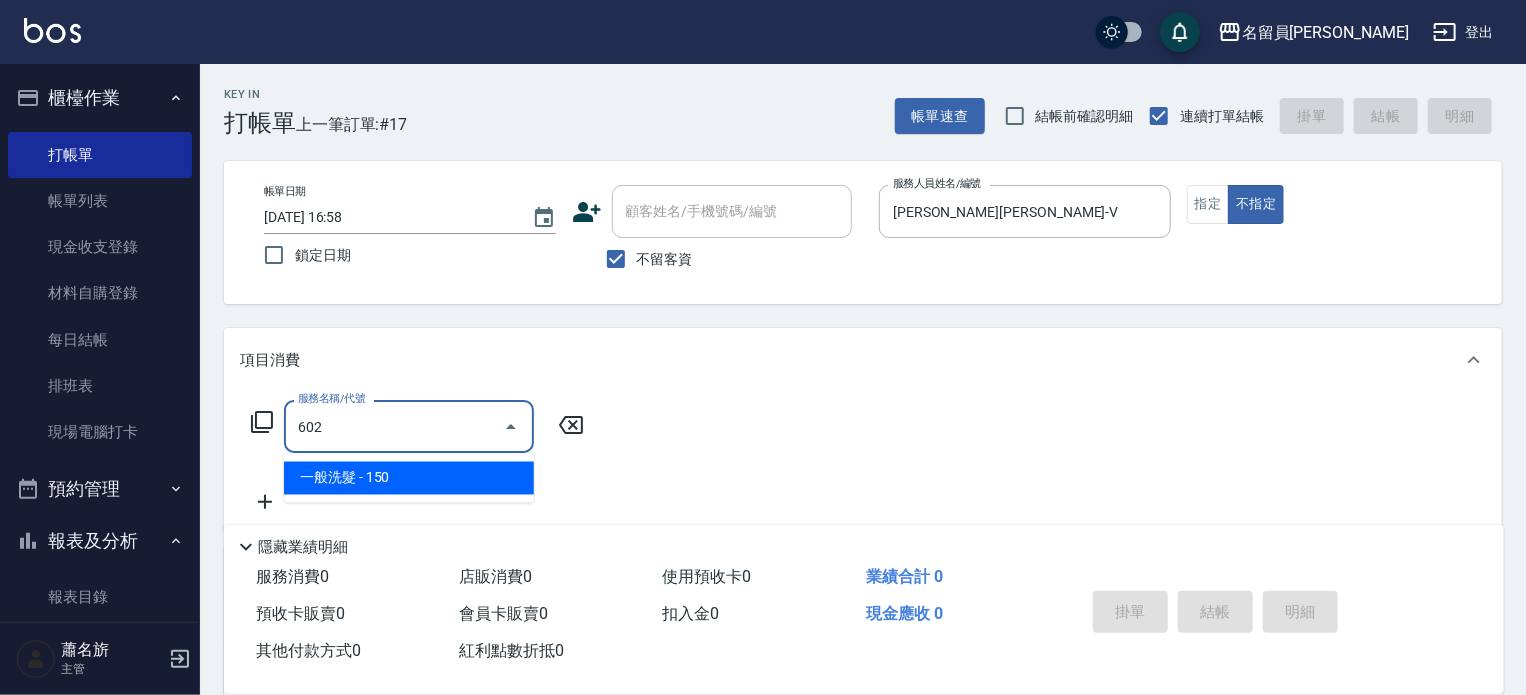 type on "一般洗髮(602)" 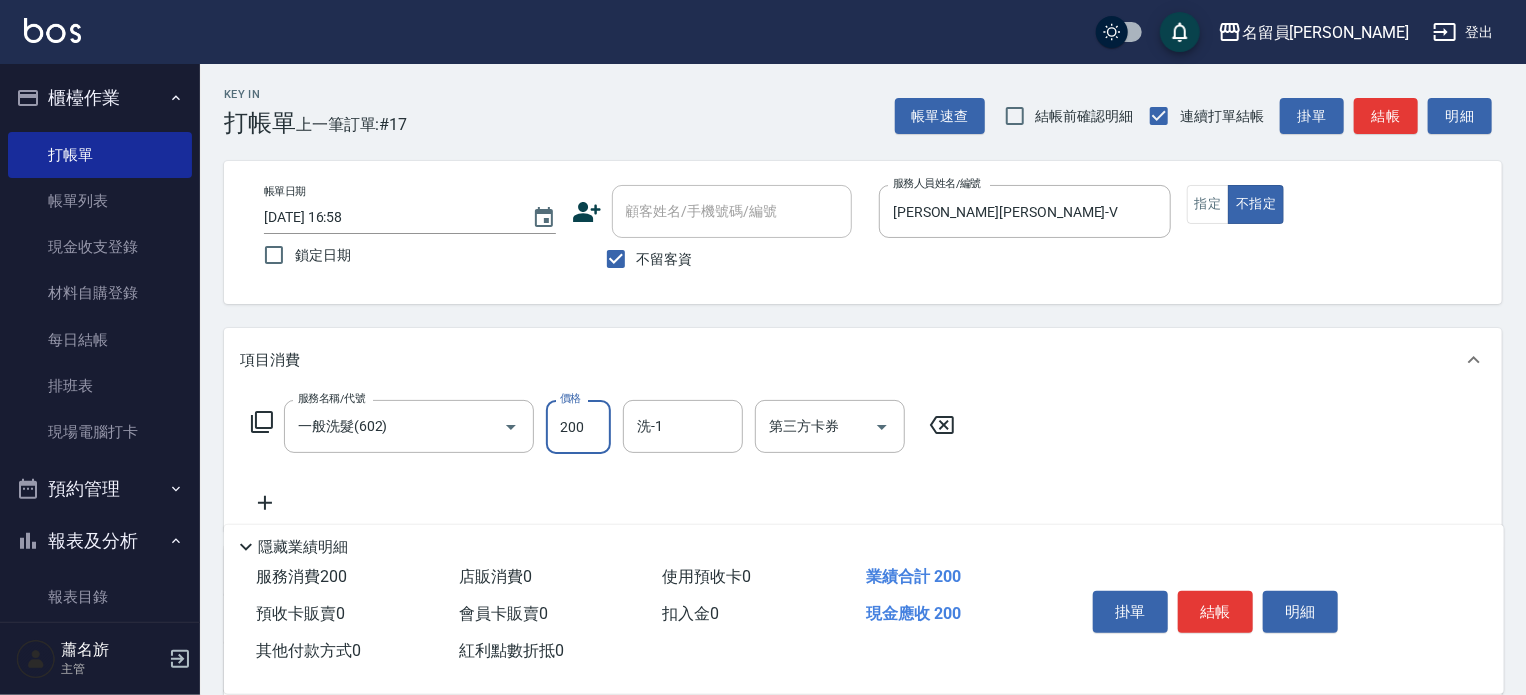 type on "200" 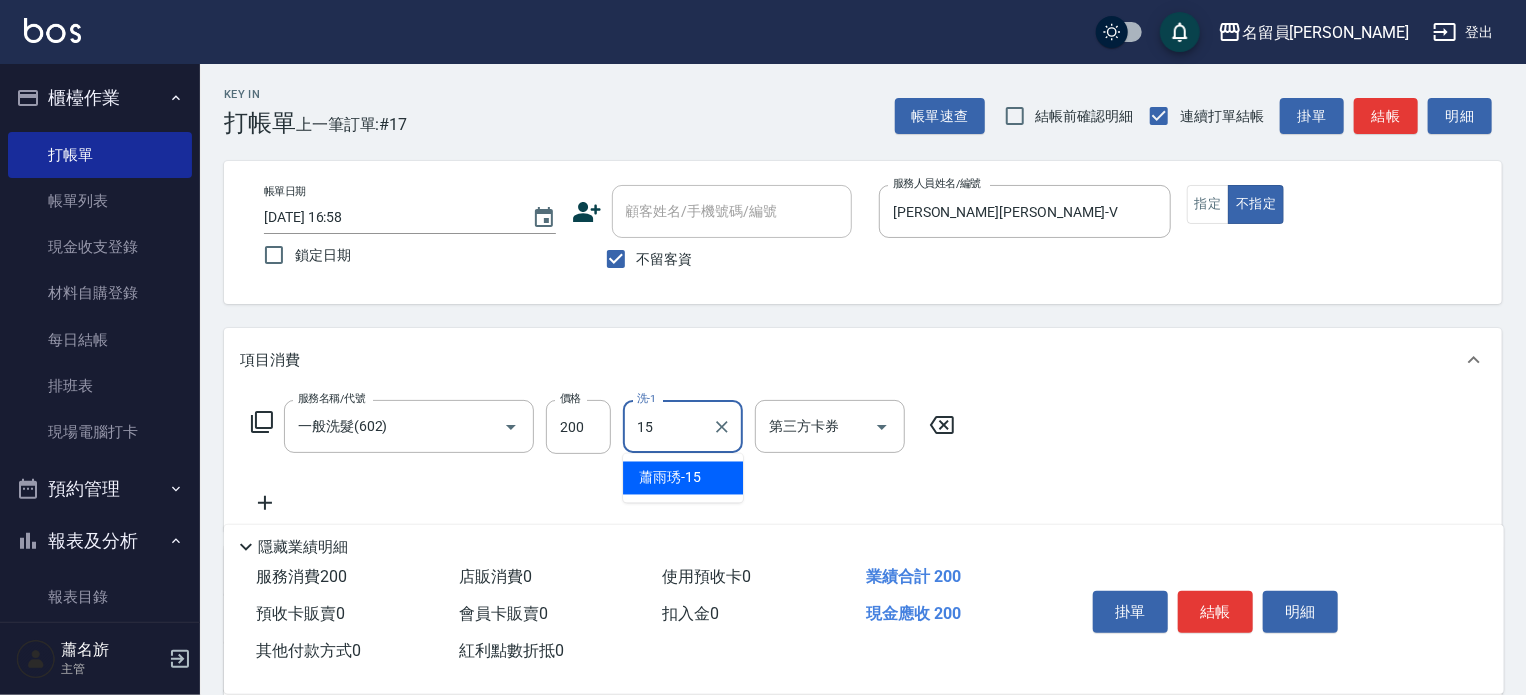 type on "[PERSON_NAME]-15" 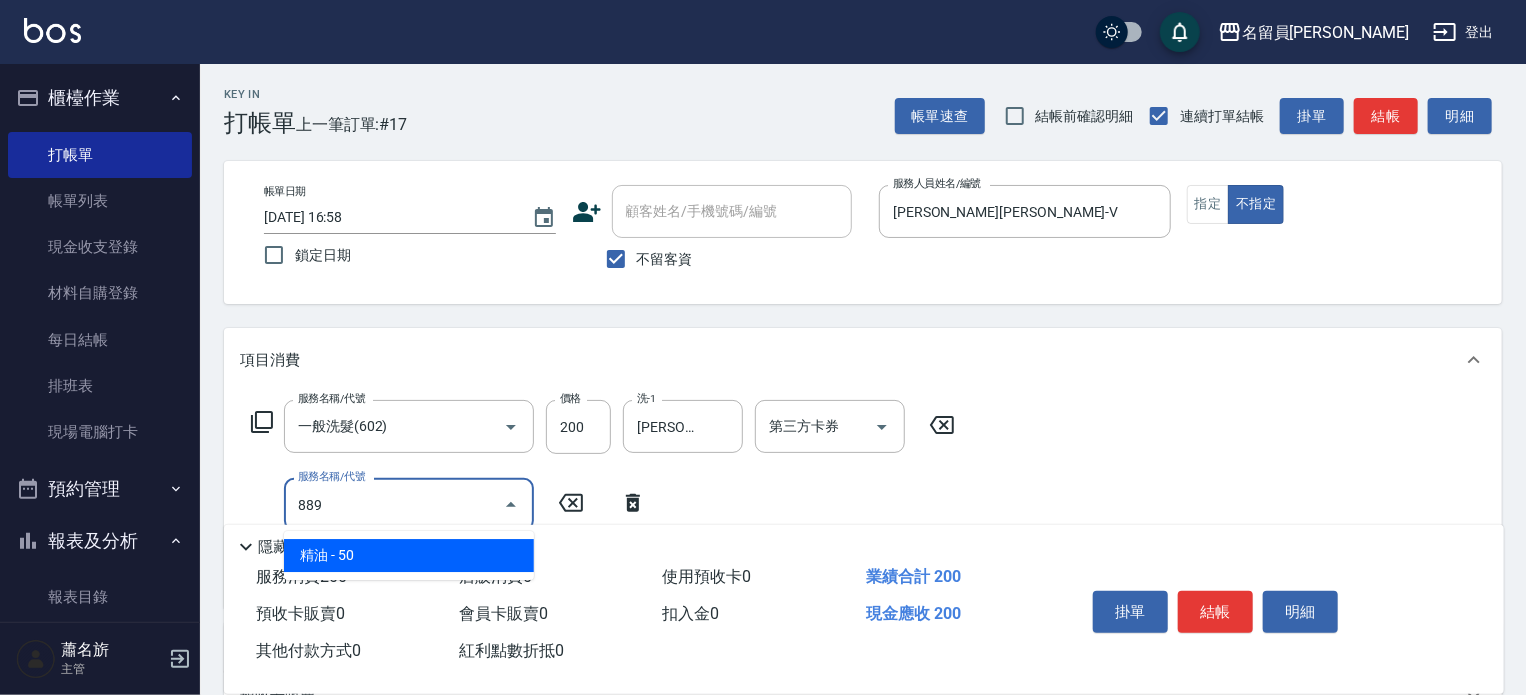 type on "精油(889)" 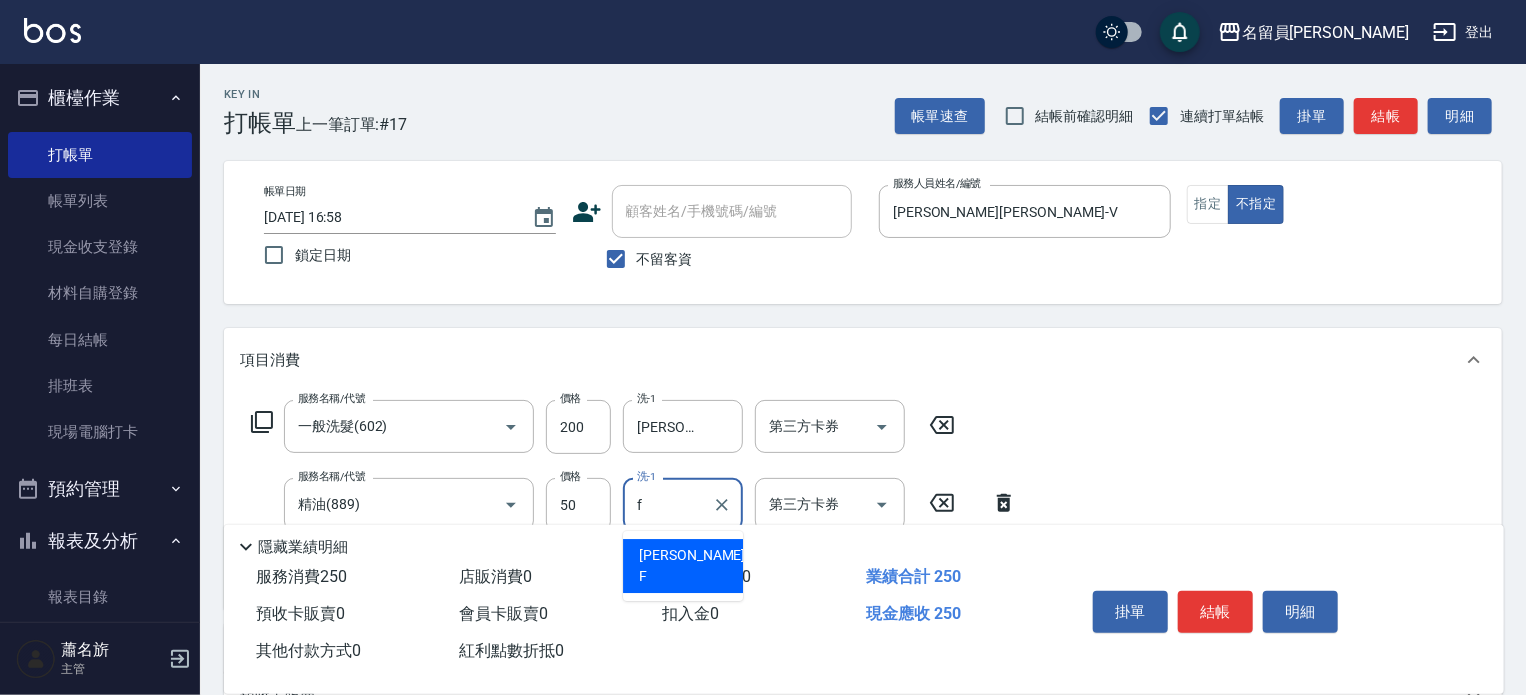 type on "[PERSON_NAME]-F" 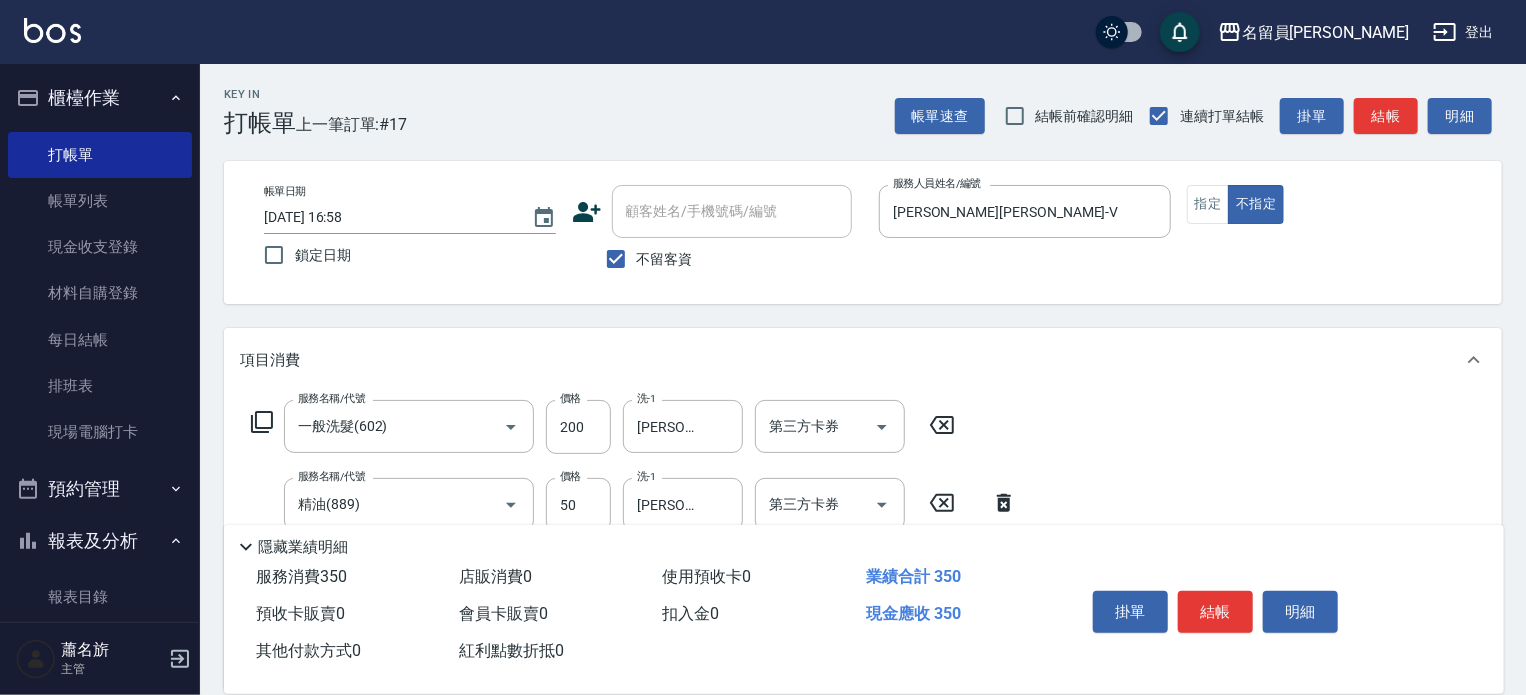 type on "剪髮(302)" 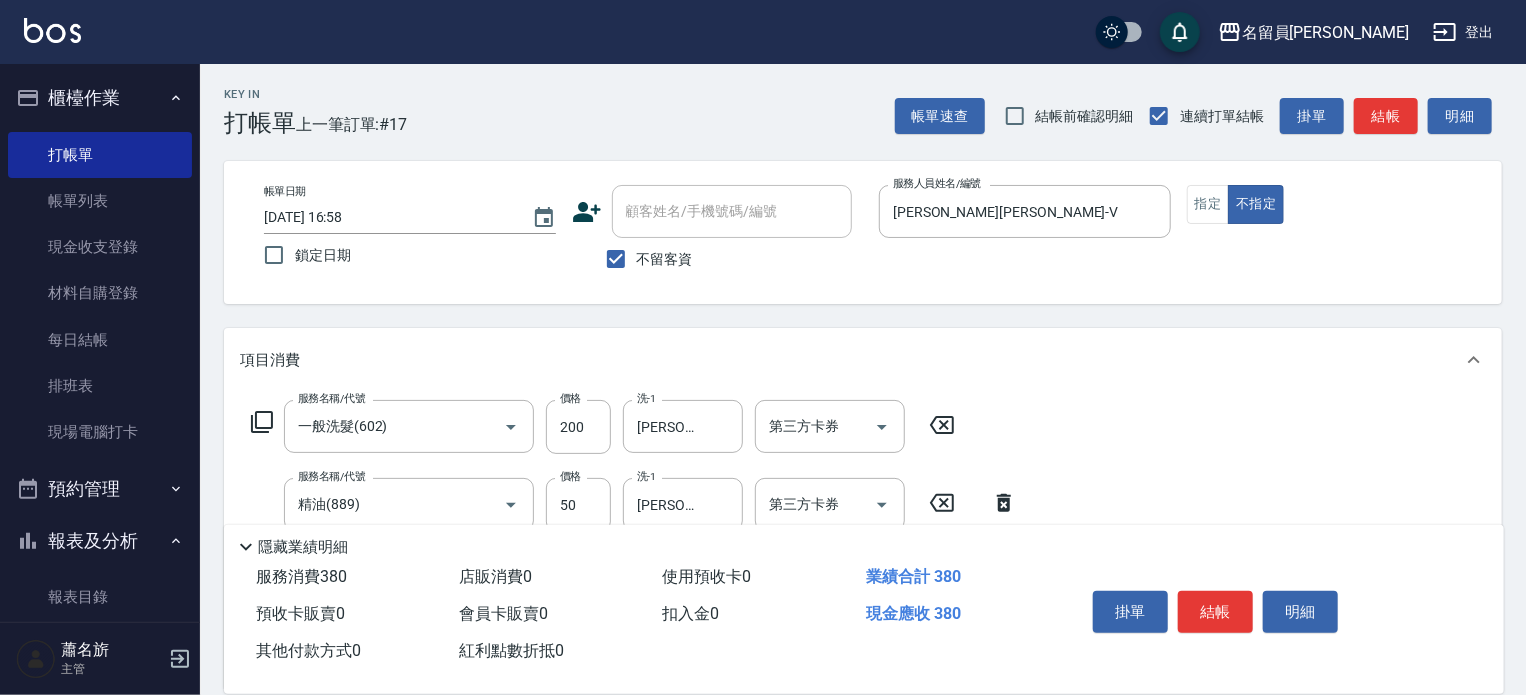 type on "130" 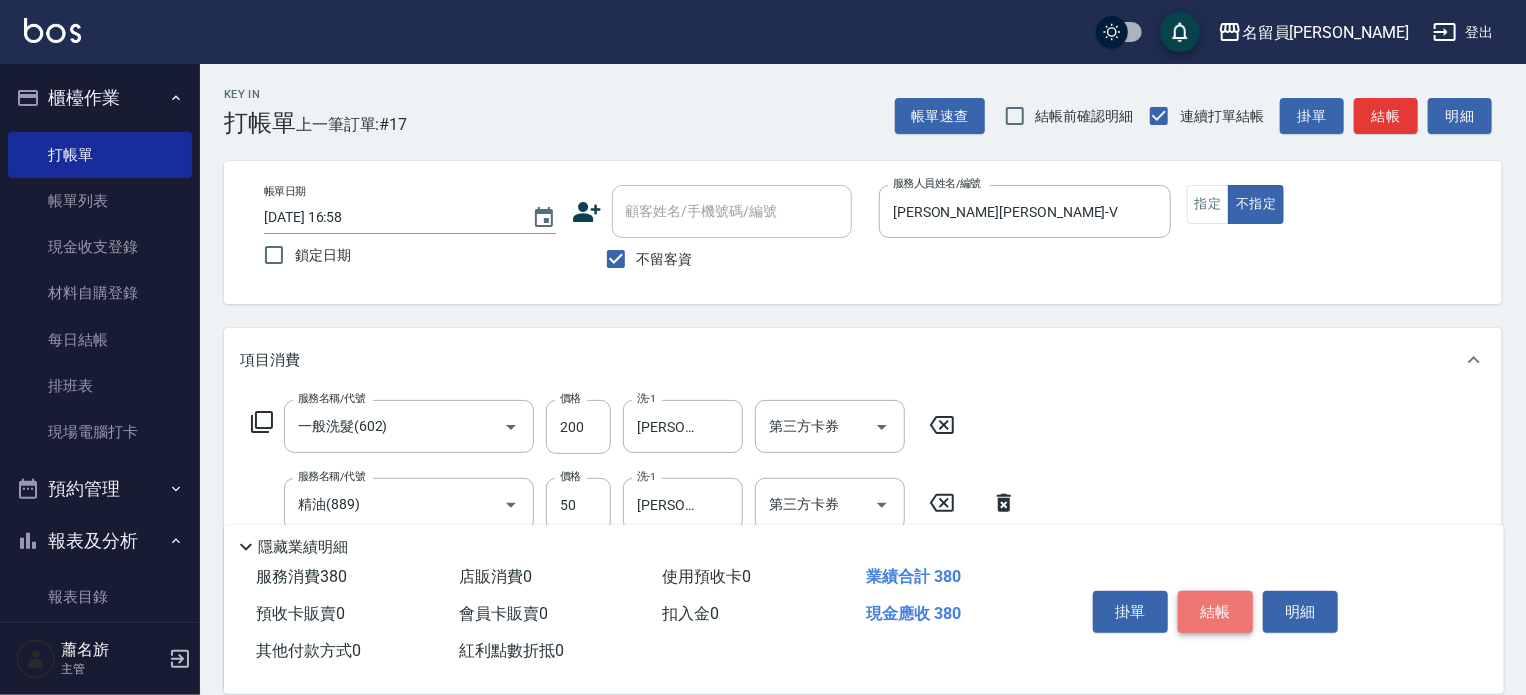 click on "結帳" at bounding box center [1215, 612] 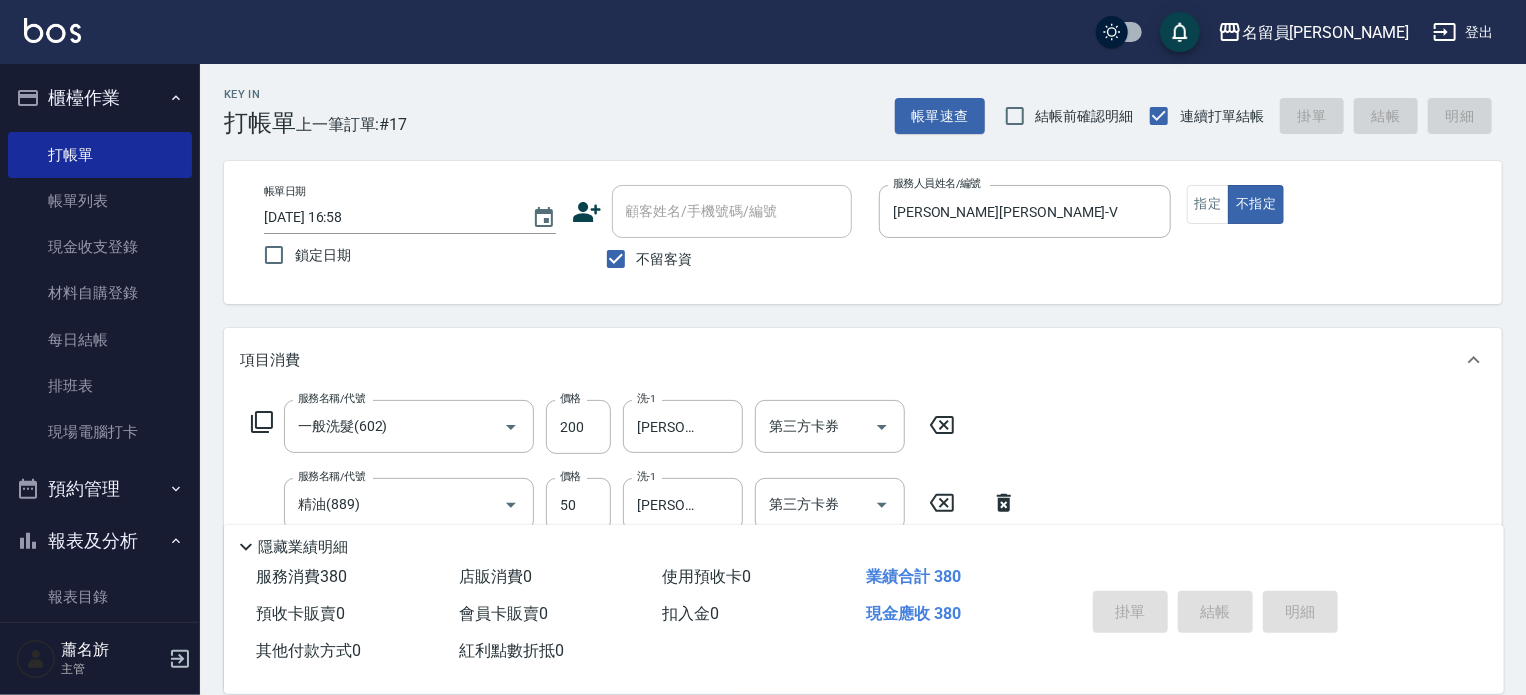 type on "[DATE] 16:59" 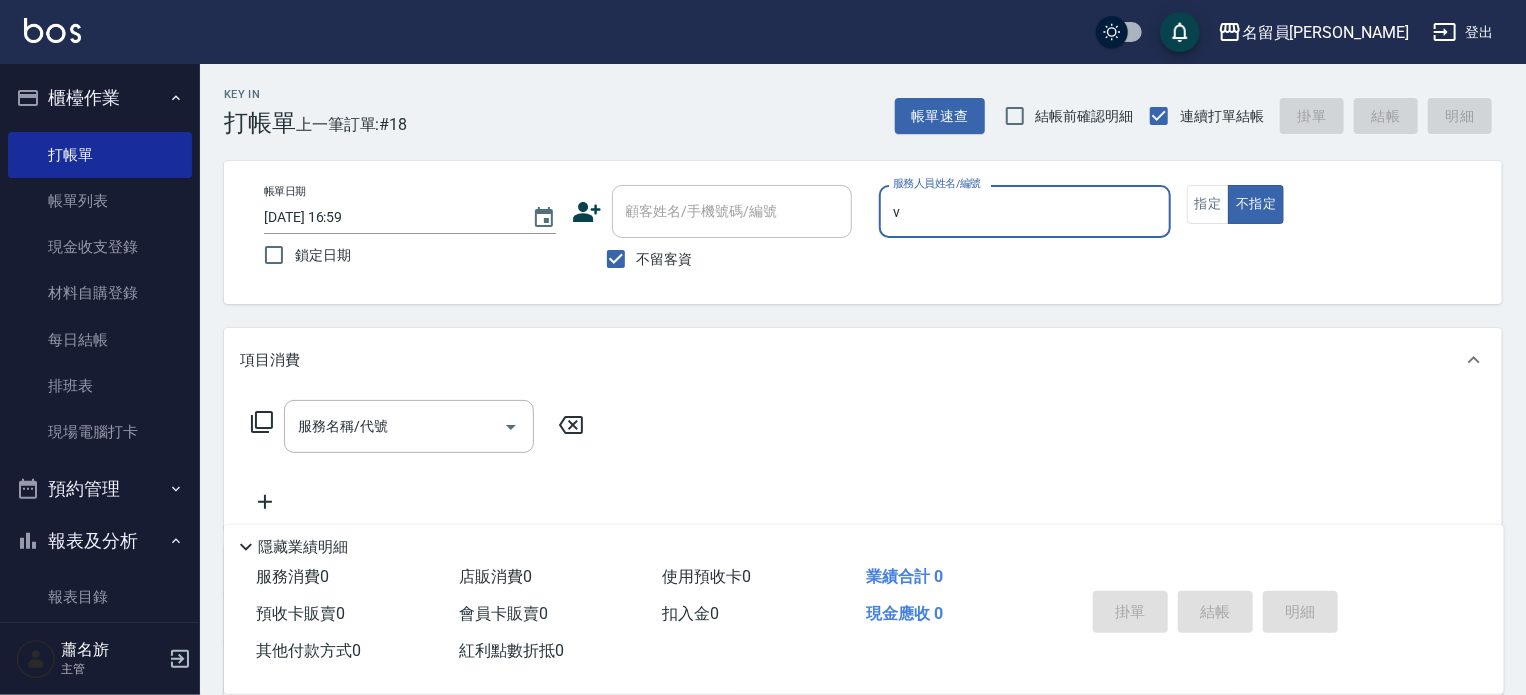 type on "[PERSON_NAME][PERSON_NAME]-V" 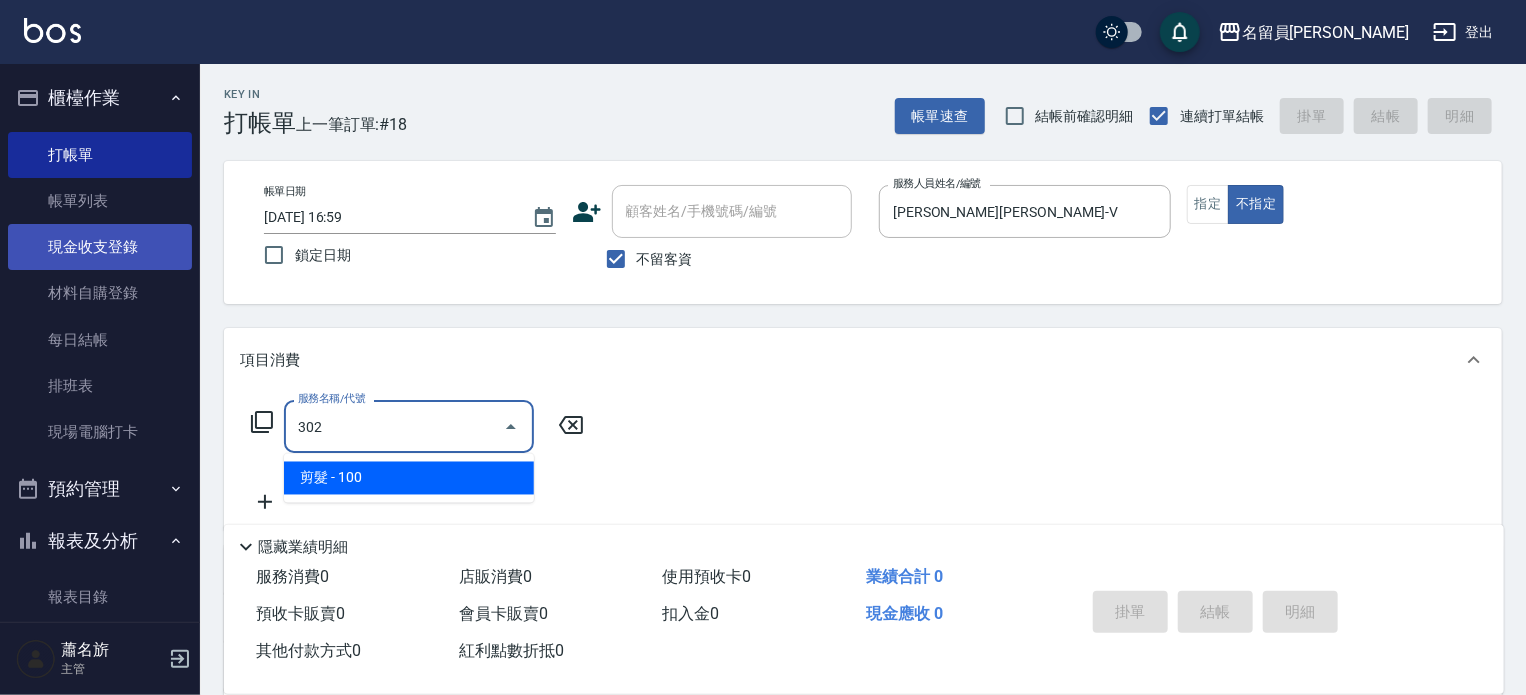 type on "剪髮(302)" 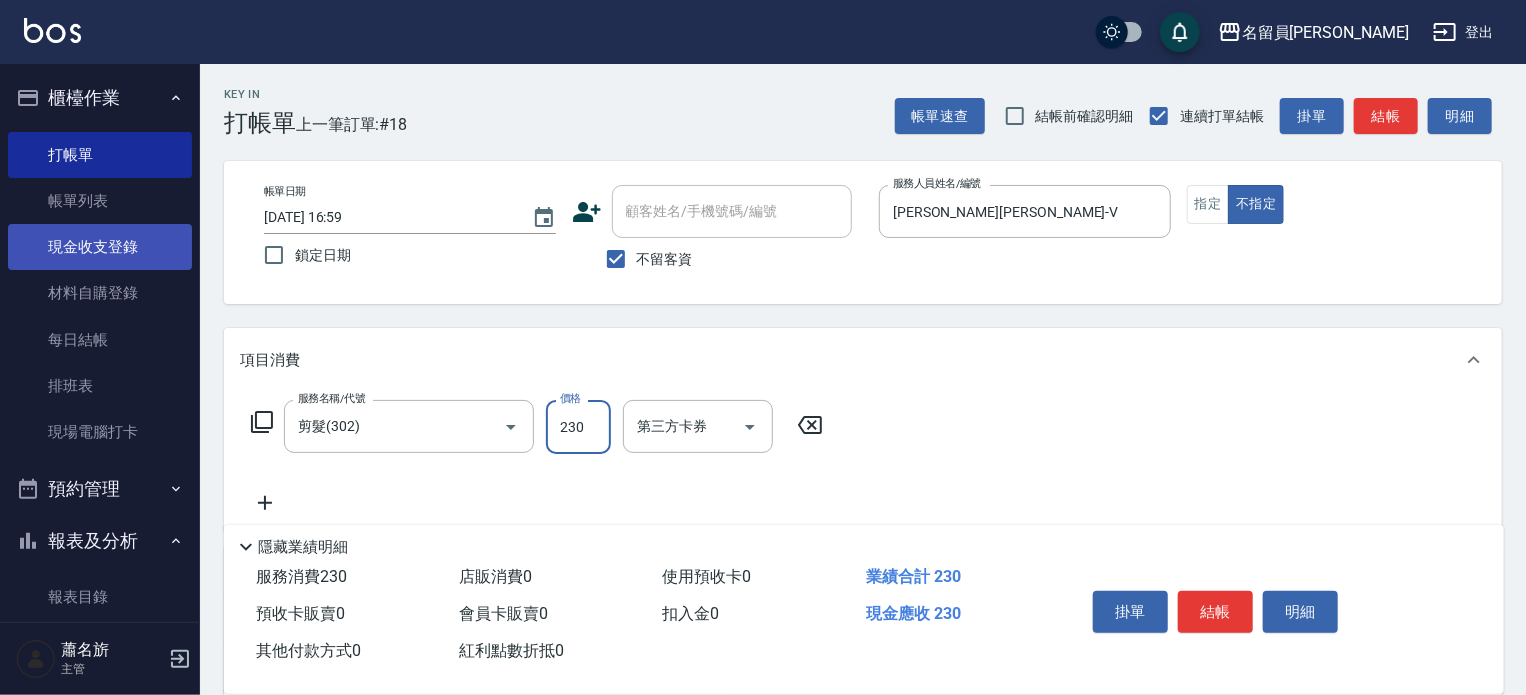 type on "230" 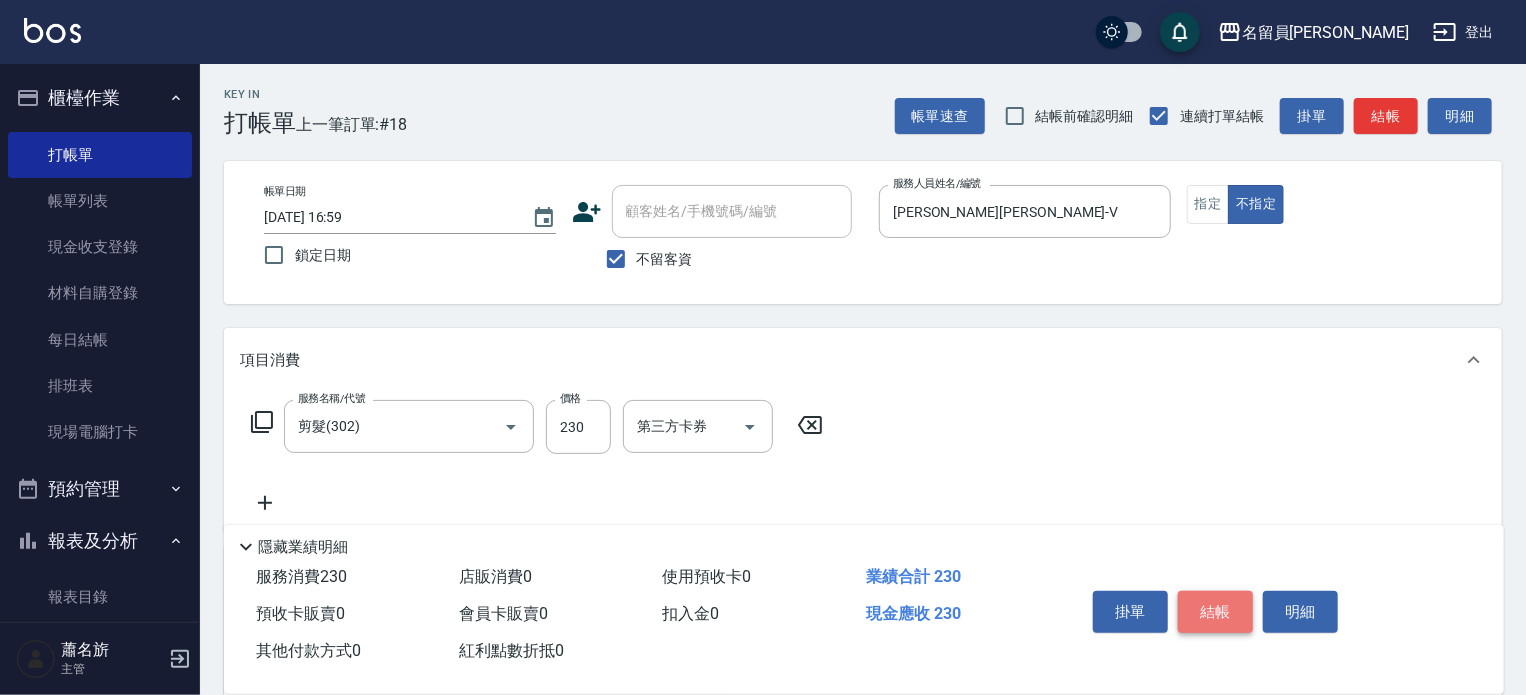 click on "結帳" at bounding box center (1215, 612) 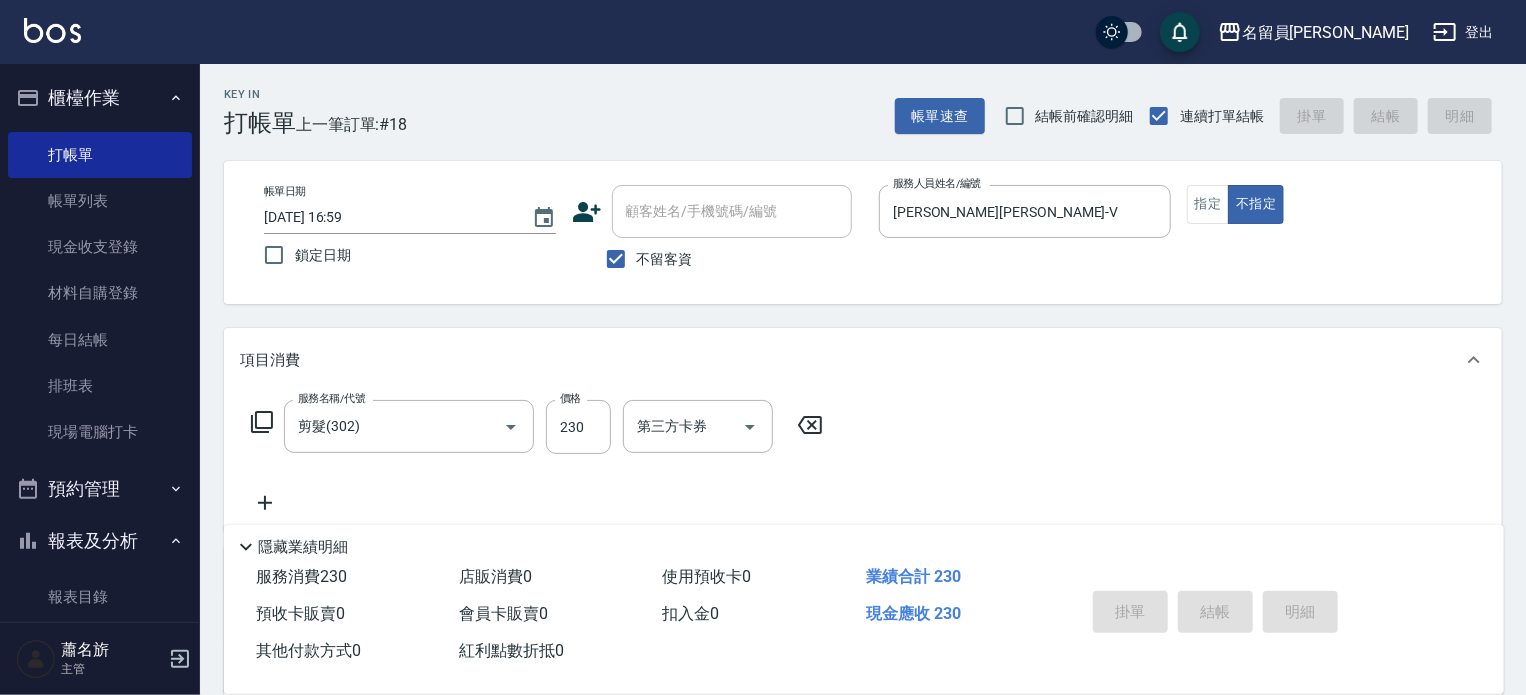 type 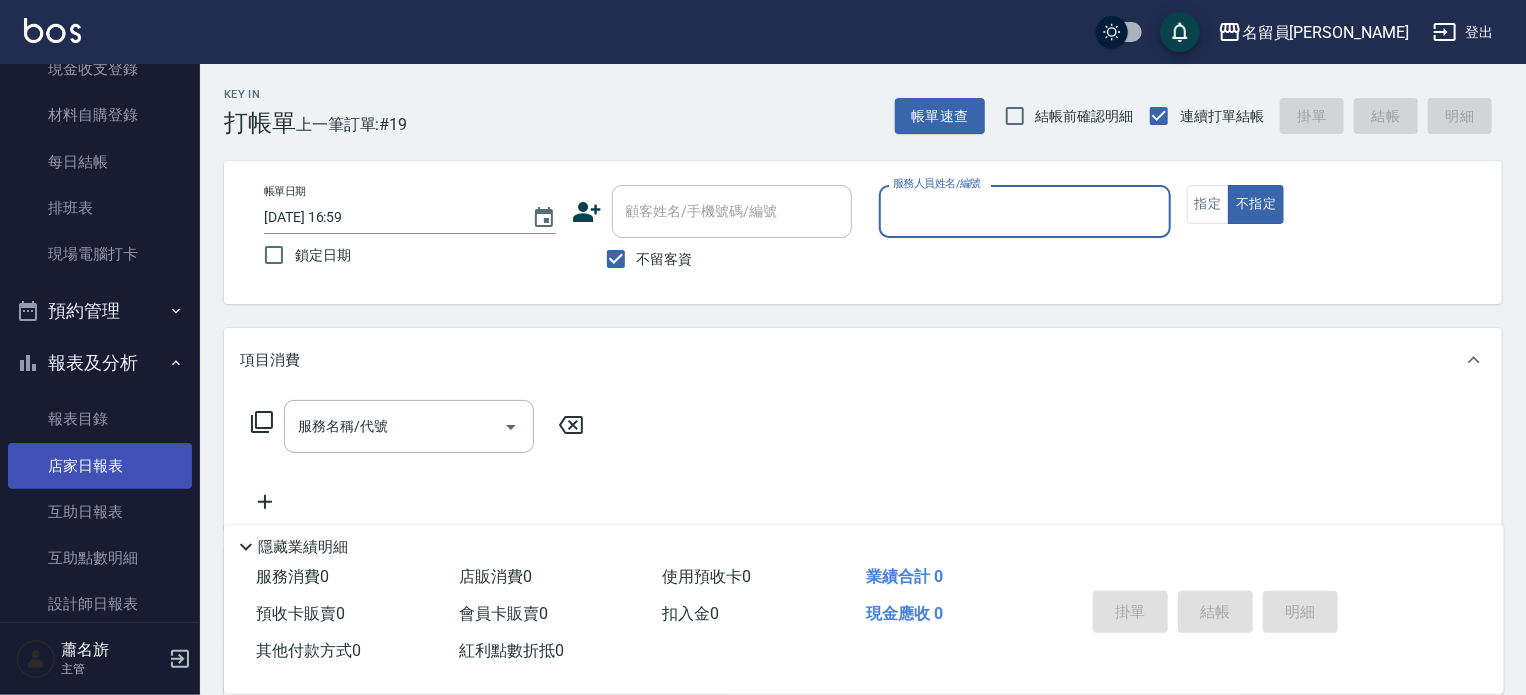 scroll, scrollTop: 200, scrollLeft: 0, axis: vertical 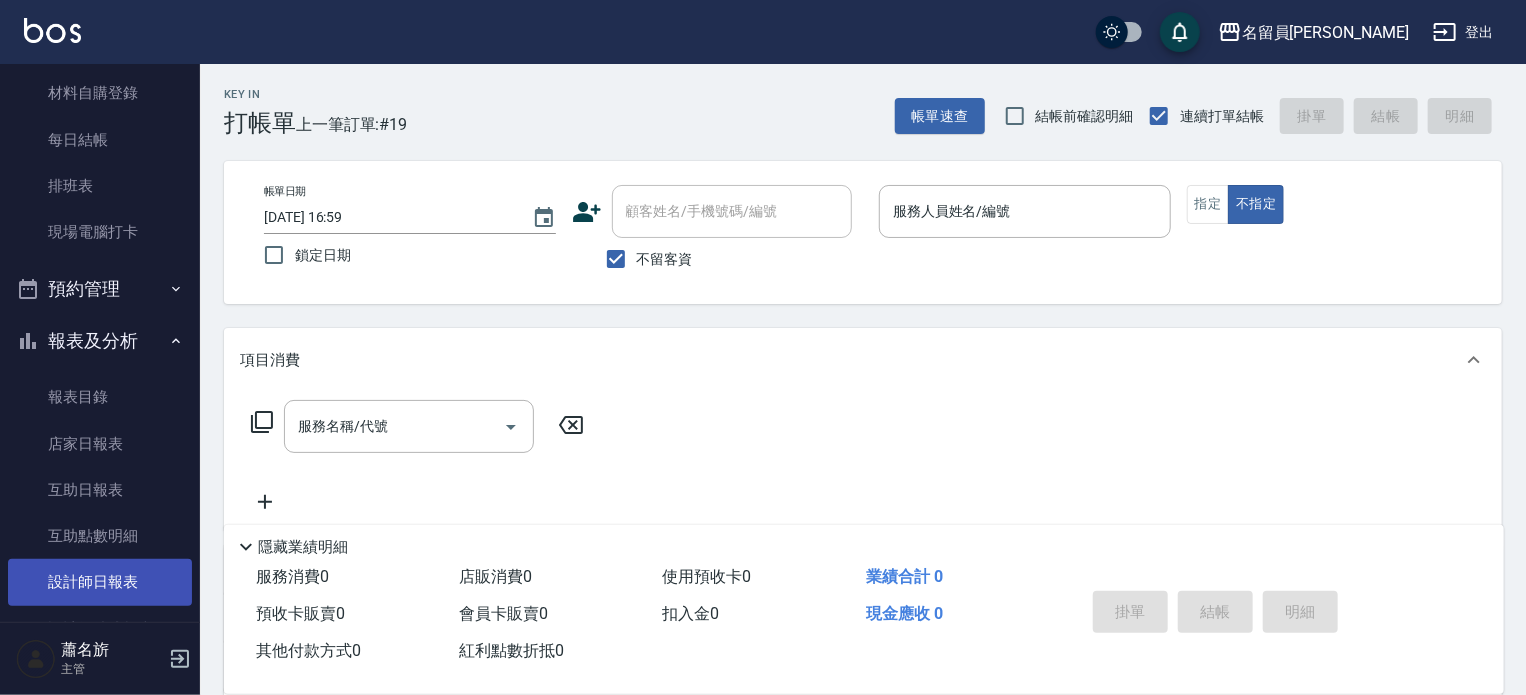 click on "設計師日報表" at bounding box center [100, 582] 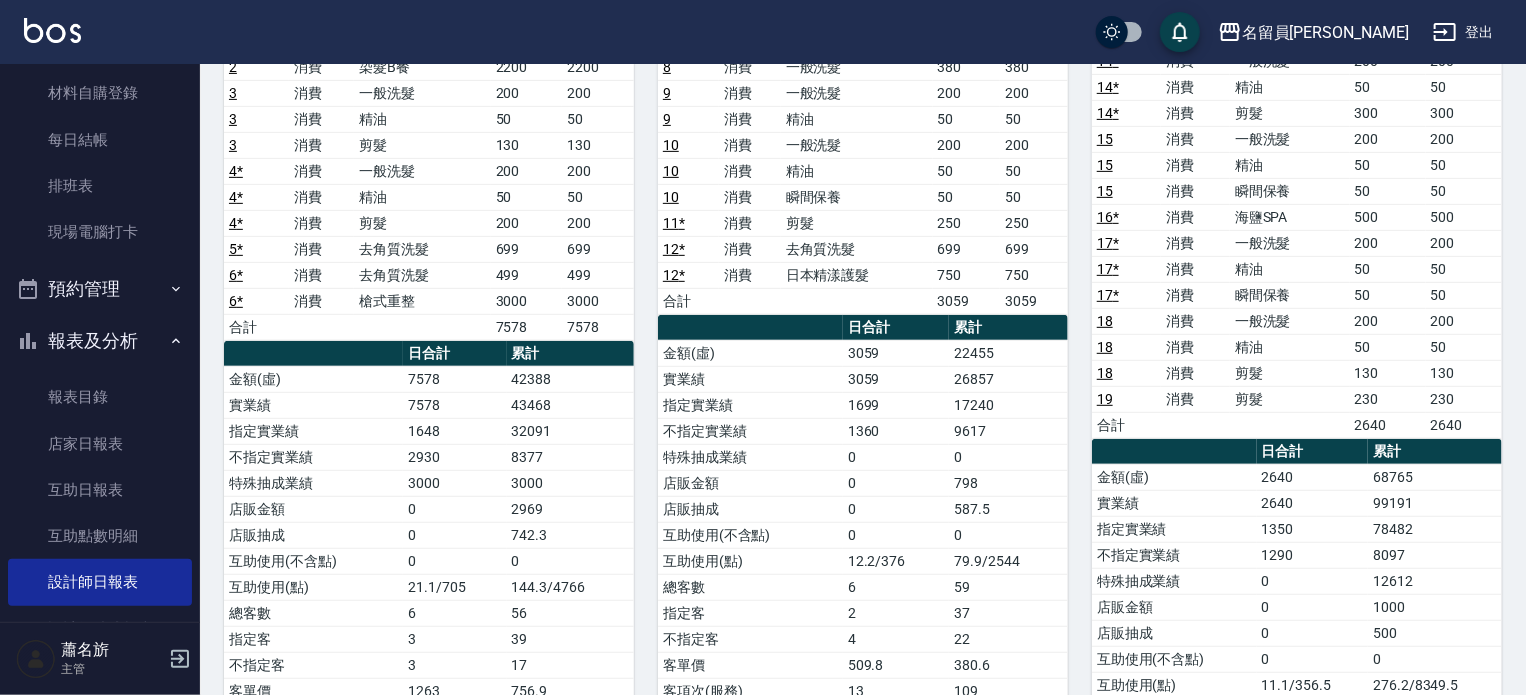 scroll, scrollTop: 400, scrollLeft: 0, axis: vertical 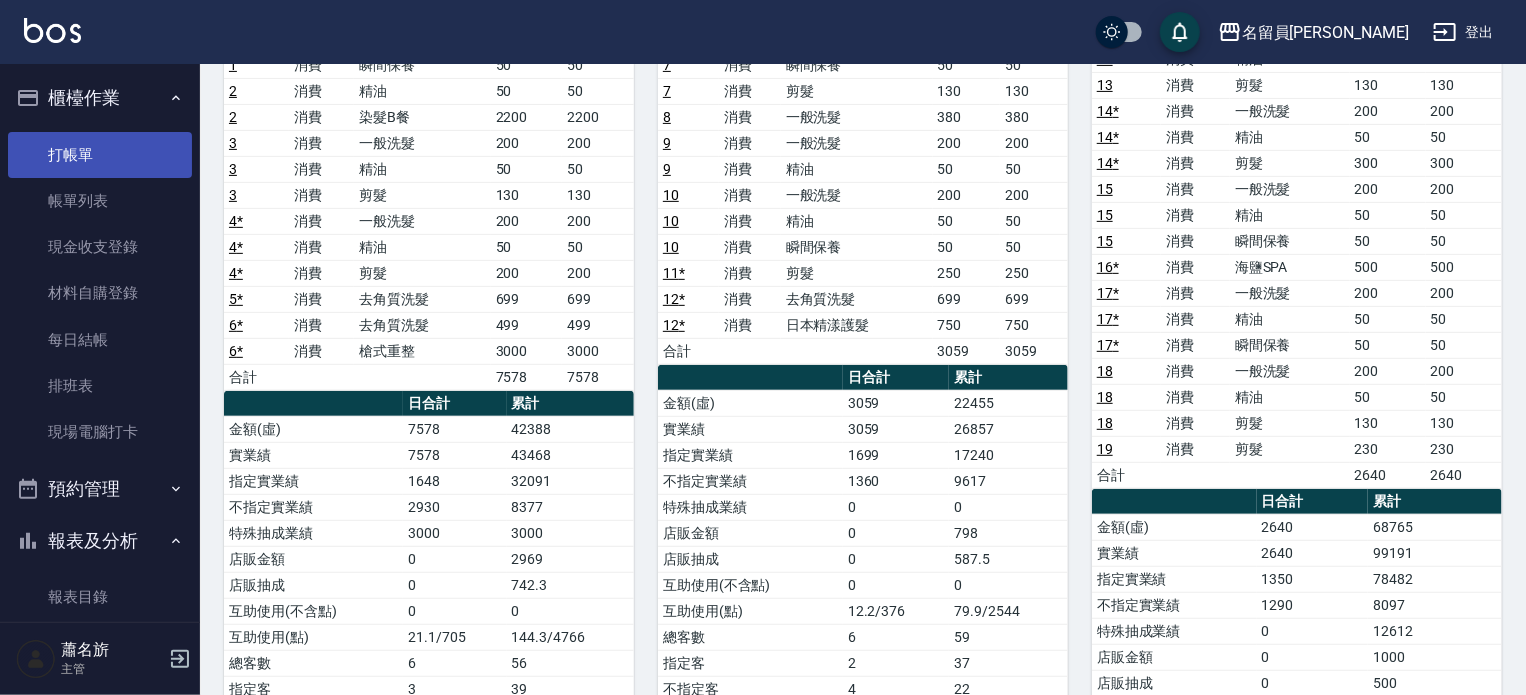click on "打帳單" at bounding box center [100, 155] 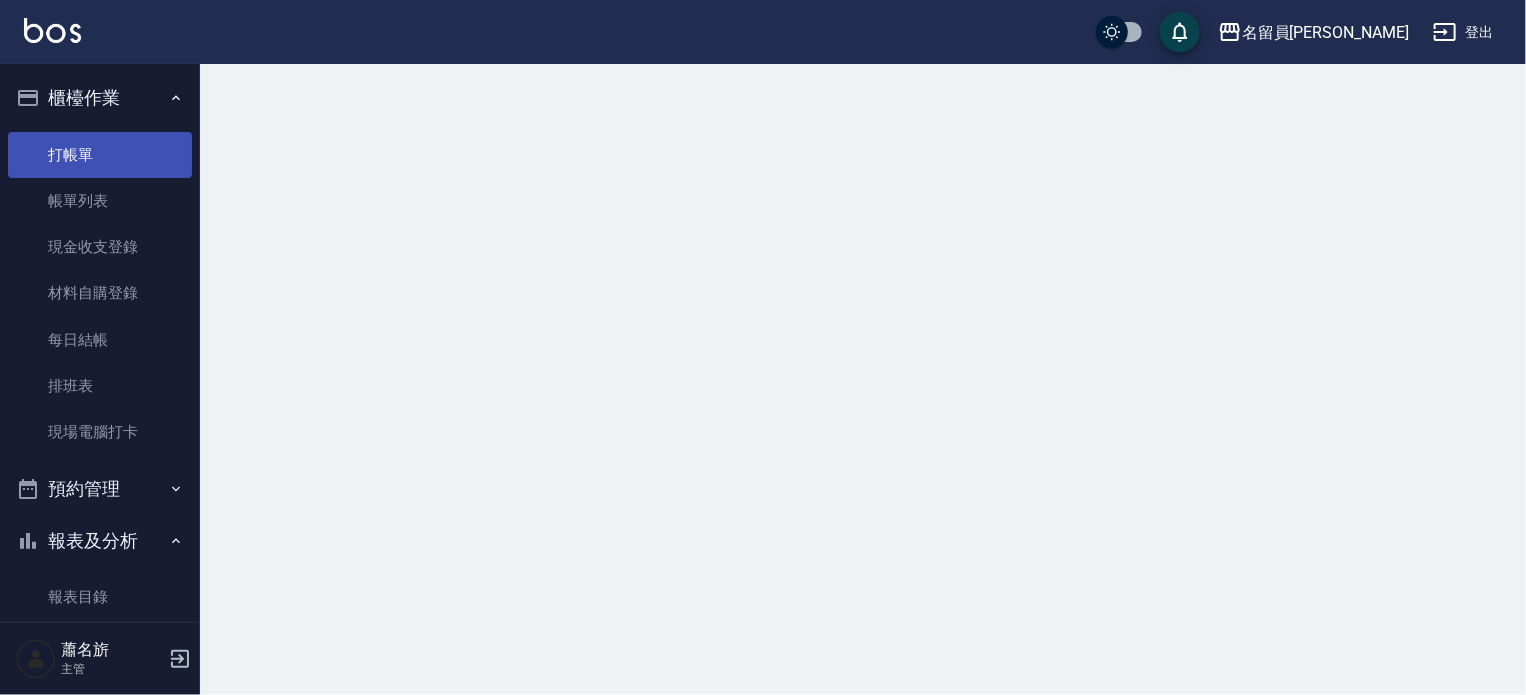 scroll, scrollTop: 0, scrollLeft: 0, axis: both 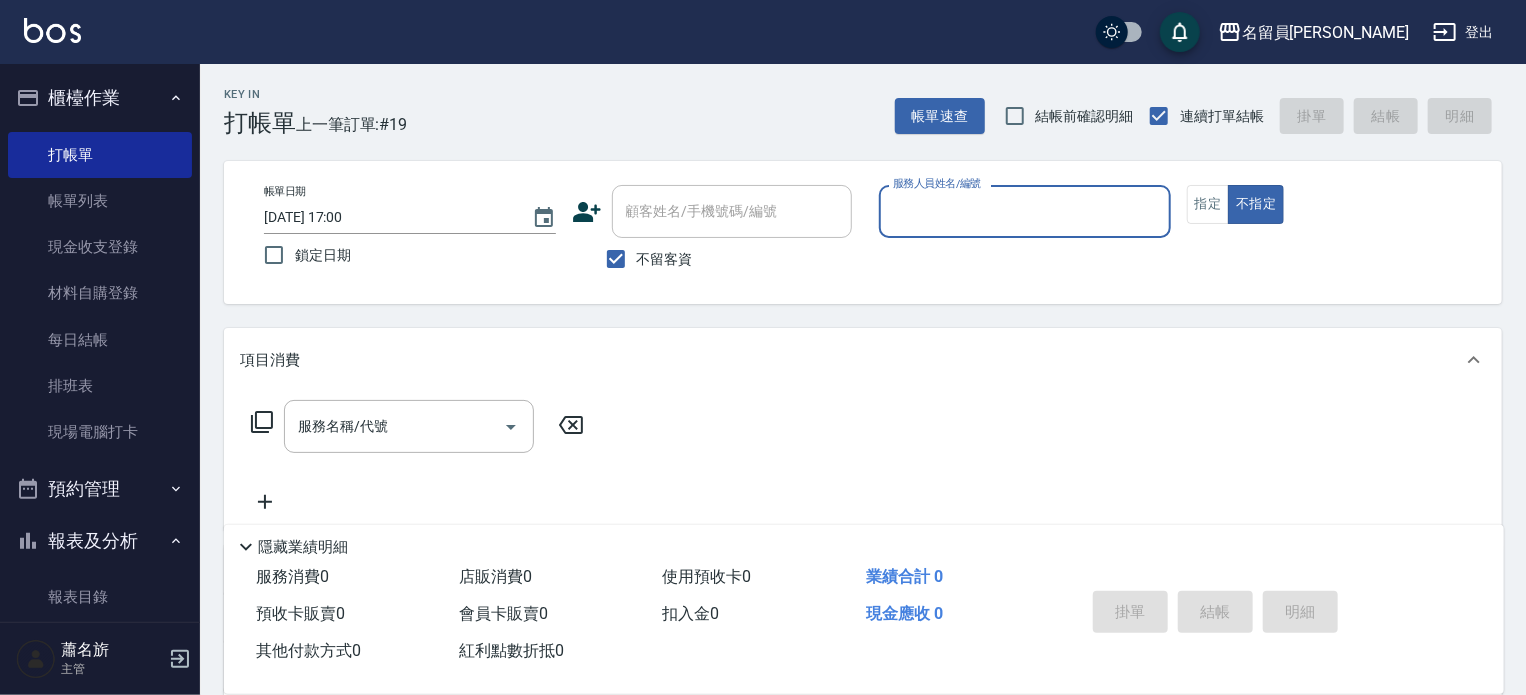 drag, startPoint x: 152, startPoint y: 39, endPoint x: 465, endPoint y: 490, distance: 548.97174 